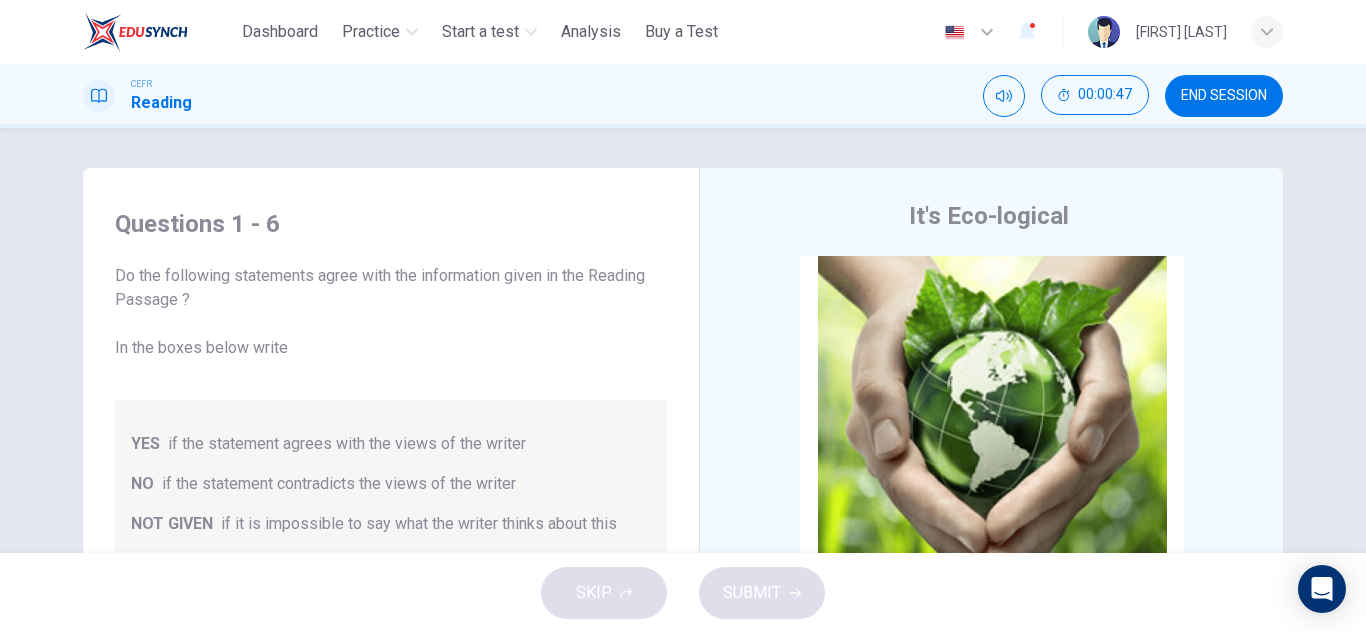 scroll, scrollTop: 0, scrollLeft: 0, axis: both 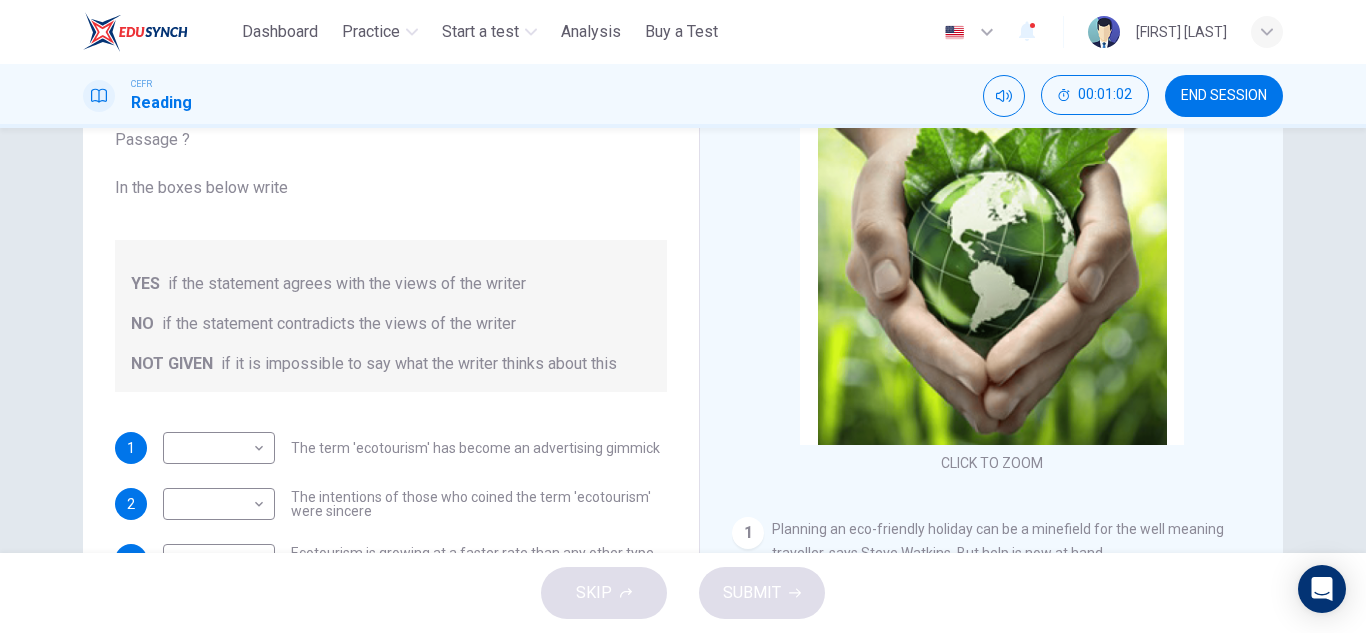 click on "Questions 1 - 6 Do the following statements agree with the information given in the Reading Passage ?
In the boxes below write YES if the statement agrees with the views of the writer NO if the statement contradicts the views of the writer NOT GIVEN if it is impossible to say what the writer thinks about this 1 ​ ​ The term 'ecotourism' has become an advertising gimmick 2 ​ ​ The intentions of those who coined the term 'ecotourism' were sincere 3 ​ ​ Ecotourism is growing at a faster rate than any other type of travel 4 ​ ​ It is surprising that so many tour organisations decided to become involved in ecotourism 5 ​ ​ Tourists have learnt to make investigations about tour operators before using them 6 ​ ​ Tourists have had bad experiences on ecotour holidays It's Eco-logical CLICK TO ZOOM Click to Zoom 1 Planning an eco-friendly holiday can be a minefield for the well meaning traveller, says Steve Watkins. But help is now at hand. 2 3 4 5 6 7 8" at bounding box center (683, 340) 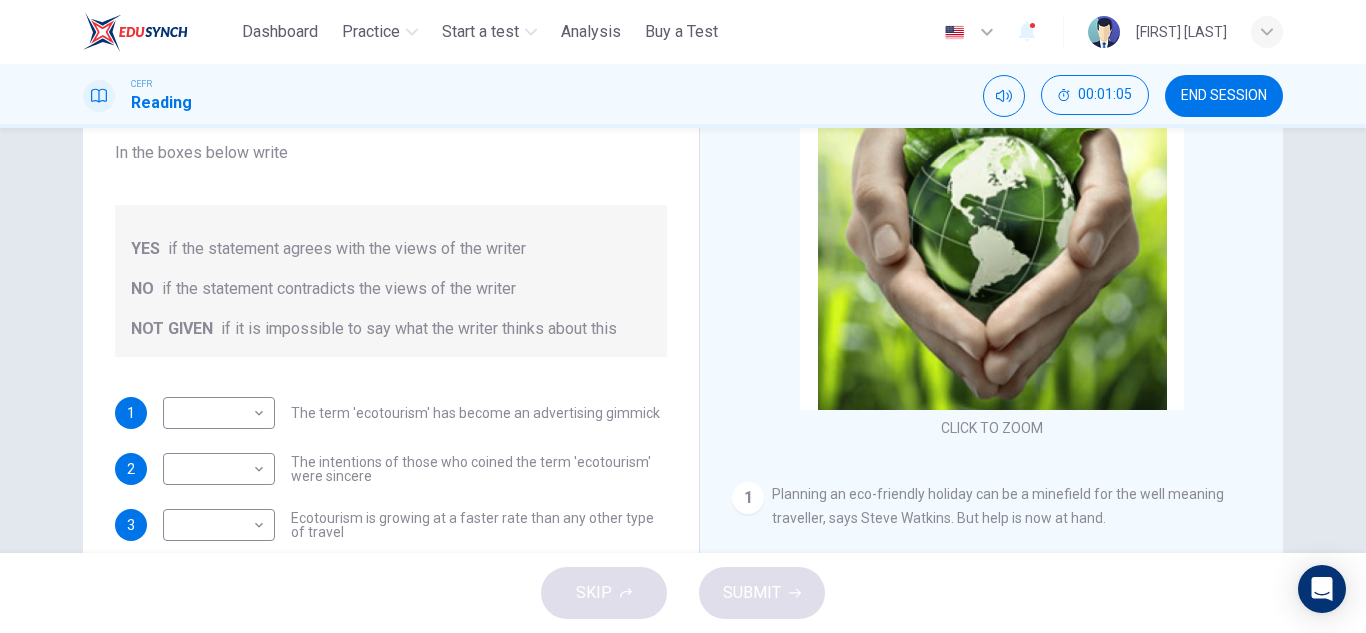 scroll, scrollTop: 251, scrollLeft: 0, axis: vertical 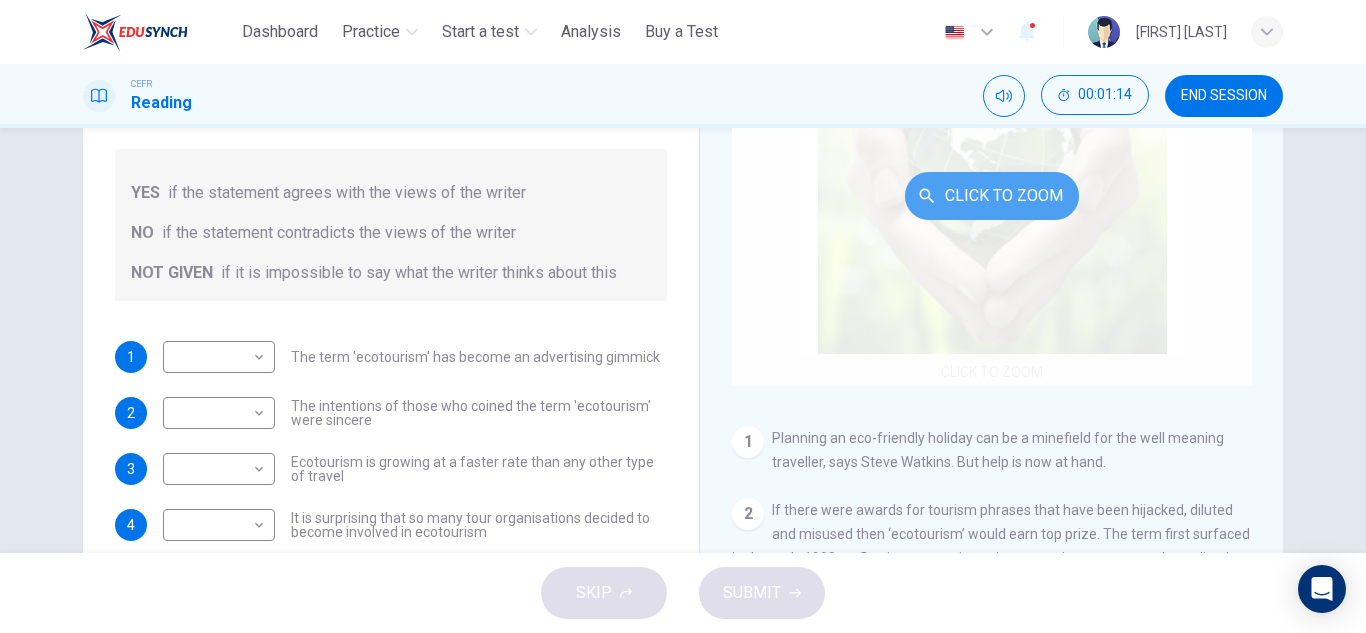 click on "Click to Zoom" at bounding box center (992, 196) 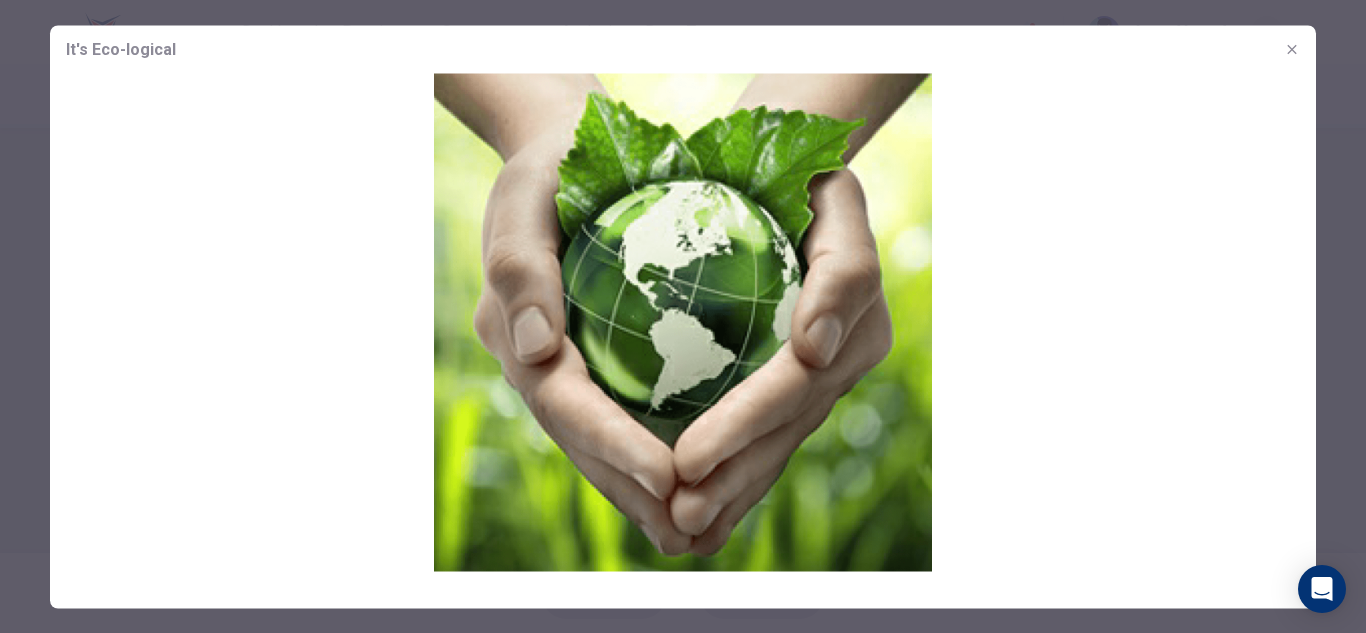 click at bounding box center (683, 322) 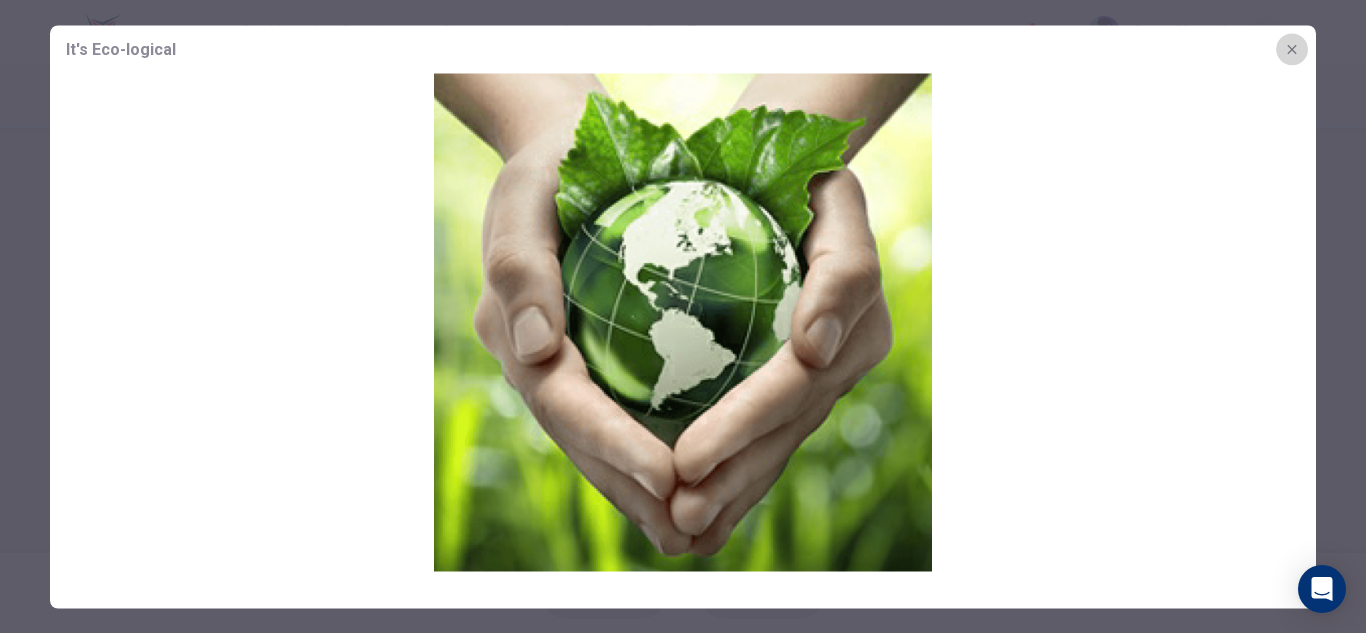 click at bounding box center (1292, 49) 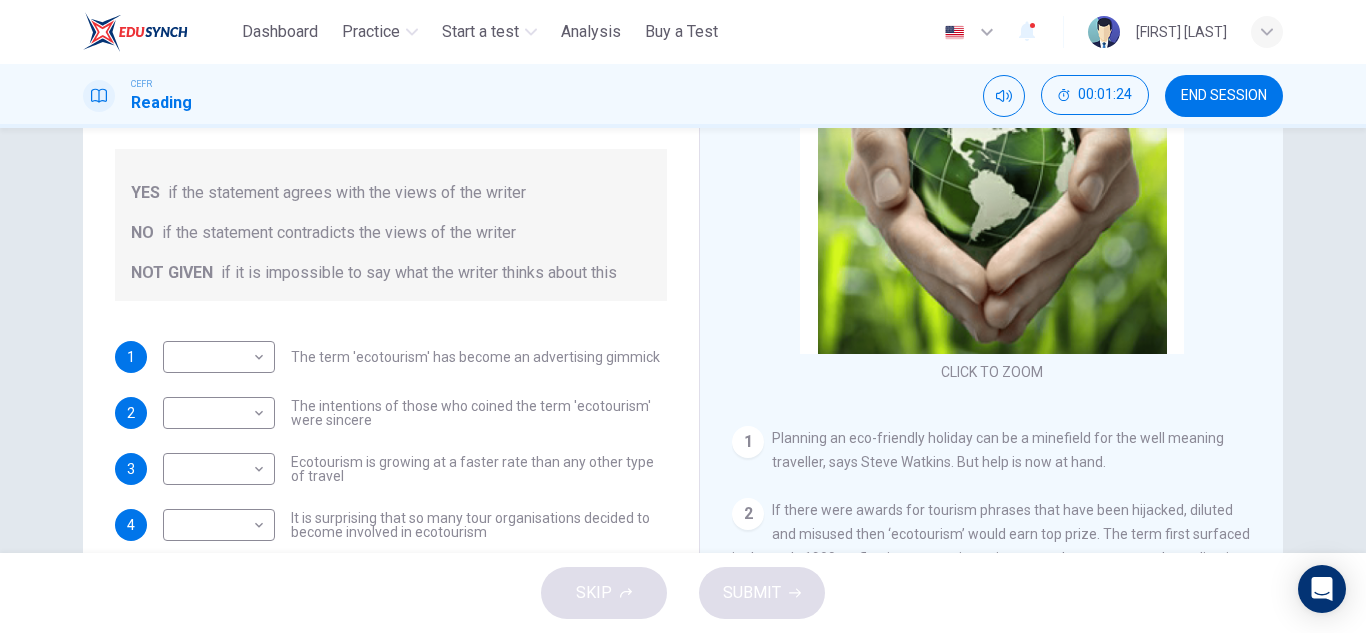 scroll, scrollTop: 531, scrollLeft: 0, axis: vertical 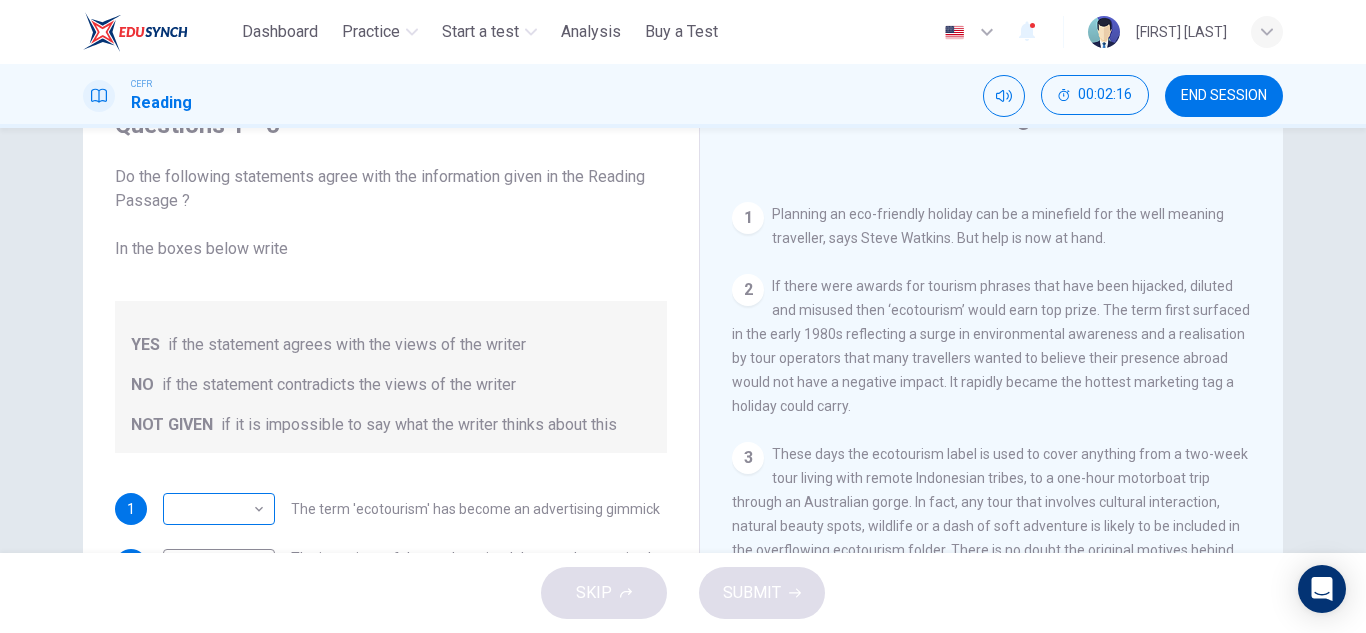 click on "This site uses cookies, as explained in our  Privacy Policy . If you agree to the use of cookies, please click the Accept button and continue to browse our site.   Privacy Policy Accept Dashboard Practice Start a test Analysis Buy a Test English ** ​ [FIRST] [LAST] CEFR Reading 00:02:16 END SESSION Questions 1 - 6 Do the following statements agree with the information given in the Reading Passage ?
In the boxes below write YES if the statement agrees with the views of the writer NO if the statement contradicts the views of the writer NOT GIVEN if it is impossible to say what the writer thinks about this 1 ​ ​ The term 'ecotourism' has become an advertising gimmick 2 ​ ​ The intentions of those who coined the term 'ecotourism' were sincere 3 ​ ​ Ecotourism is growing at a faster rate than any other type of travel 4 ​ ​ It is surprising that so many tour organisations decided to become involved in ecotourism 5 ​ ​ 6 ​ ​ Tourists have had bad experiences on ecotour holidays 1" at bounding box center [683, 316] 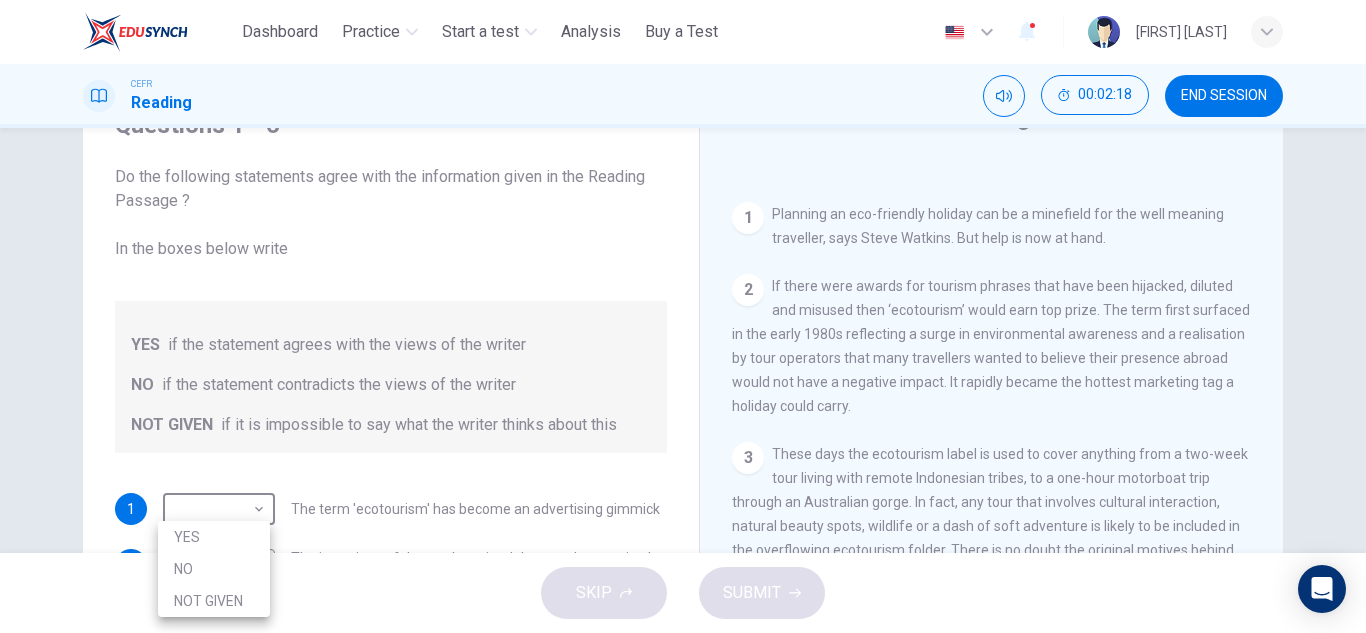 click on "YES" at bounding box center (214, 537) 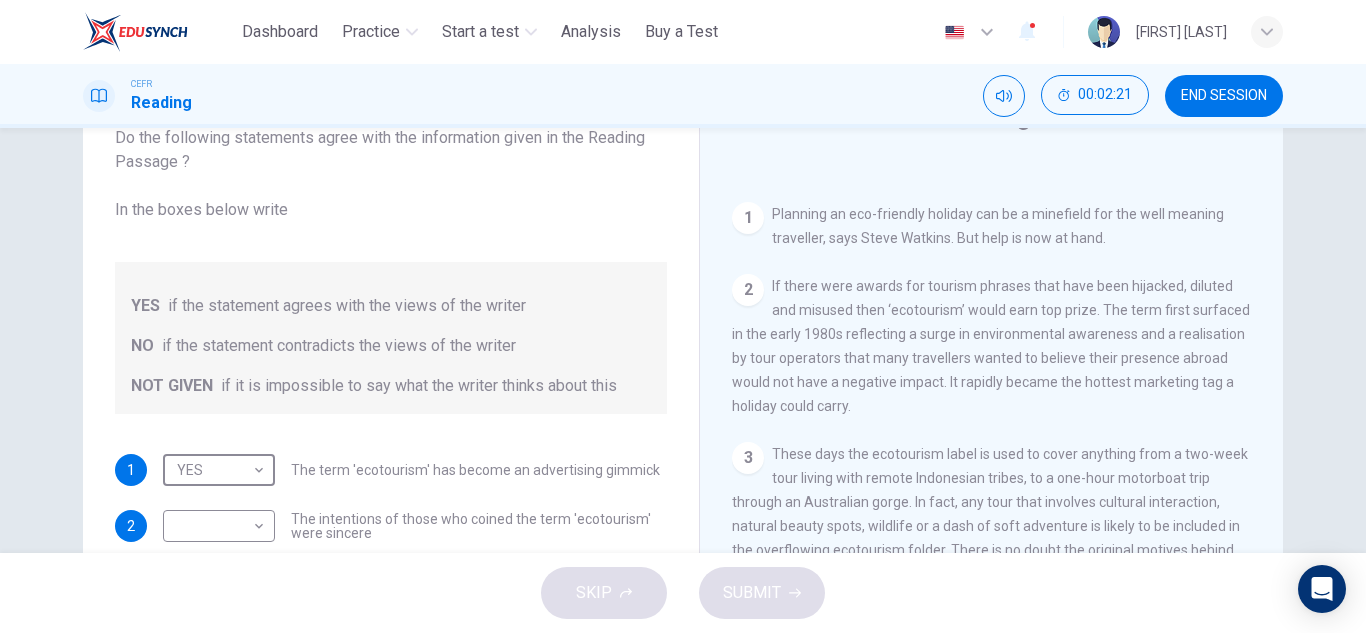 scroll, scrollTop: 81, scrollLeft: 0, axis: vertical 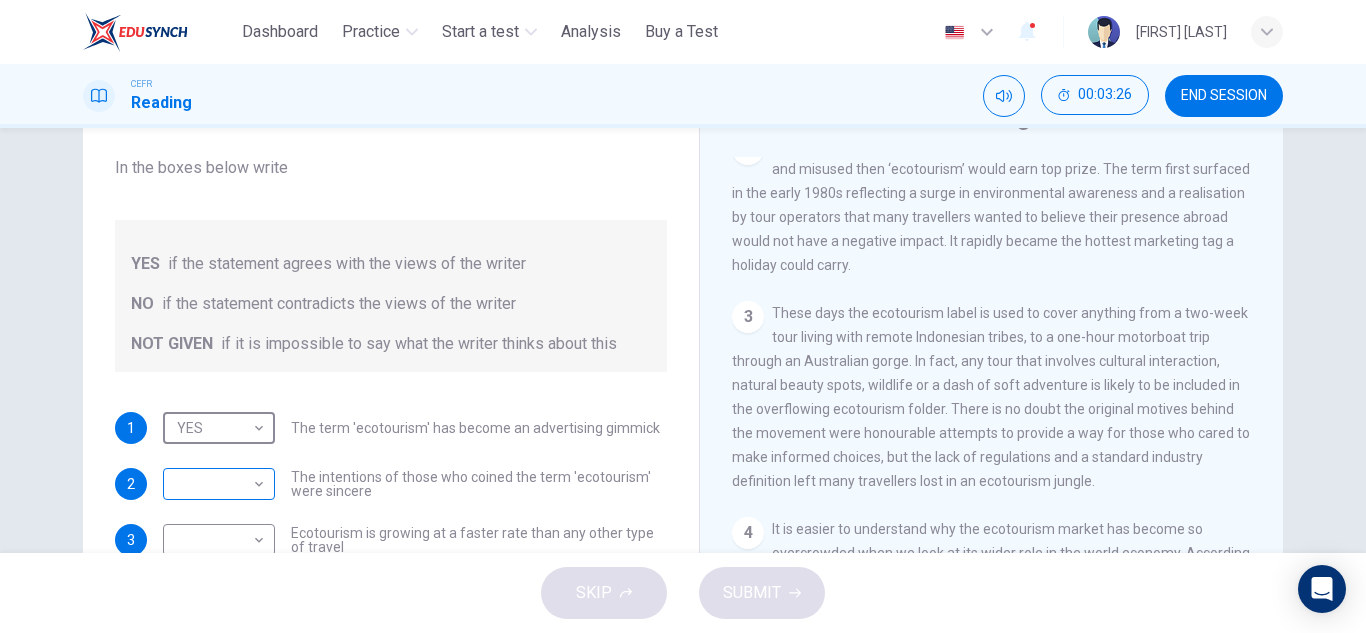 click on "This site uses cookies, as explained in our  Privacy Policy . If you agree to the use of cookies, please click the Accept button and continue to browse our site.   Privacy Policy Accept Dashboard Practice Start a test Analysis Buy a Test English ** ​ [FIRST] [LAST] CEFR Reading 00:03:26 END SESSION Questions 1 - 6 Do the following statements agree with the information given in the Reading Passage ?
In the boxes below write YES if the statement agrees with the views of the writer NO if the statement contradicts the views of the writer NOT GIVEN if it is impossible to say what the writer thinks about this 1 YES *** ​ The term 'ecotourism' has become an advertising gimmick 2 ​ ​ The intentions of those who coined the term 'ecotourism' were sincere 3 ​ ​ Ecotourism is growing at a faster rate than any other type of travel 4 ​ ​ It is surprising that so many tour organisations decided to become involved in ecotourism 5 ​ ​ 6 ​ ​ It's Eco-logical CLICK TO ZOOM Click to Zoom 1 2 3" at bounding box center (683, 316) 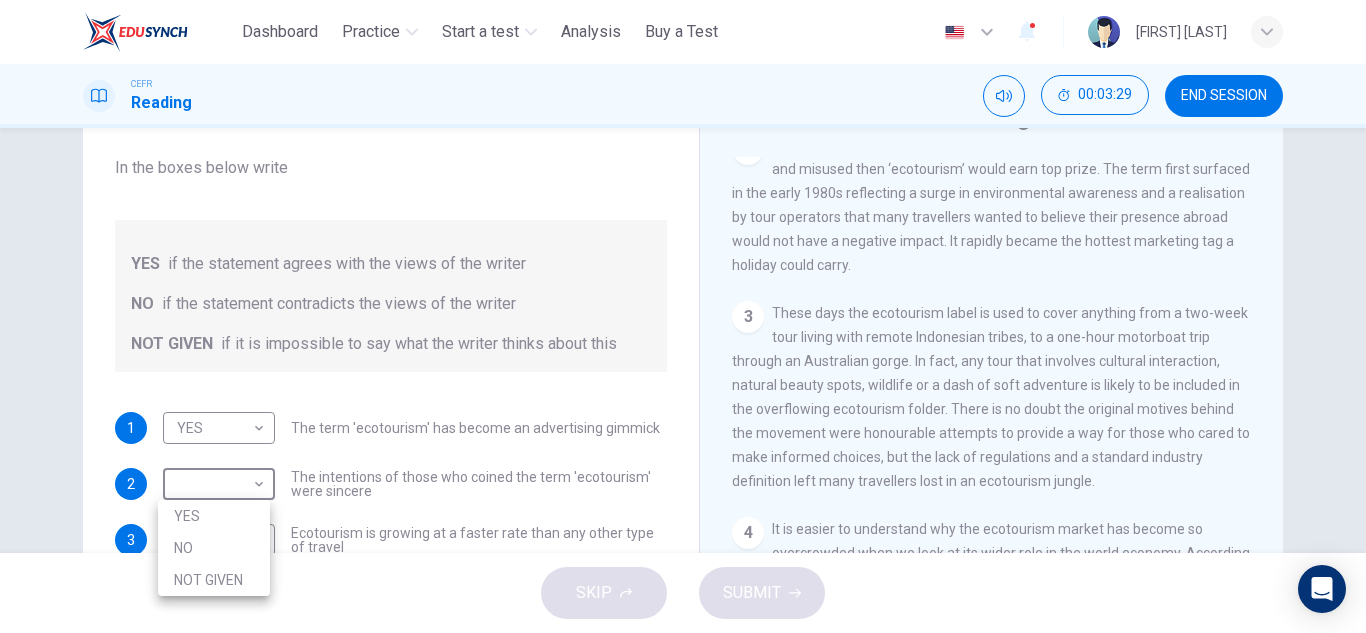click on "YES" at bounding box center (214, 516) 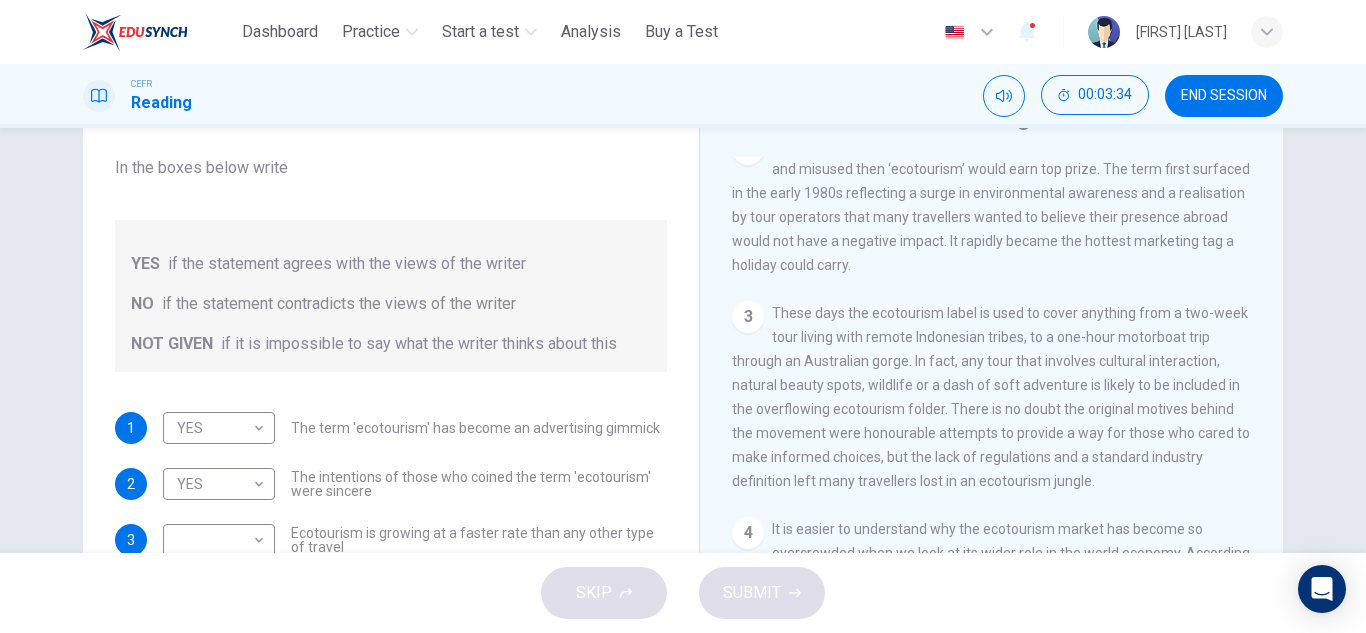 drag, startPoint x: 667, startPoint y: 441, endPoint x: 671, endPoint y: 487, distance: 46.173584 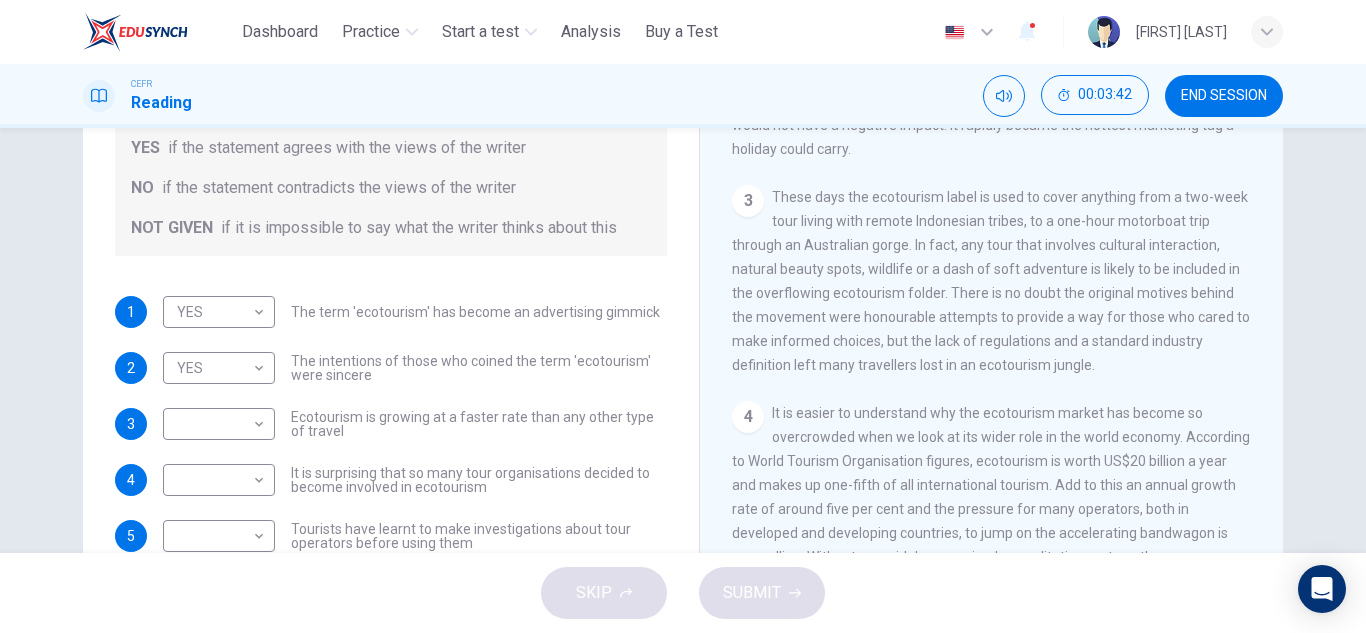 scroll, scrollTop: 217, scrollLeft: 0, axis: vertical 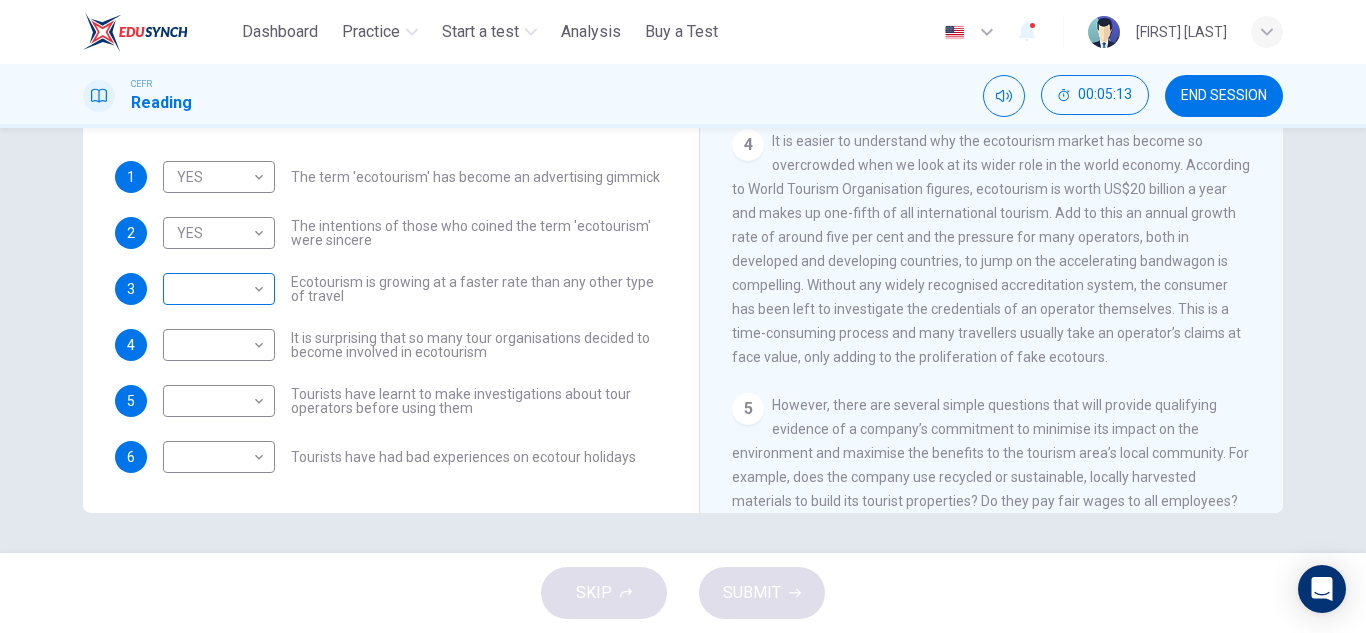 click on "This site uses cookies, as explained in our  Privacy Policy . If you agree to the use of cookies, please click the Accept button and continue to browse our site.   Privacy Policy Accept Dashboard Practice Start a test Analysis Buy a Test English ** ​ [FIRST] [LAST] CEFR Reading 00:05:13 END SESSION Questions 1 - 6 Do the following statements agree with the information given in the Reading Passage ?
In the boxes below write YES if the statement agrees with the views of the writer NO if the statement contradicts the views of the writer NOT GIVEN if it is impossible to say what the writer thinks about this 1 YES *** ​ The term 'ecotourism' has become an advertising gimmick 2 YES *** ​ The intentions of those who coined the term 'ecotourism' were sincere 3 ​ ​ Ecotourism is growing at a faster rate than any other type of travel 4 ​ ​ It is surprising that so many tour organisations decided to become involved in ecotourism 5 ​ ​ 6 ​ ​ It's Eco-logical CLICK TO ZOOM Click to Zoom 1" at bounding box center [683, 316] 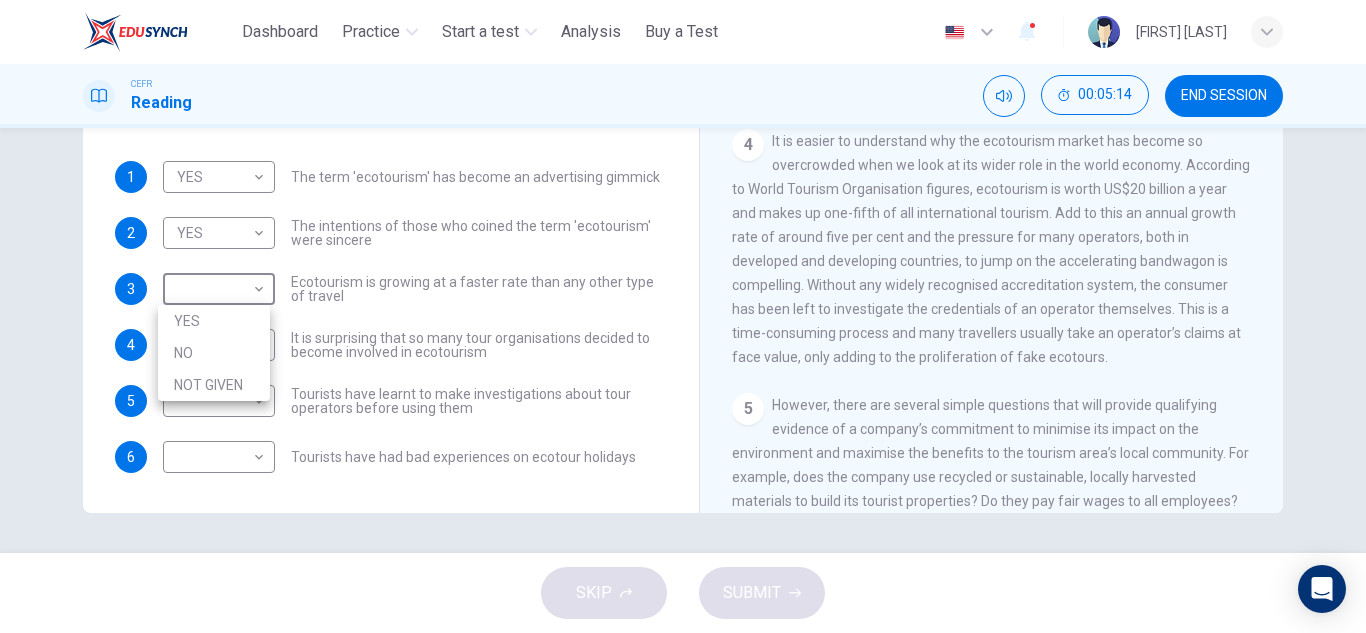 click on "NO" at bounding box center (214, 353) 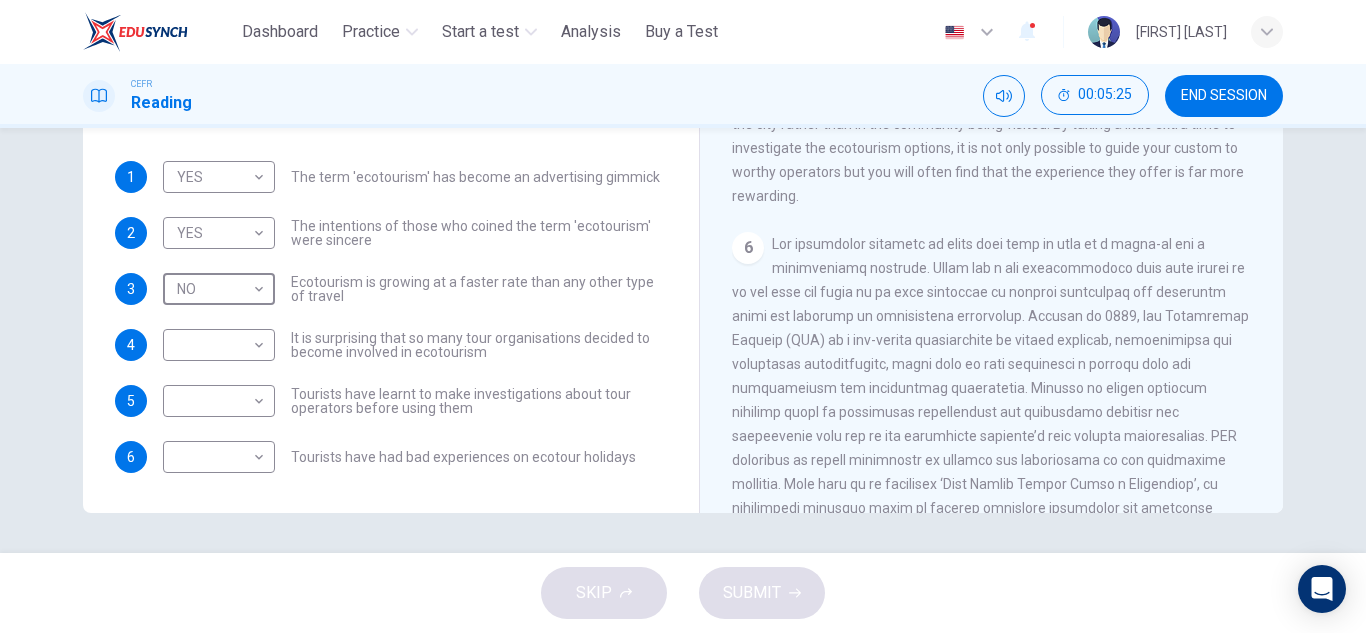 scroll, scrollTop: 1099, scrollLeft: 0, axis: vertical 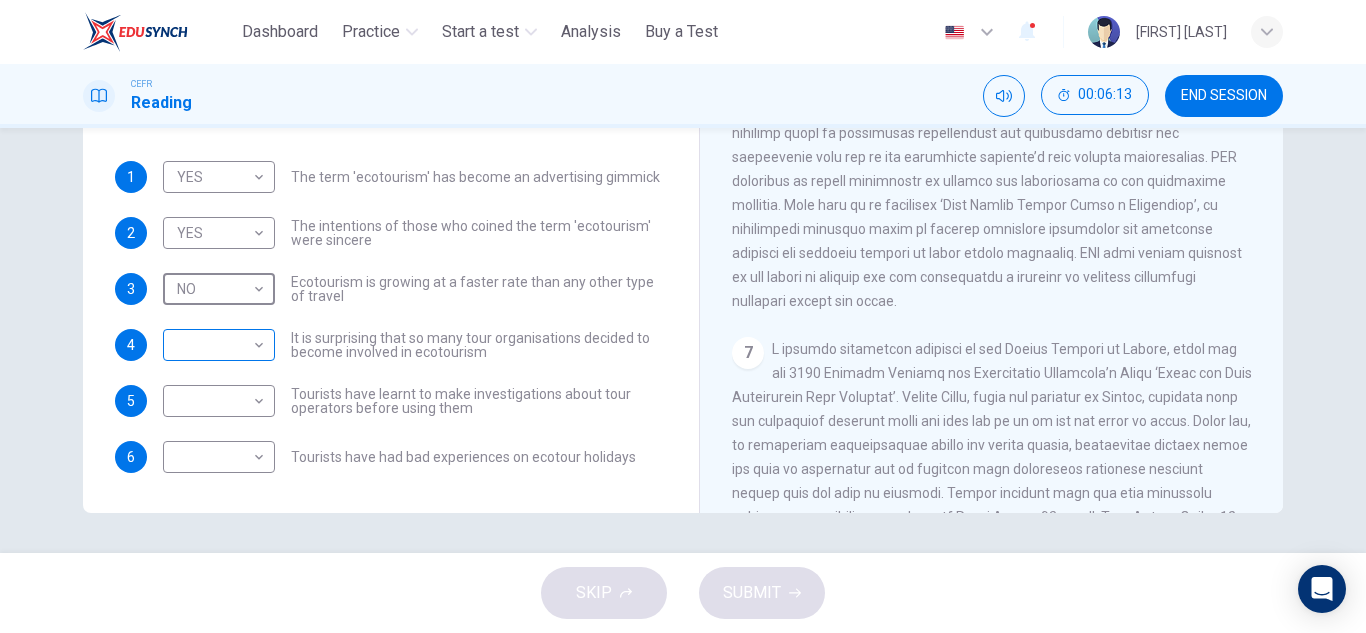 click on "This site uses cookies, as explained in our  Privacy Policy . If you agree to the use of cookies, please click the Accept button and continue to browse our site.   Privacy Policy Accept Dashboard Practice Start a test Analysis Buy a Test English ** ​ [FIRST] [LAST] CEFR Reading 00:06:13 END SESSION Questions 1 - 6 Do the following statements agree with the information given in the Reading Passage ?
In the boxes below write YES if the statement agrees with the views of the writer NO if the statement contradicts the views of the writer NOT GIVEN if it is impossible to say what the writer thinks about this 1 YES *** ​ The term 'ecotourism' has become an advertising gimmick 2 YES *** ​ The intentions of those who coined the term 'ecotourism' were sincere 3 NO ** ​ Ecotourism is growing at a faster rate than any other type of travel 4 ​ ​ It is surprising that so many tour organisations decided to become involved in ecotourism 5 ​ ​ 6 ​ ​ It's Eco-logical CLICK TO ZOOM Click to Zoom" at bounding box center (683, 316) 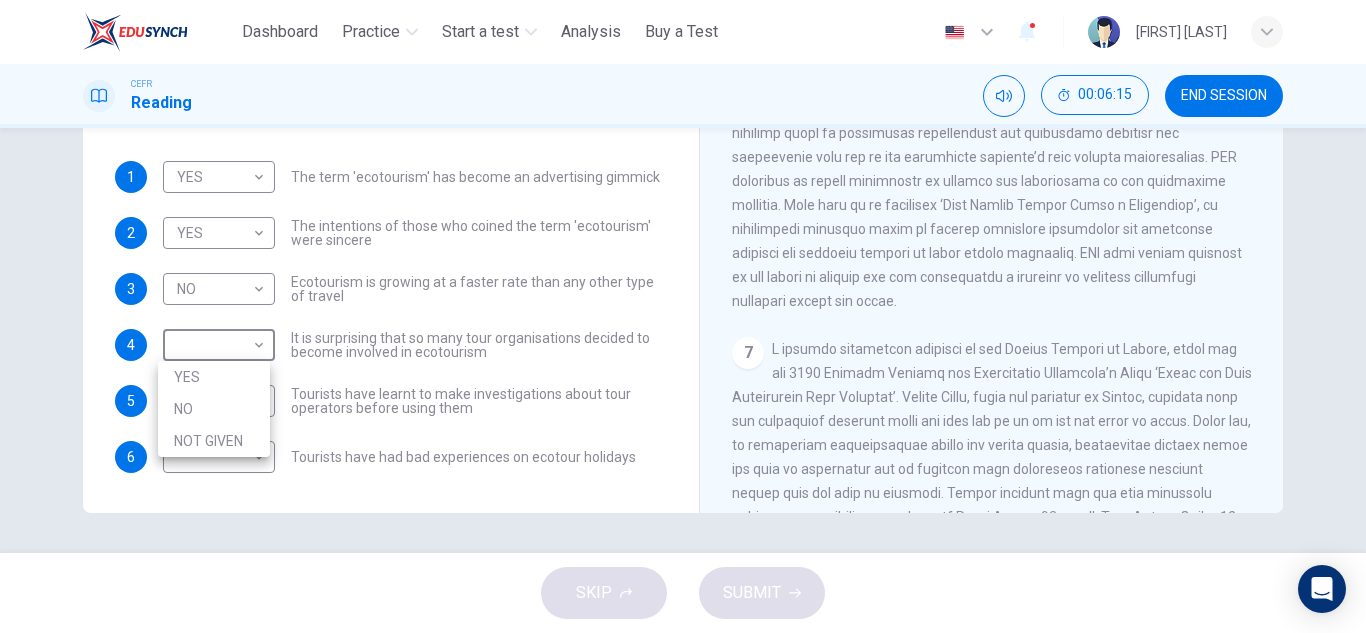 click on "NOT GIVEN" at bounding box center (214, 441) 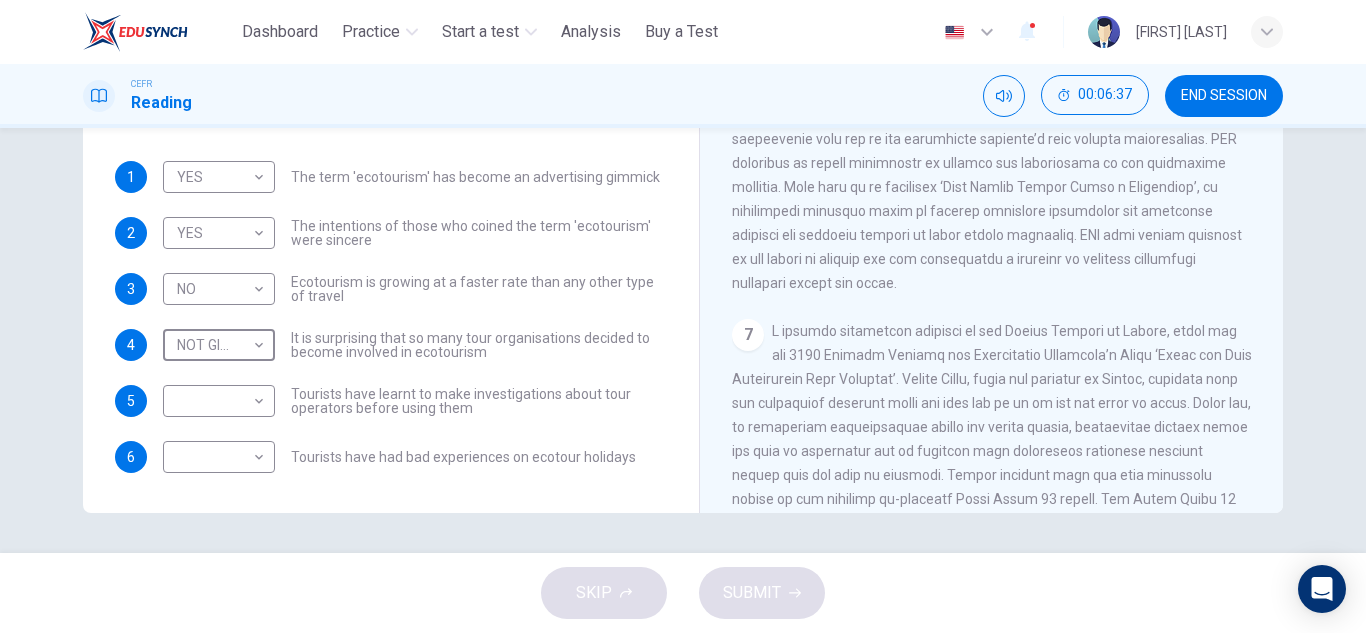 scroll, scrollTop: 1405, scrollLeft: 0, axis: vertical 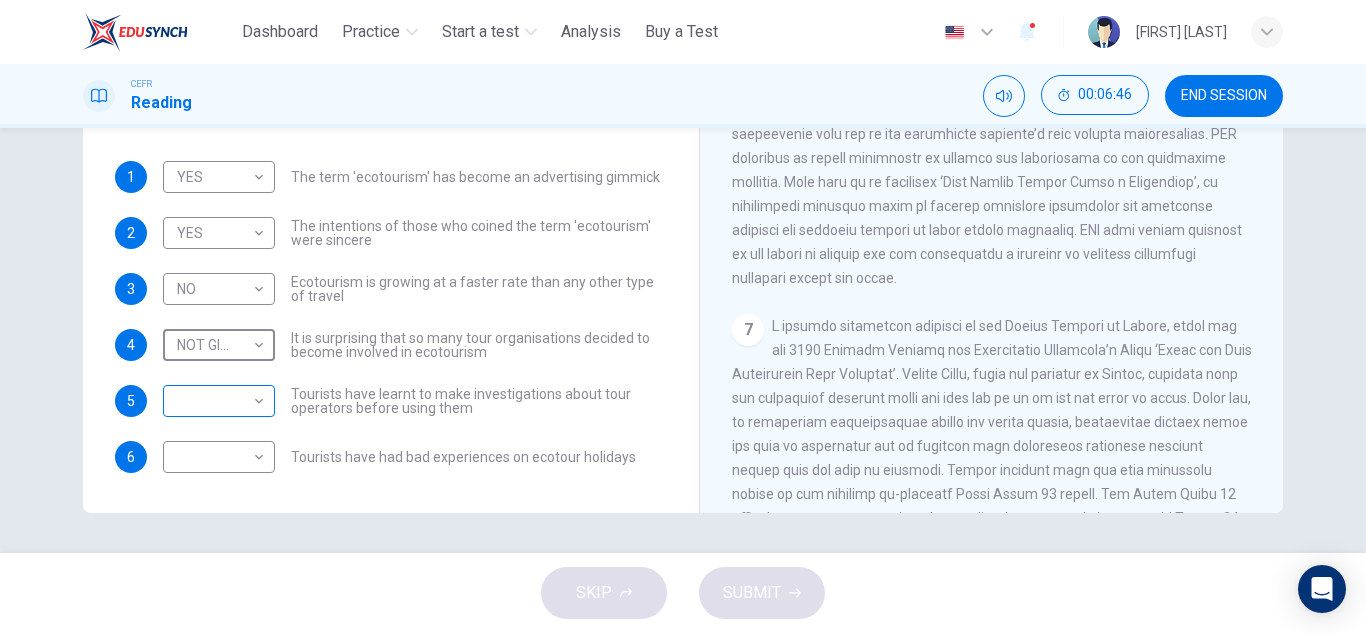 click on "This site uses cookies, as explained in our  Privacy Policy . If you agree to the use of cookies, please click the Accept button and continue to browse our site.   Privacy Policy Accept Dashboard Practice Start a test Analysis Buy a Test English ** ​ [FIRST] [LAST] CEFR Reading 00:06:46 END SESSION Questions 1 - 6 Do the following statements agree with the information given in the Reading Passage ?
In the boxes below write YES if the statement agrees with the views of the writer NO if the statement contradicts the views of the writer NOT GIVEN if it is impossible to say what the writer thinks about this 1 YES *** ​ The term 'ecotourism' has become an advertising gimmick 2 YES *** ​ The intentions of those who coined the term 'ecotourism' were sincere 3 NO ** ​ Ecotourism is growing at a faster rate than any other type of travel 4 NOT GIVEN ********* ​ It is surprising that so many tour organisations decided to become involved in ecotourism 5 ​ ​ 6 ​ ​ It's Eco-logical 1 2 3 4 5 6" at bounding box center [683, 316] 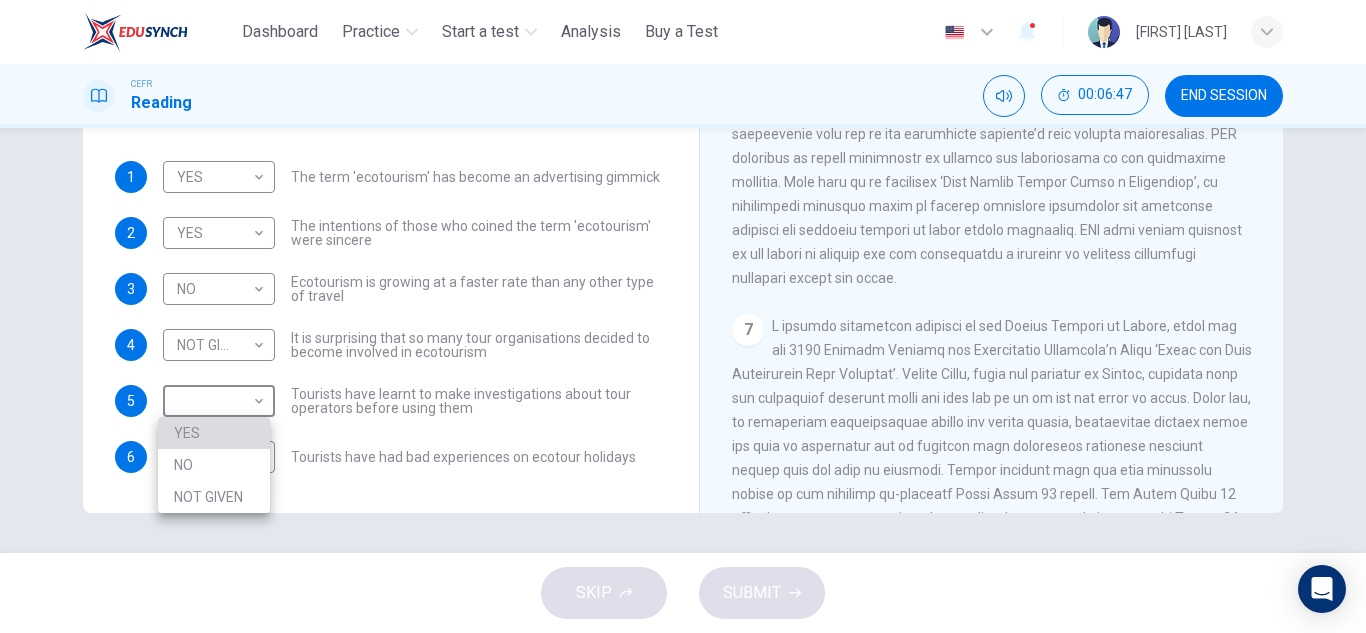 click on "YES" at bounding box center (214, 433) 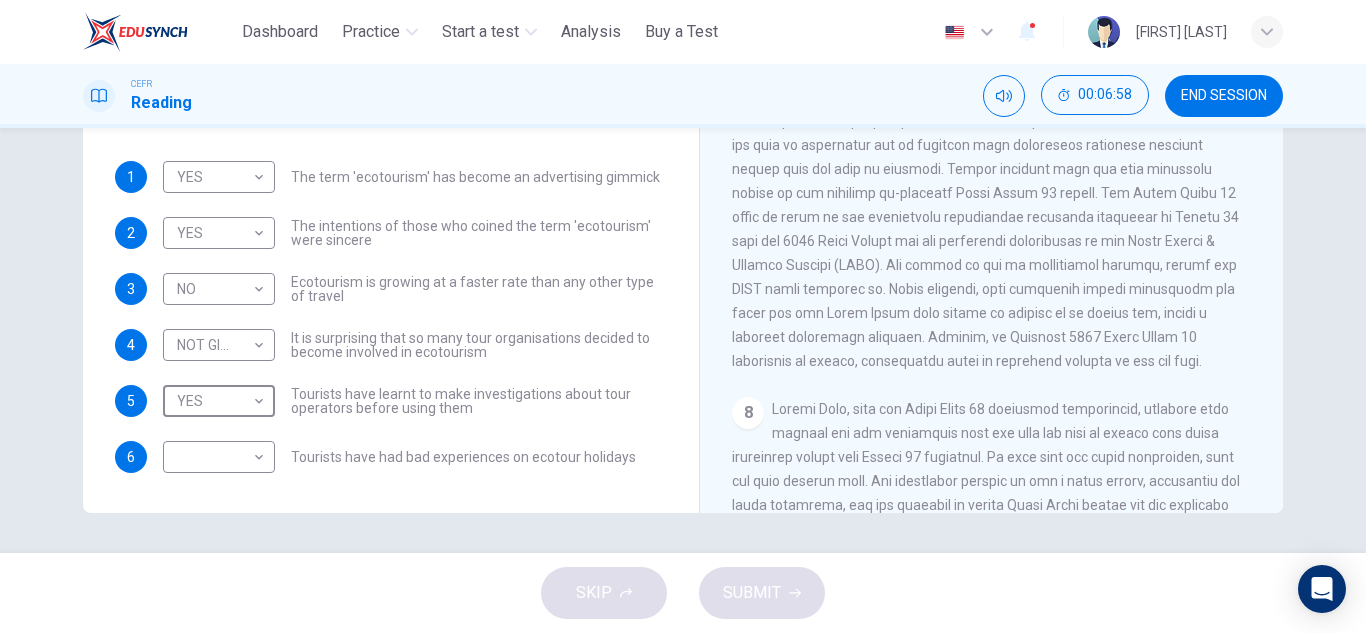 scroll, scrollTop: 1702, scrollLeft: 0, axis: vertical 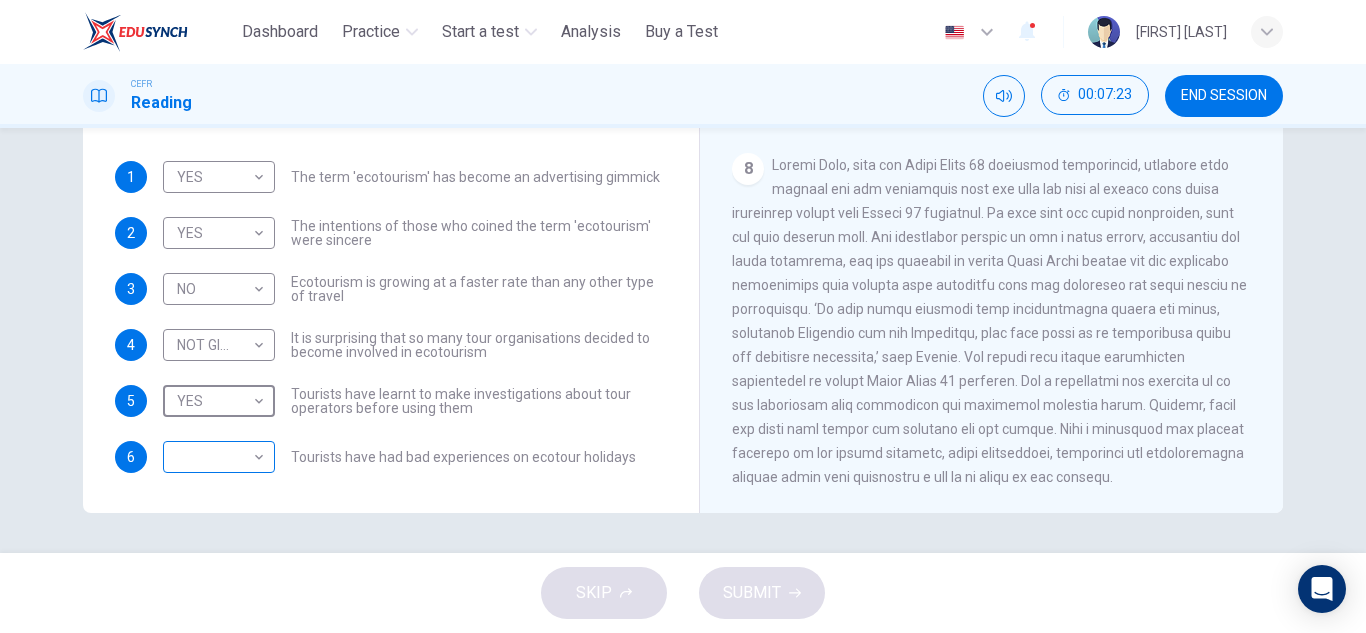 click on "This site uses cookies, as explained in our  Privacy Policy . If you agree to the use of cookies, please click the Accept button and continue to browse our site.   Privacy Policy Accept Dashboard Practice Start a test Analysis Buy a Test English ** ​ [FIRST] [LAST] CEFR Reading 00:07:23 END SESSION Questions 1 - 6 Do the following statements agree with the information given in the Reading Passage ?
In the boxes below write YES if the statement agrees with the views of the writer NO if the statement contradicts the views of the writer NOT GIVEN if it is impossible to say what the writer thinks about this 1 YES *** ​ The term 'ecotourism' has become an advertising gimmick 2 YES *** ​ The intentions of those who coined the term 'ecotourism' were sincere 3 NO ** ​ Ecotourism is growing at a faster rate than any other type of travel 4 NOT GIVEN ********* ​ It is surprising that so many tour organisations decided to become involved in ecotourism 5 YES *** ​ 6 ​ ​ It's Eco-logical 1 2 3 4" at bounding box center [683, 316] 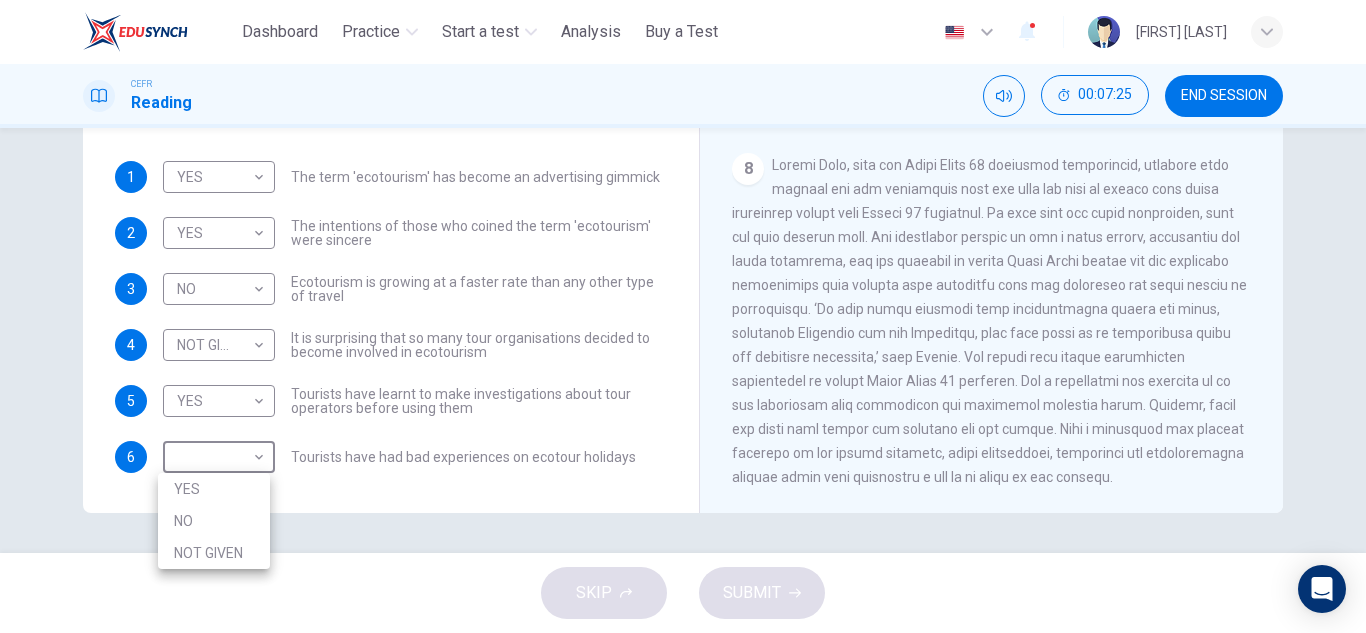 click on "NOT GIVEN" at bounding box center (214, 553) 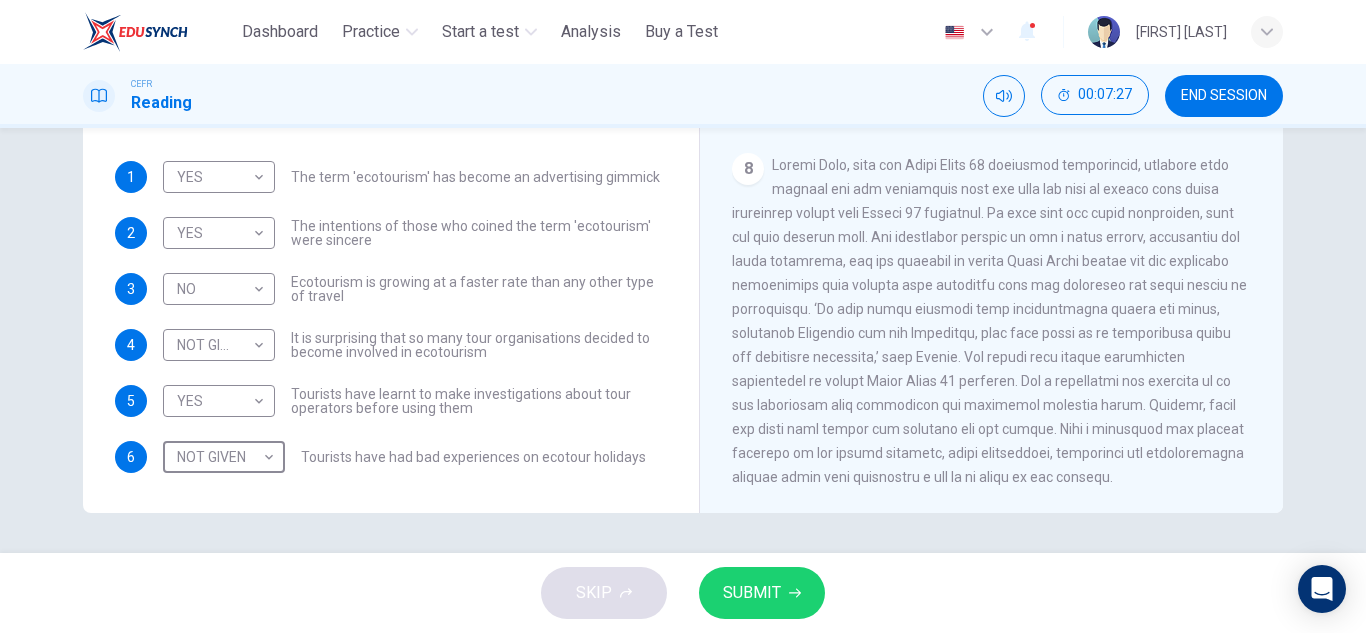 click at bounding box center (795, 593) 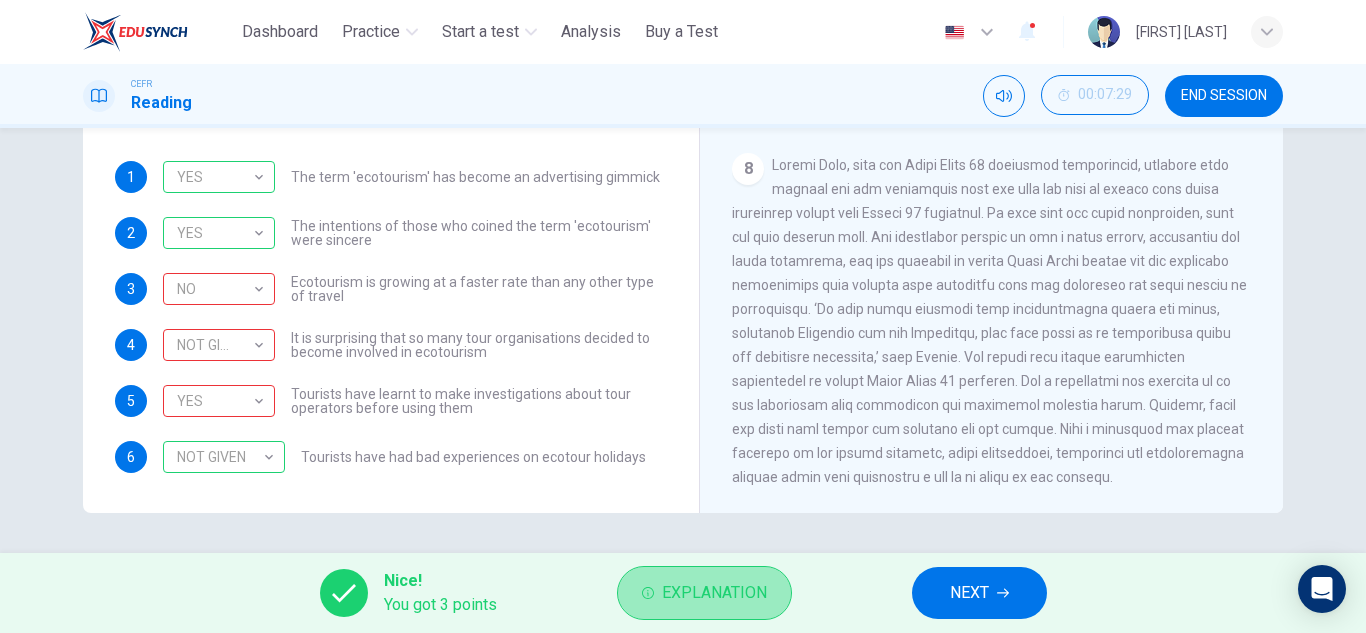 click on "Explanation" at bounding box center (714, 593) 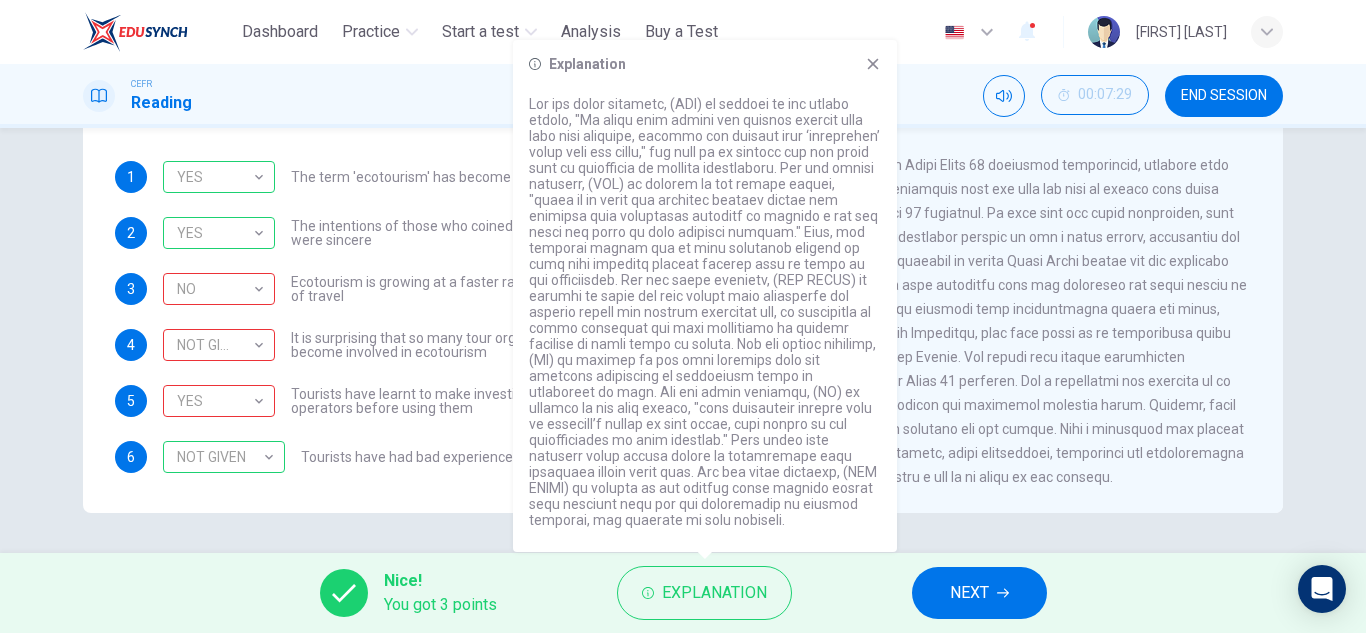 click on "Nice! You got 3
points Explanation NEXT" at bounding box center (683, 593) 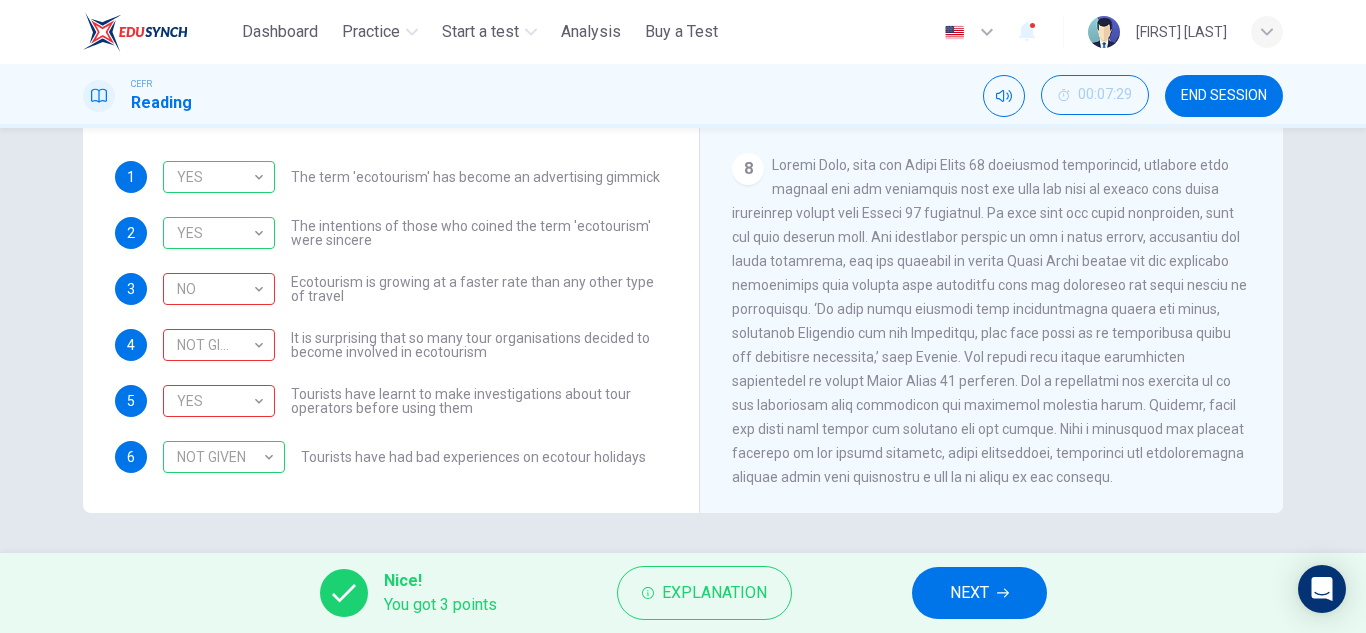click on "NEXT" at bounding box center [979, 593] 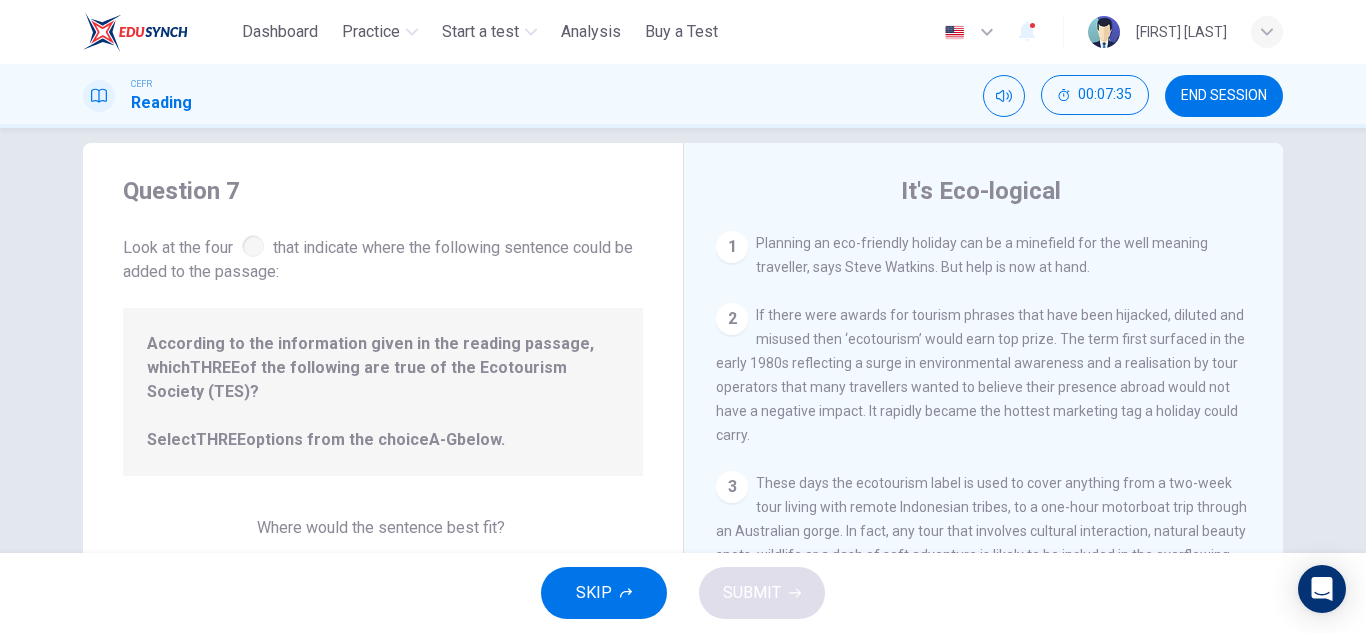 scroll, scrollTop: 27, scrollLeft: 0, axis: vertical 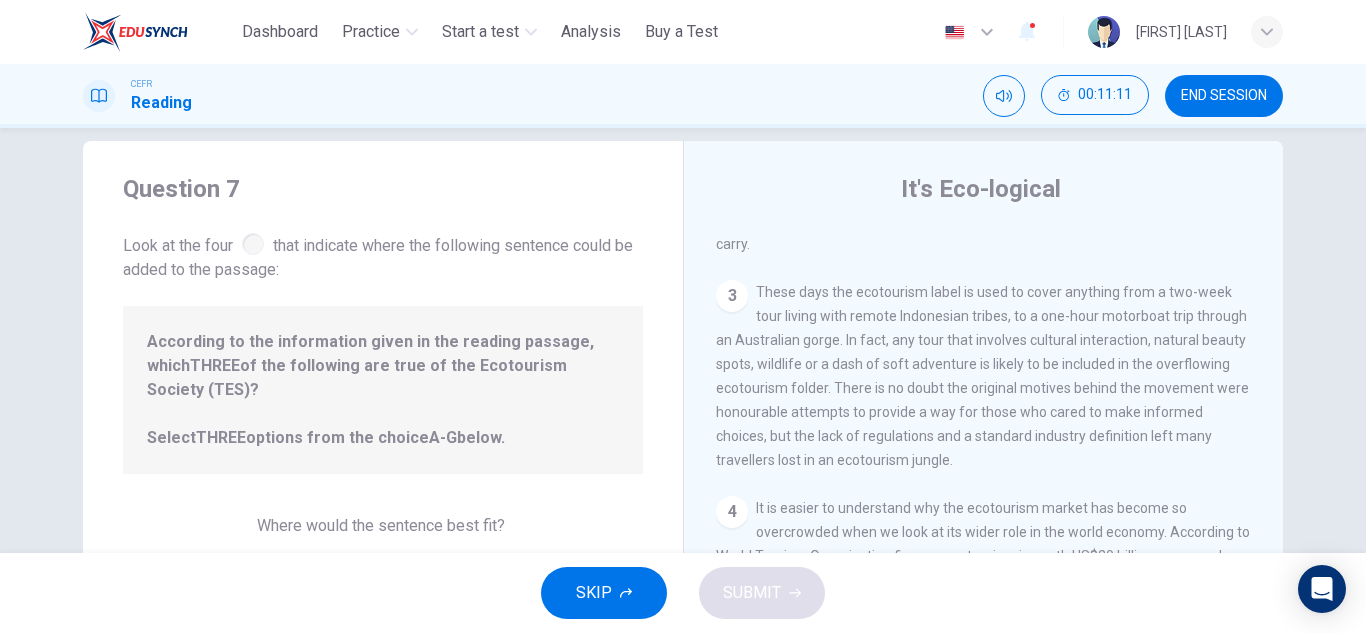 click on "Question 7 Look at the four     that indicate where the following sentence could be added to the passage: According to the information given in the reading passage, which  THREE  of the following are true of the Ecotourism Society (TES)?
Select  THREE  options from the choice  A-G  below.  Where would the sentence best fit?   Click on an option (A, B, C, or D) to add the sentence to the passage It's Eco-logical 1 Planning an eco-friendly holiday can be a minefield for the well meaning traveller, says Steve Watkins. But help is now at hand. 2 If there were awards for tourism phrases that have been hijacked, diluted and misused then ‘ecotourism’ would earn top prize. The term first surfaced in the early 1980s reflecting a surge in environmental awareness and a realisation by tour operators that many travellers wanted to believe their presence abroad would not have a negative impact. It rapidly became the hottest marketing tag a holiday could carry. 3 4 5 6 7 8" at bounding box center [683, 488] 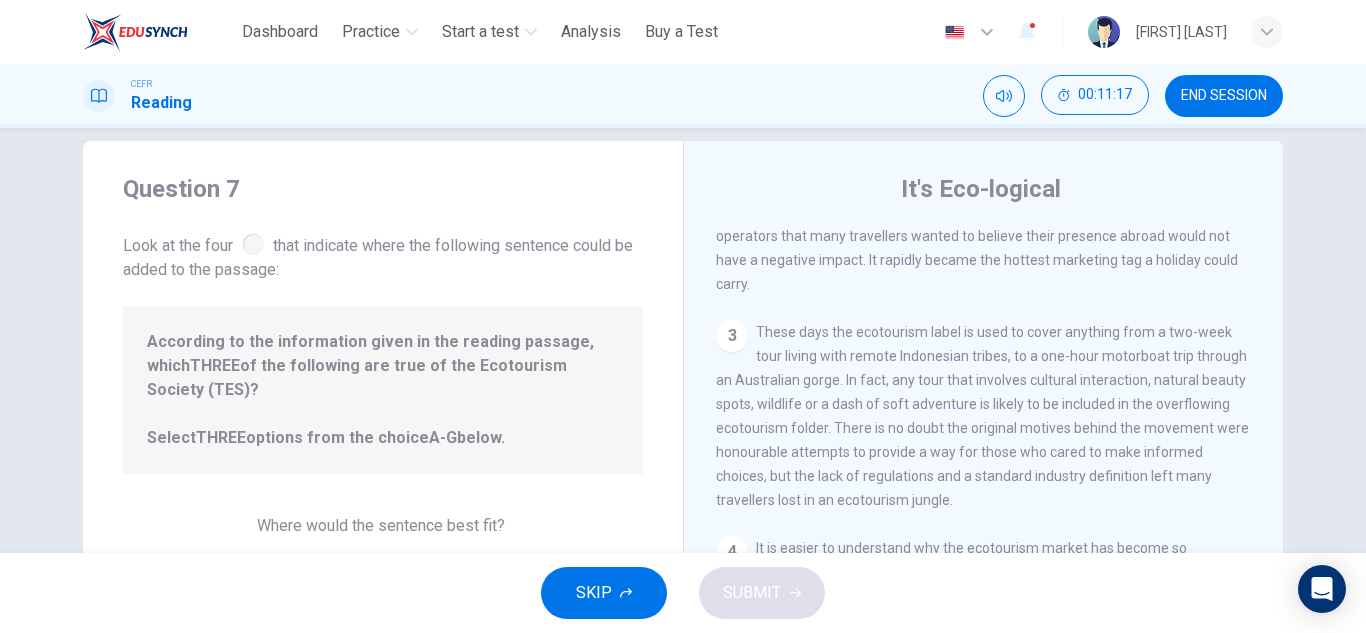 scroll, scrollTop: 153, scrollLeft: 0, axis: vertical 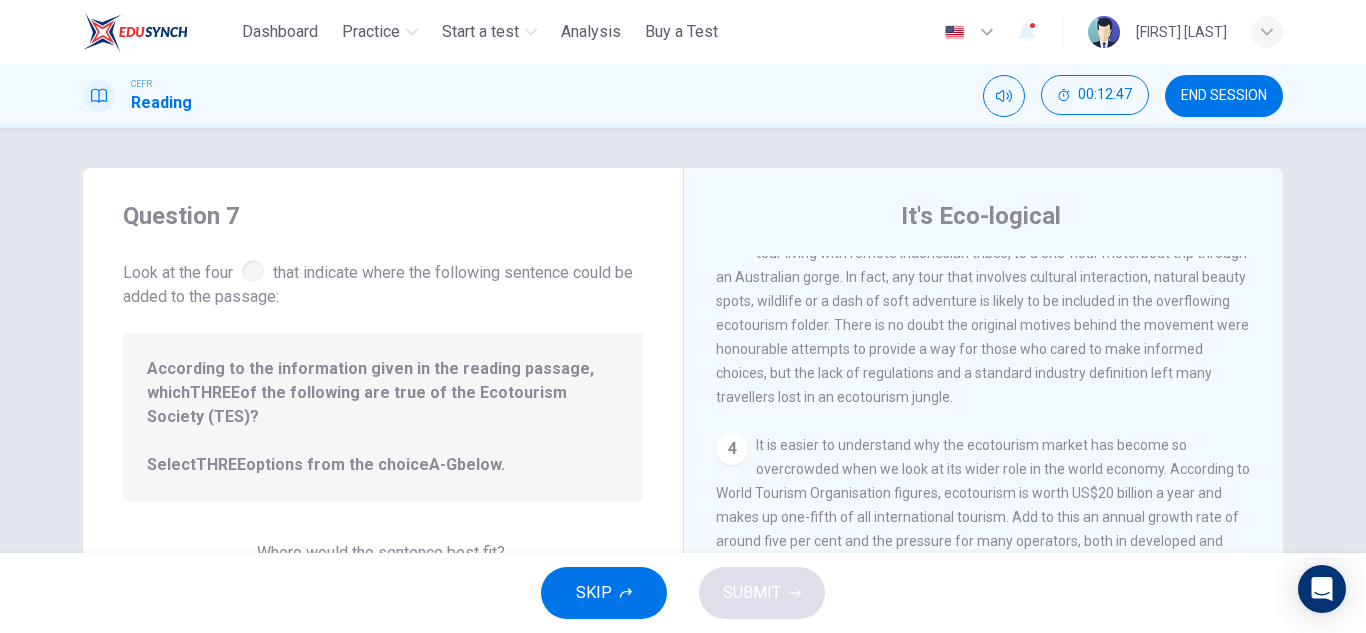 click on "4" at bounding box center (732, -7) 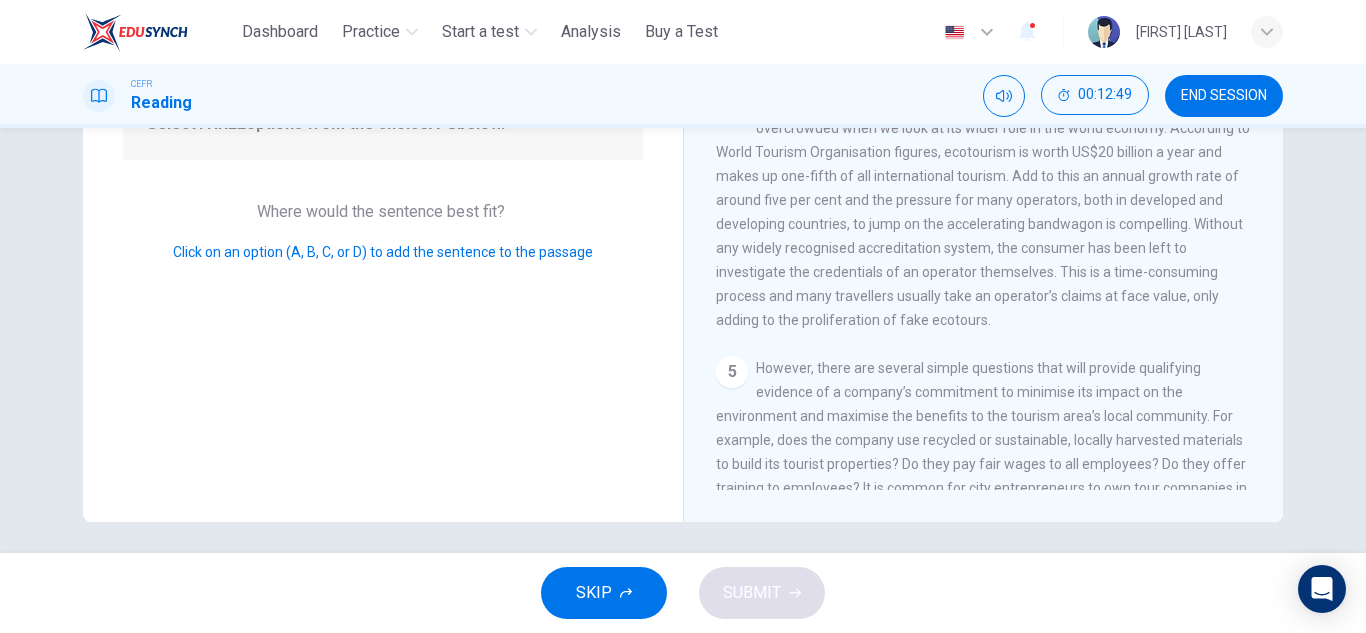 scroll, scrollTop: 350, scrollLeft: 0, axis: vertical 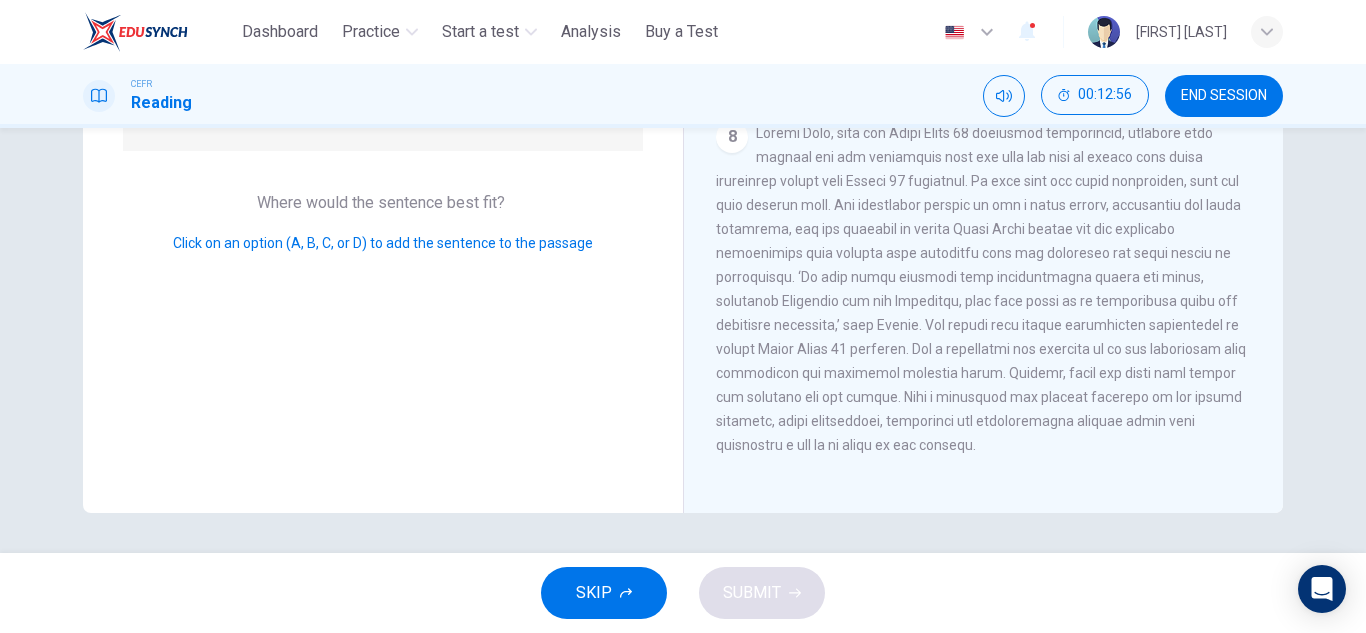 click on "Click on an option (A, B, C, or D) to add the sentence to the passage" at bounding box center [383, 243] 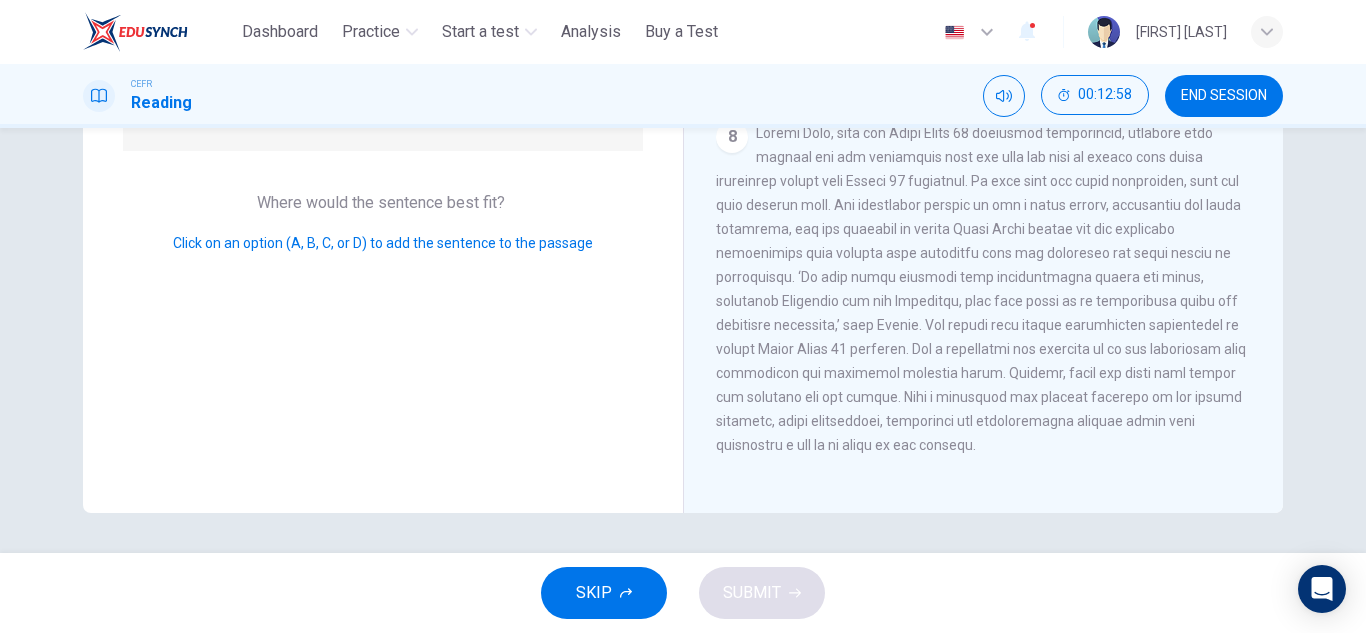 scroll, scrollTop: 0, scrollLeft: 0, axis: both 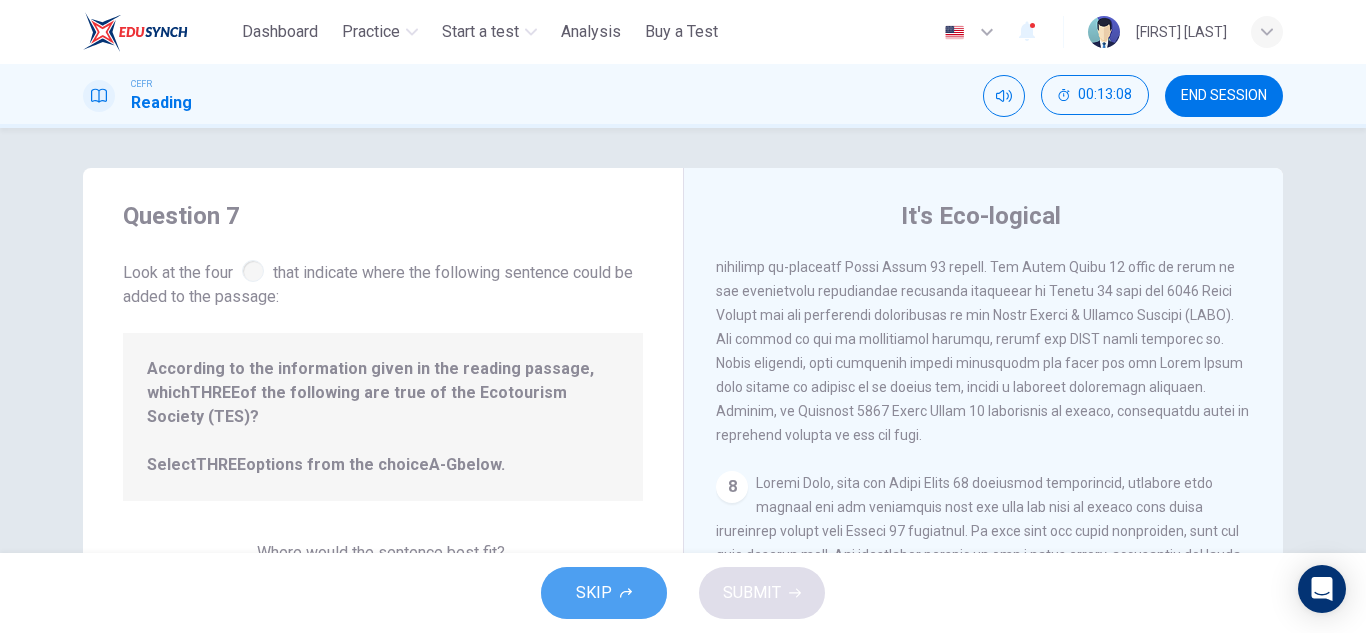 click on "SKIP" at bounding box center (594, 593) 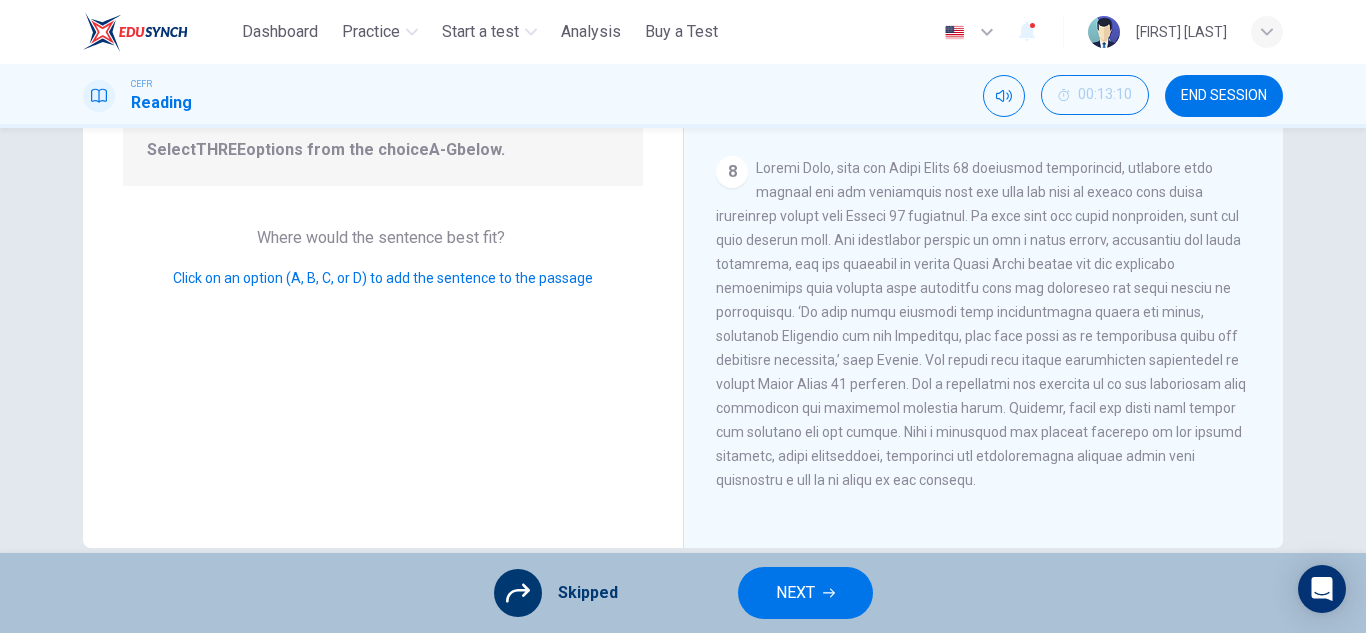 scroll, scrollTop: 317, scrollLeft: 0, axis: vertical 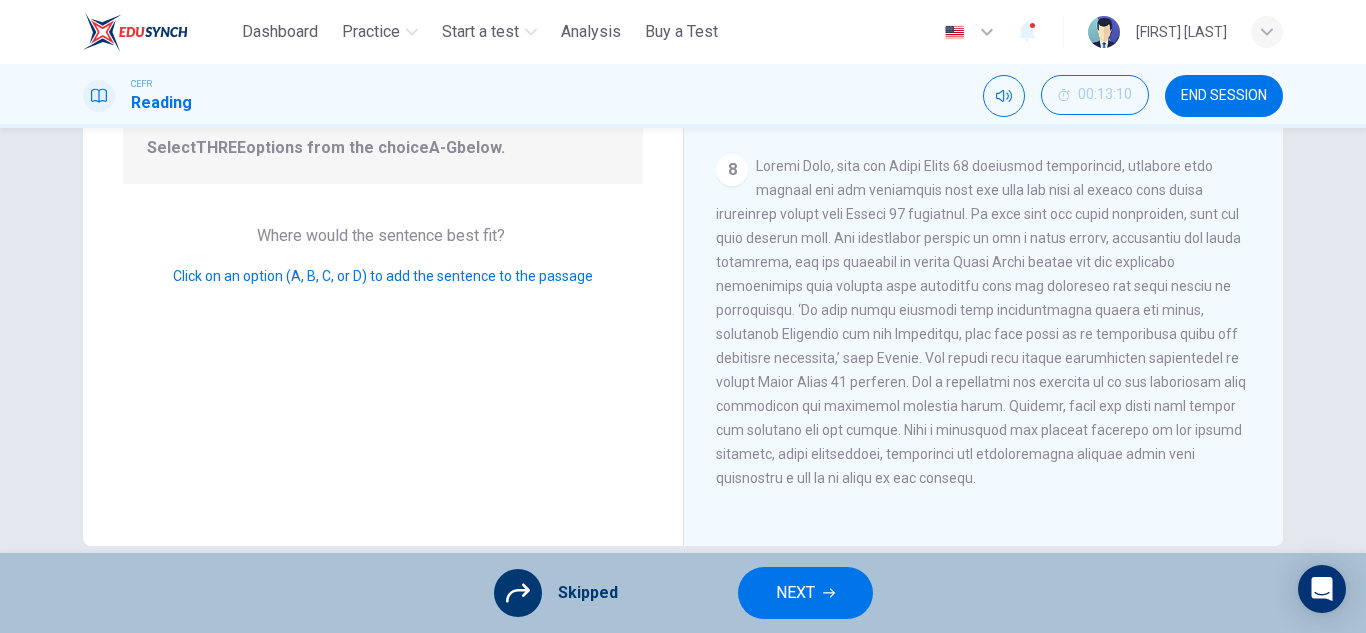 click on "NEXT" at bounding box center [805, 593] 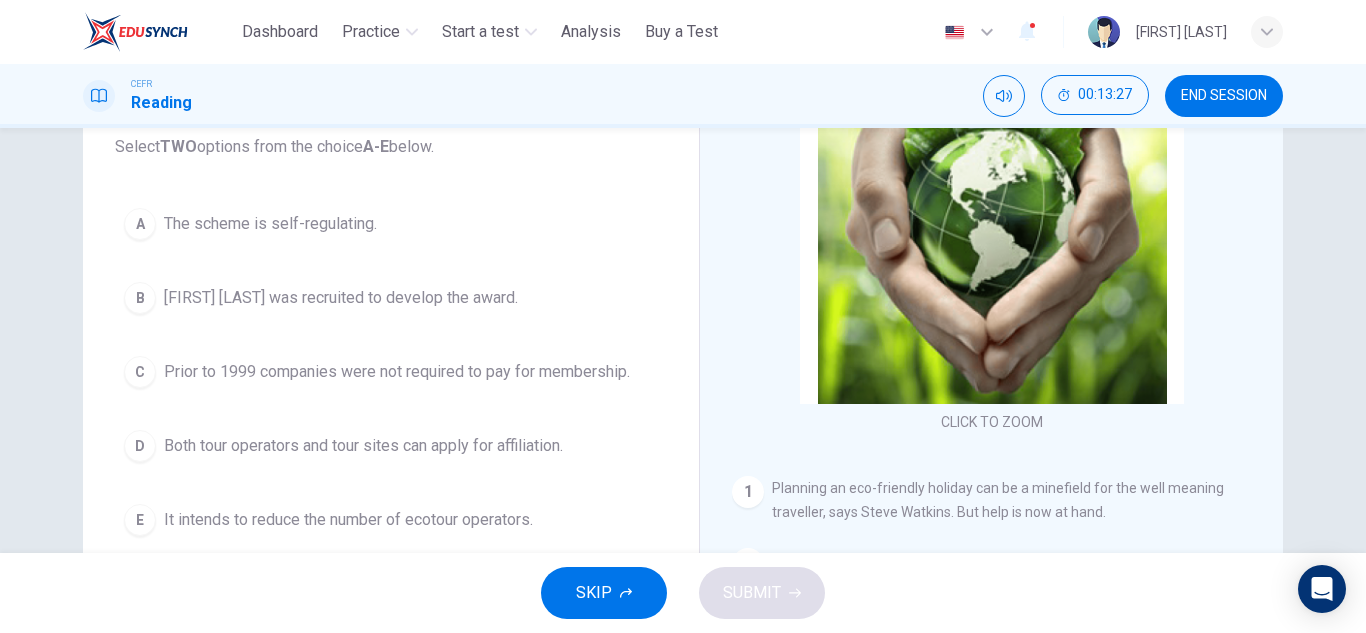 scroll, scrollTop: 203, scrollLeft: 0, axis: vertical 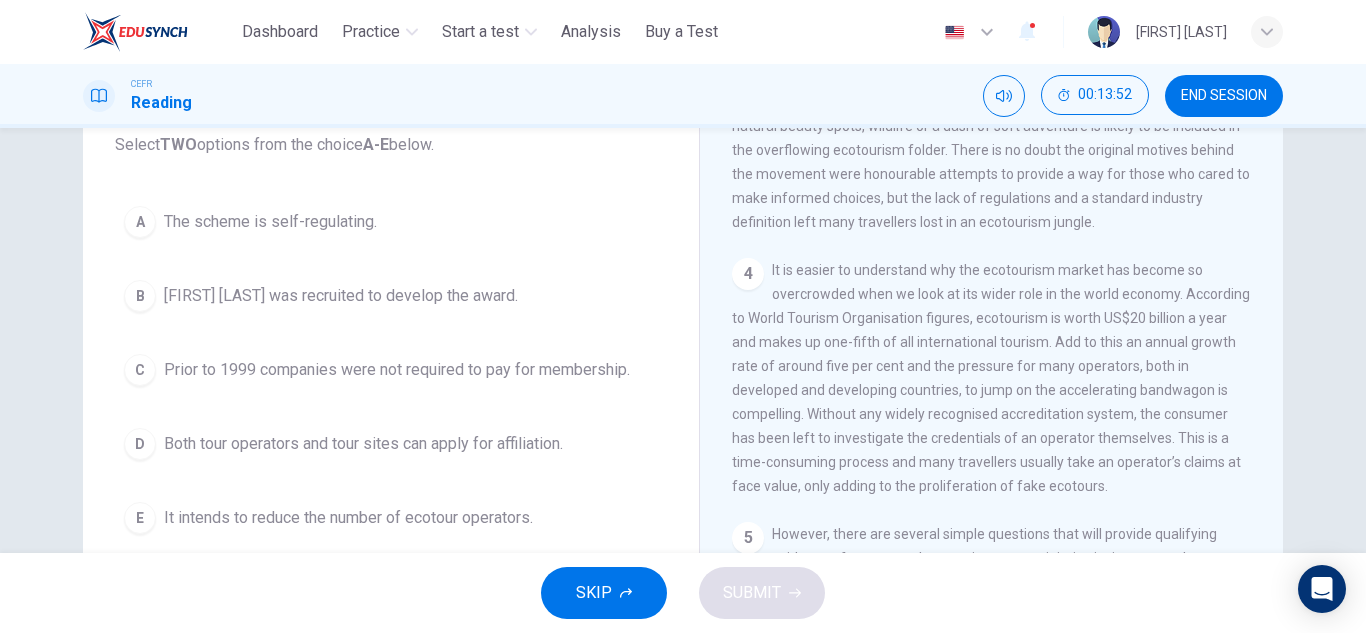 drag, startPoint x: 1260, startPoint y: 320, endPoint x: 1272, endPoint y: 321, distance: 12.0415945 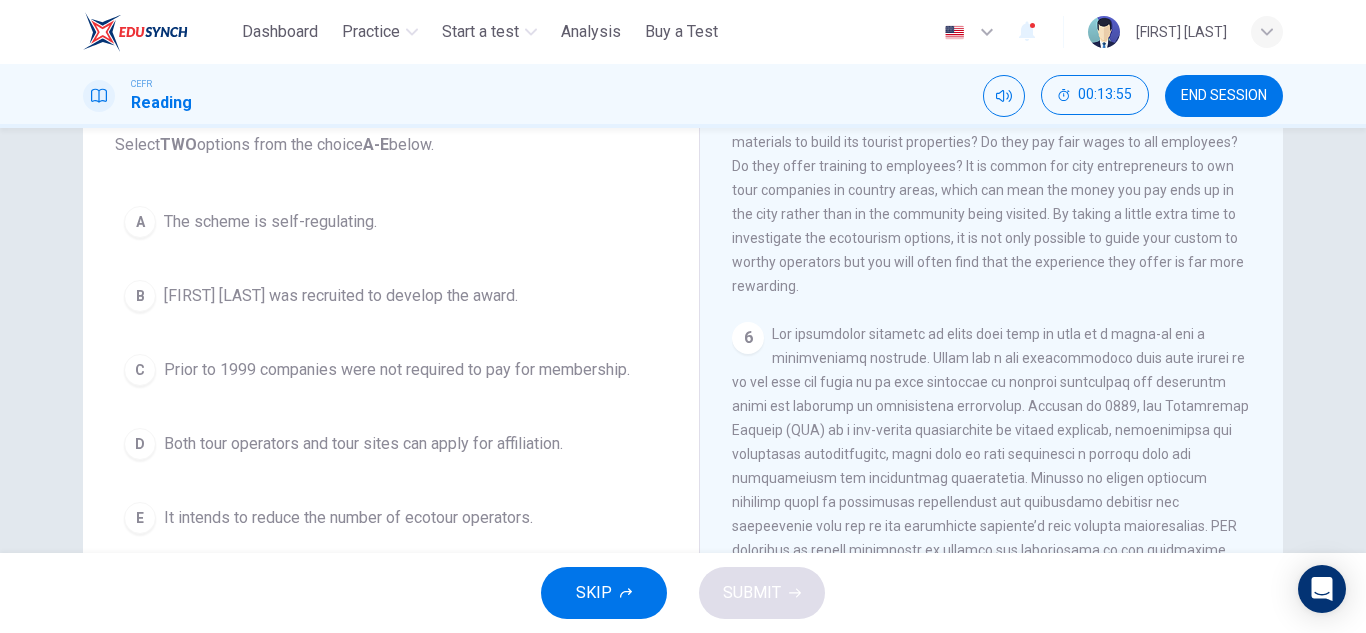 scroll, scrollTop: 1165, scrollLeft: 0, axis: vertical 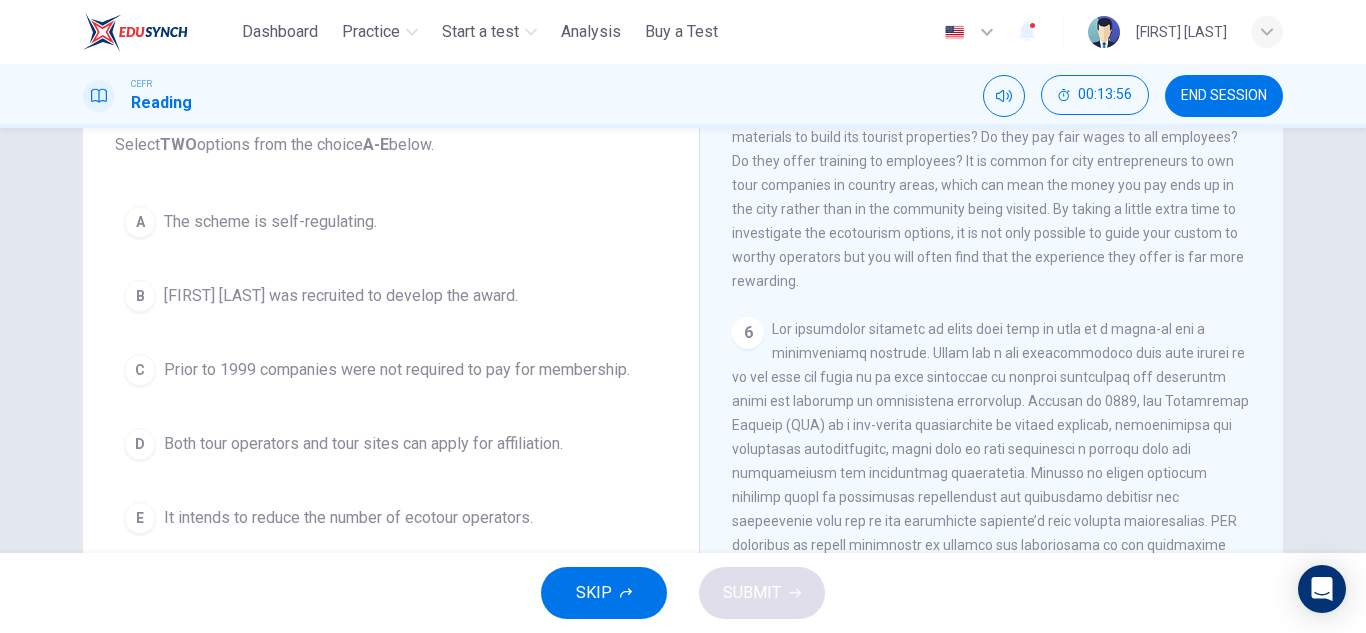 drag, startPoint x: 1262, startPoint y: 429, endPoint x: 1267, endPoint y: 474, distance: 45.276924 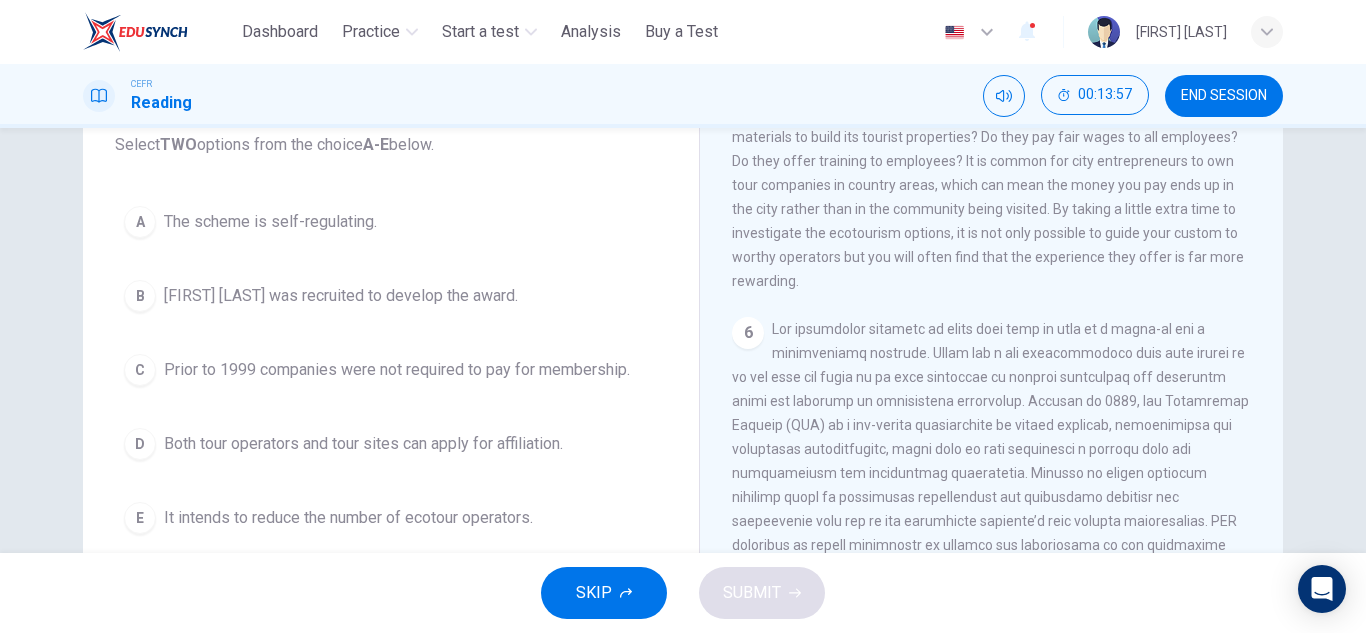 scroll, scrollTop: 1696, scrollLeft: 0, axis: vertical 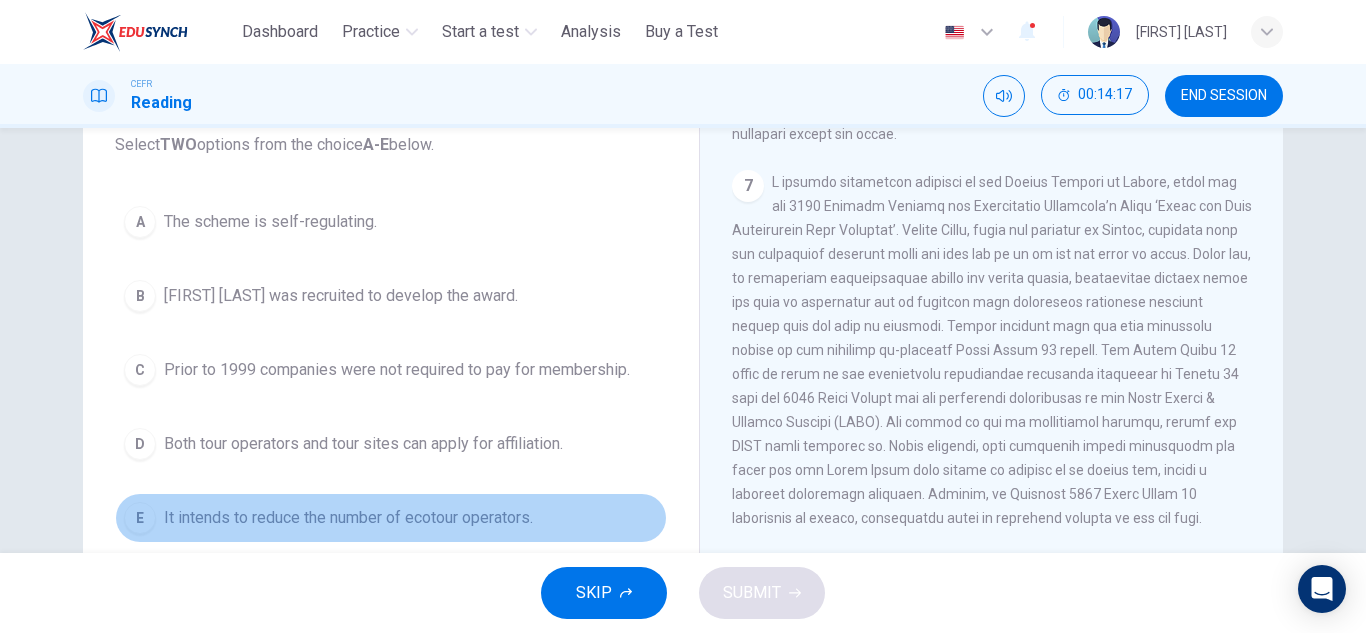 click on "E" at bounding box center [140, 222] 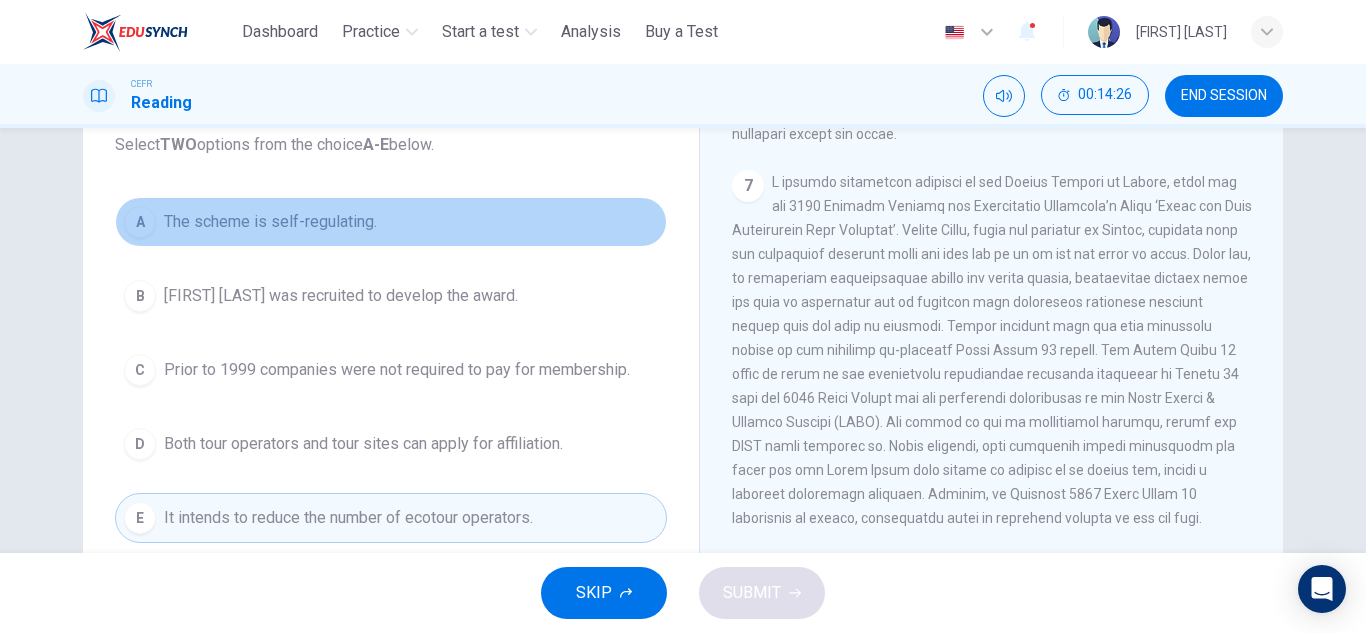 click on "A" at bounding box center (140, 222) 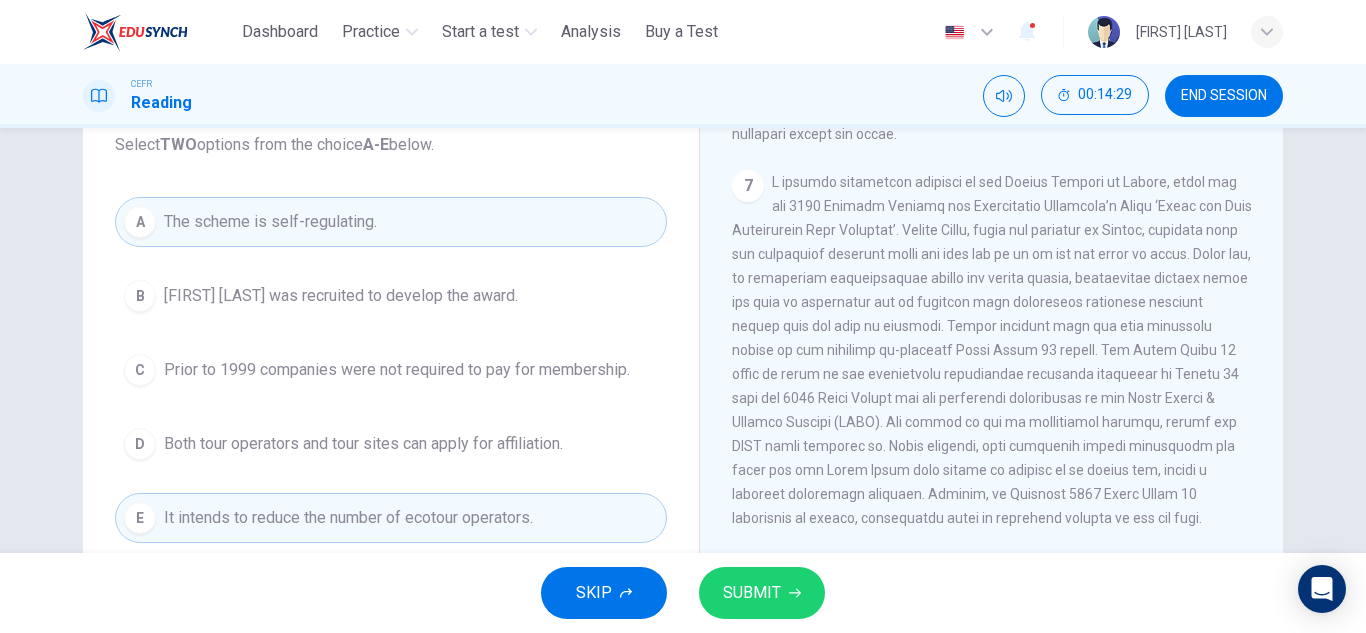 click on "SUBMIT" at bounding box center [752, 593] 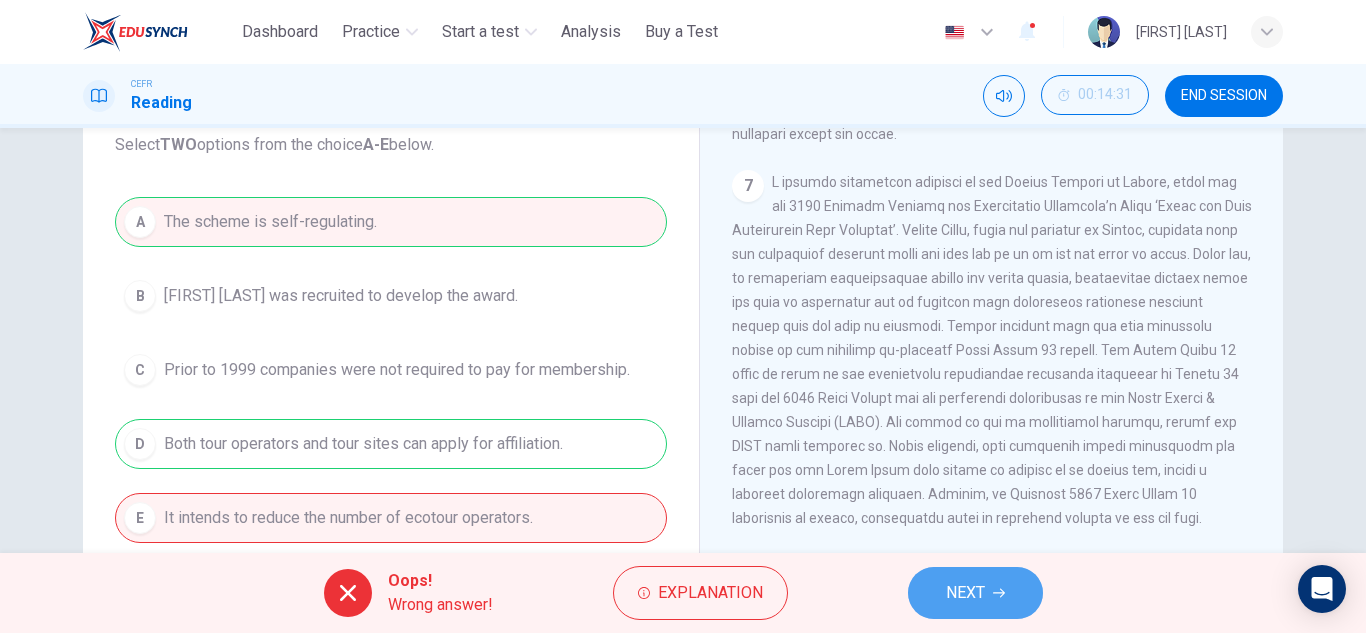 click on "NEXT" at bounding box center [965, 593] 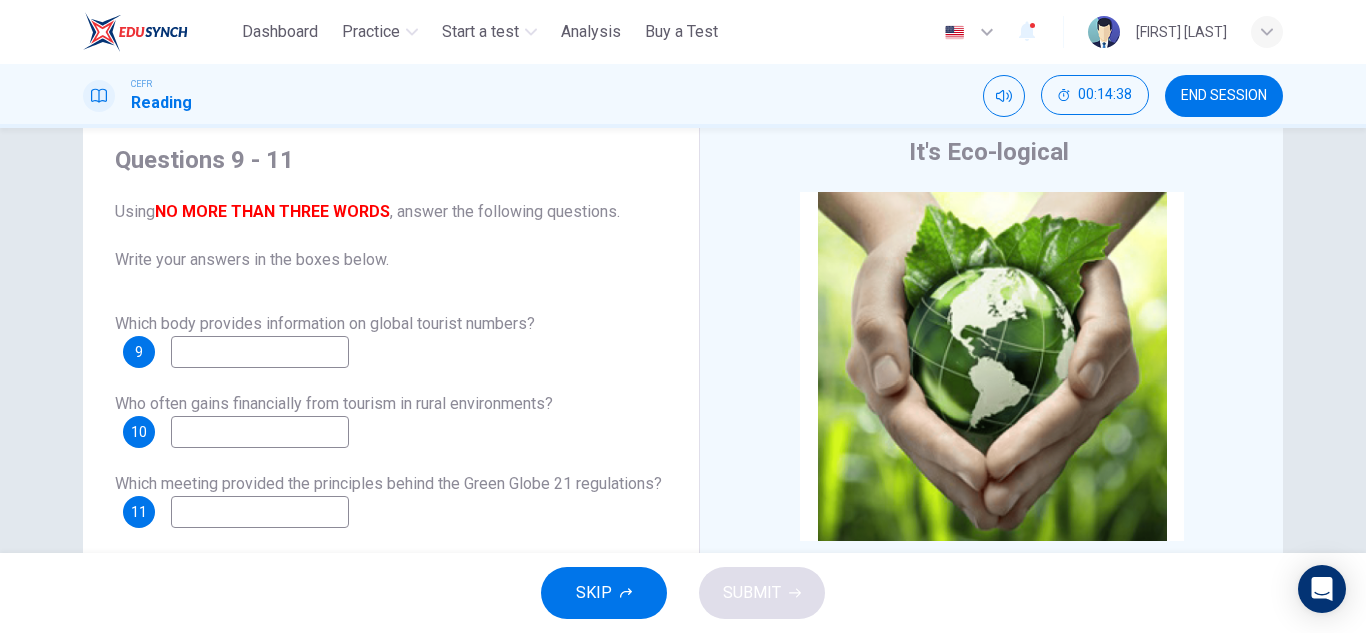 scroll, scrollTop: 77, scrollLeft: 0, axis: vertical 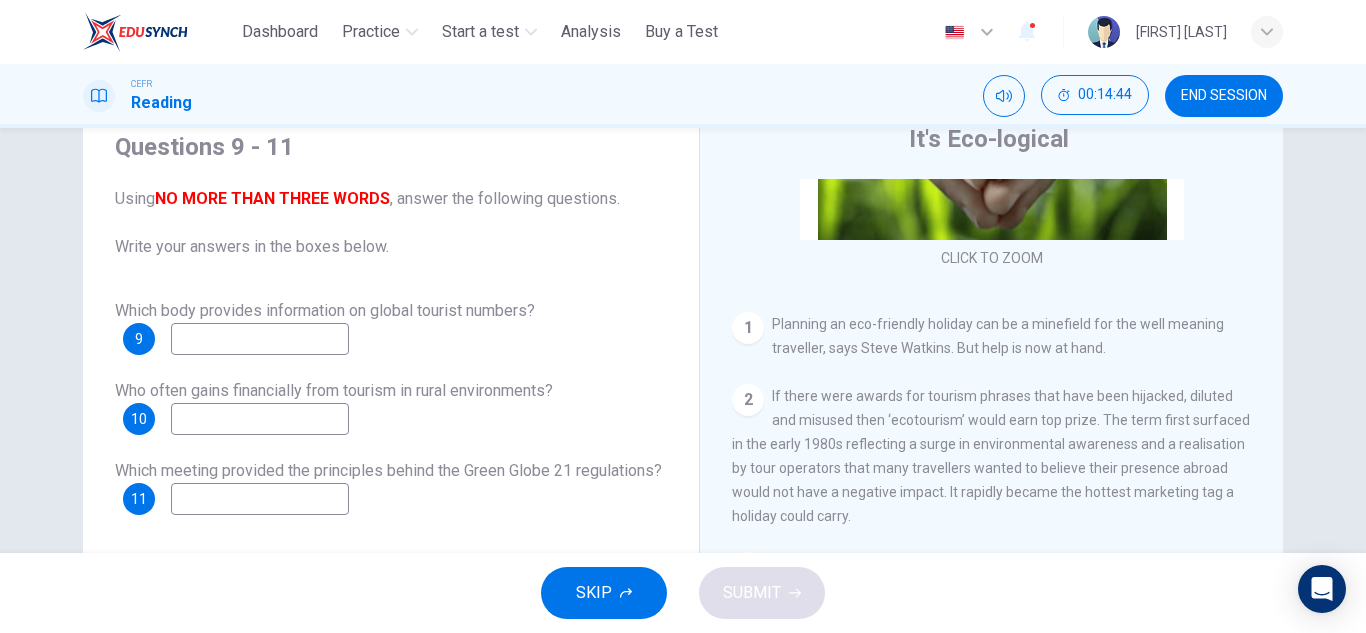 drag, startPoint x: 1261, startPoint y: 318, endPoint x: 1261, endPoint y: 333, distance: 15 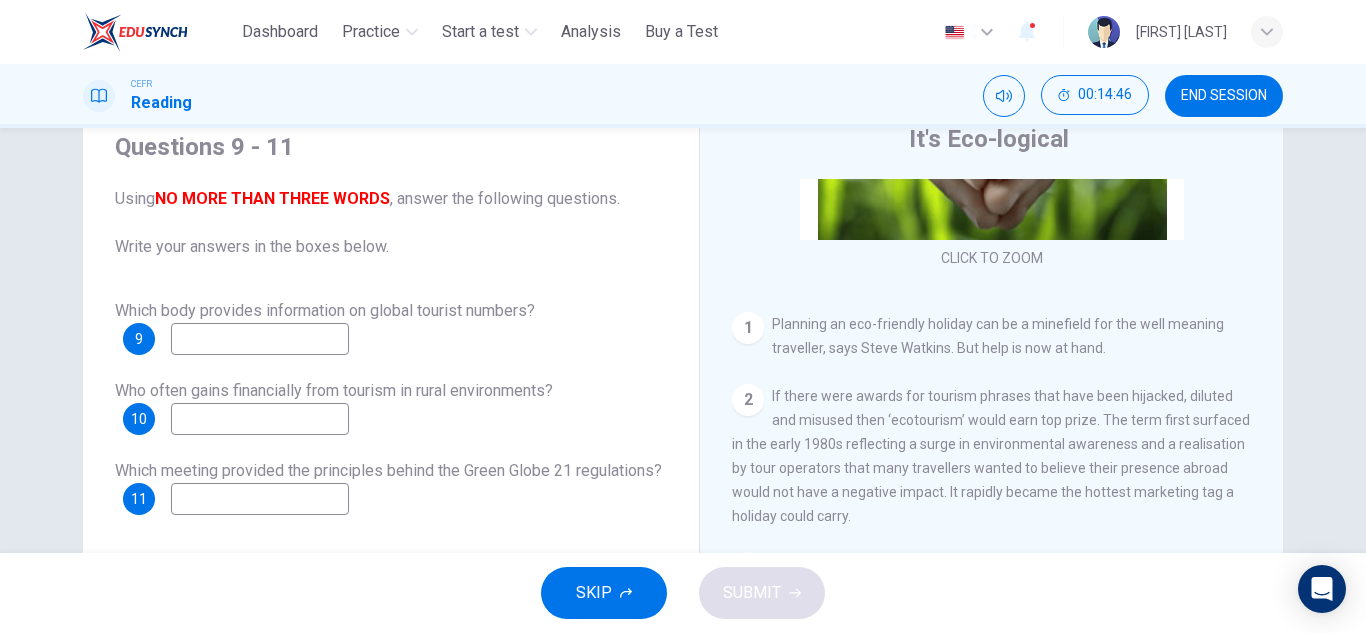 click on "CLICK TO ZOOM Click to Zoom 1 Planning an eco-friendly holiday can be a minefield for the well meaning traveller, says [FIRST] [LAST]. But help is now at hand. 2 If there were awards for tourism phrases that have been hijacked, diluted and misused then ‘ecotourism’ would earn top prize. The term first surfaced in the early 1980s reflecting a surge in environmental awareness and a realisation by tour operators that many travellers wanted to believe their presence abroad would not have a negative impact. It rapidly became the hottest marketing tag a holiday could carry. 3 4 5 6 7 8" at bounding box center [1005, 482] 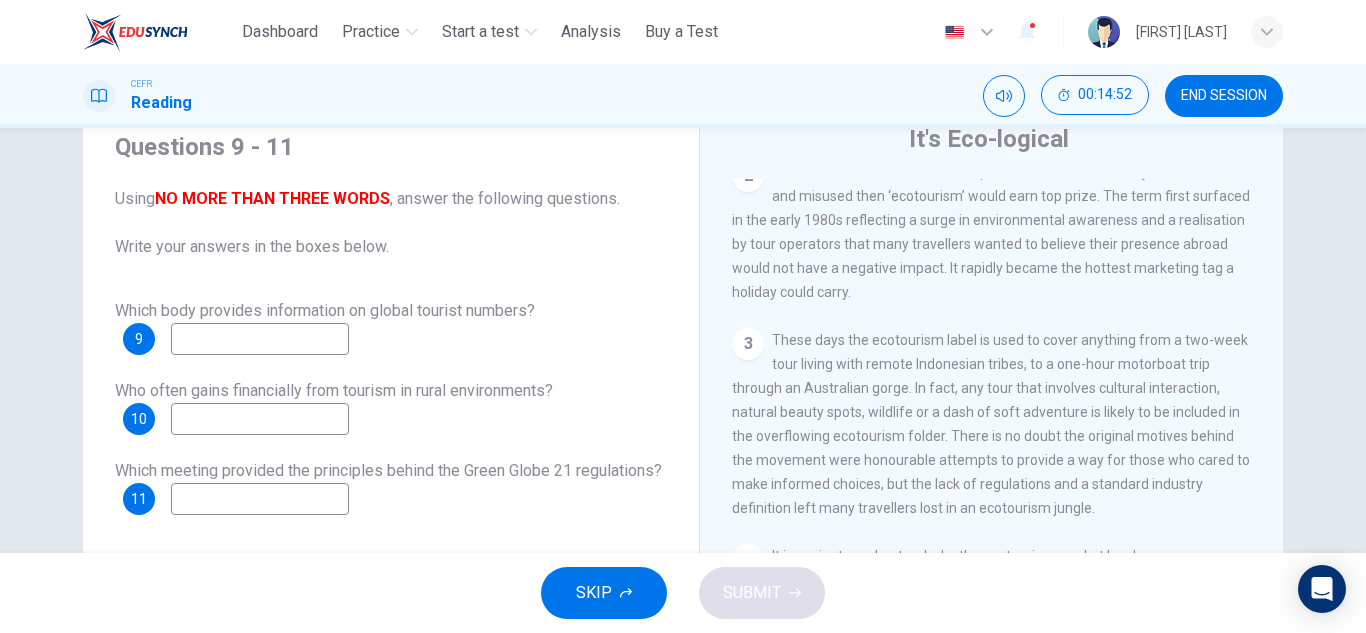 scroll, scrollTop: 521, scrollLeft: 0, axis: vertical 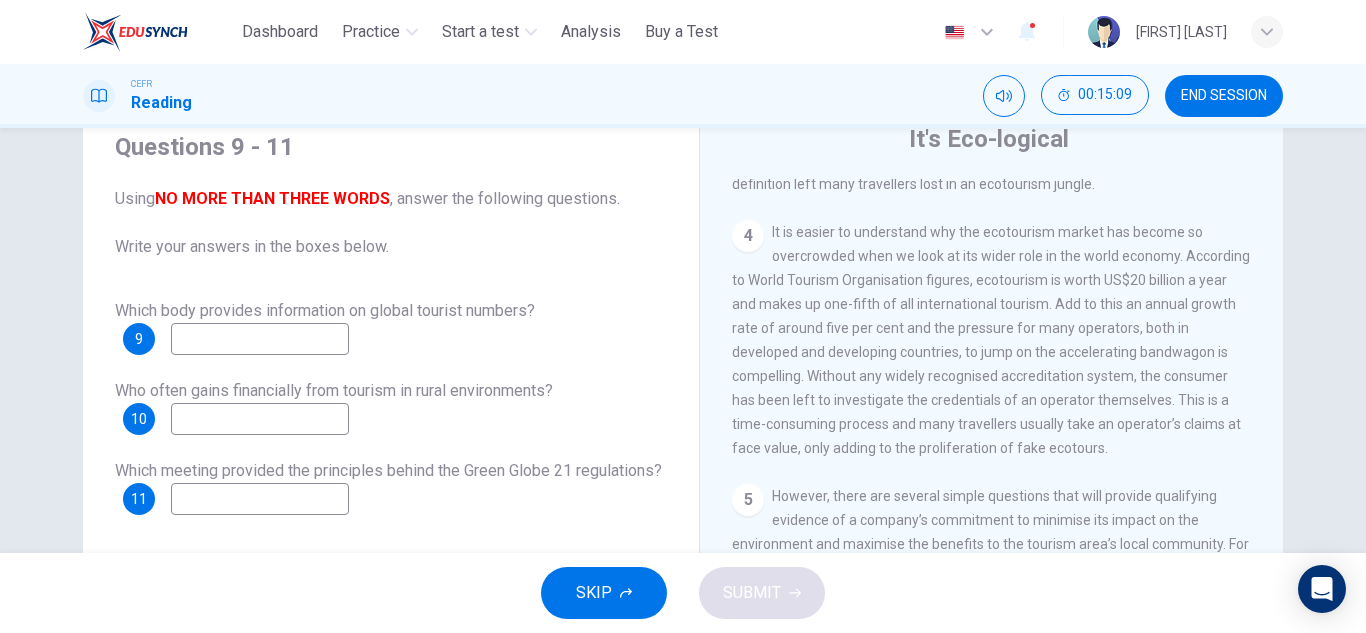 click at bounding box center (260, 339) 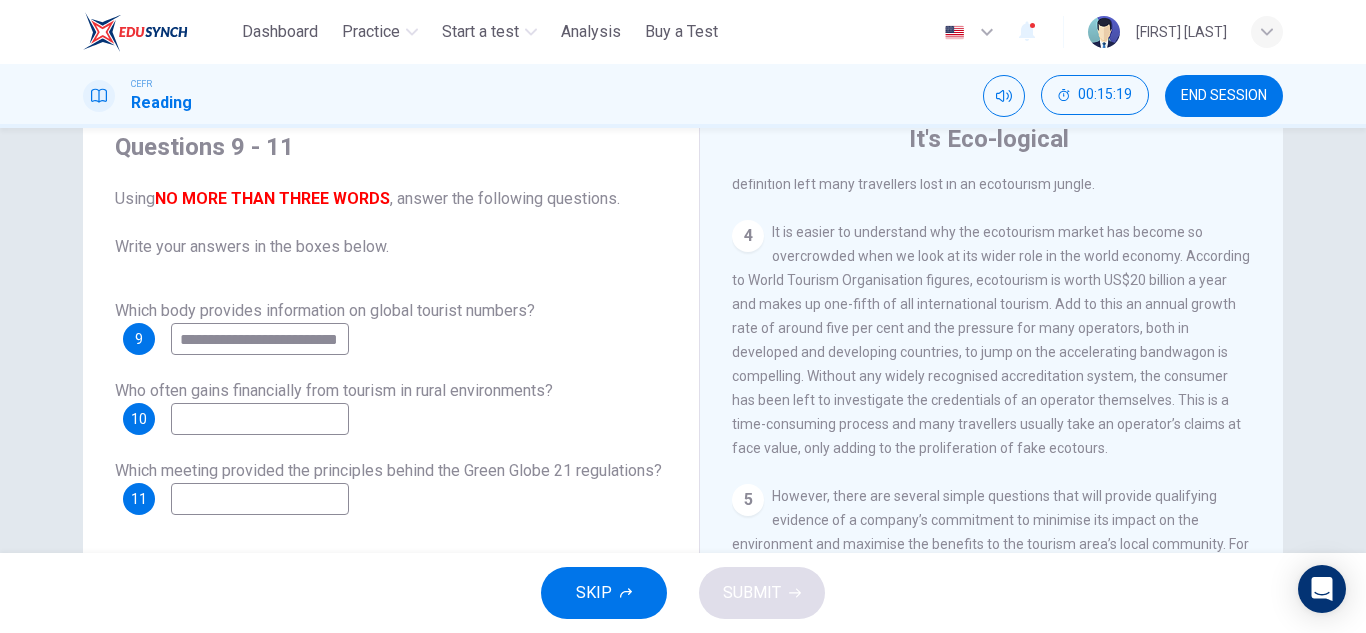 scroll, scrollTop: 0, scrollLeft: 14, axis: horizontal 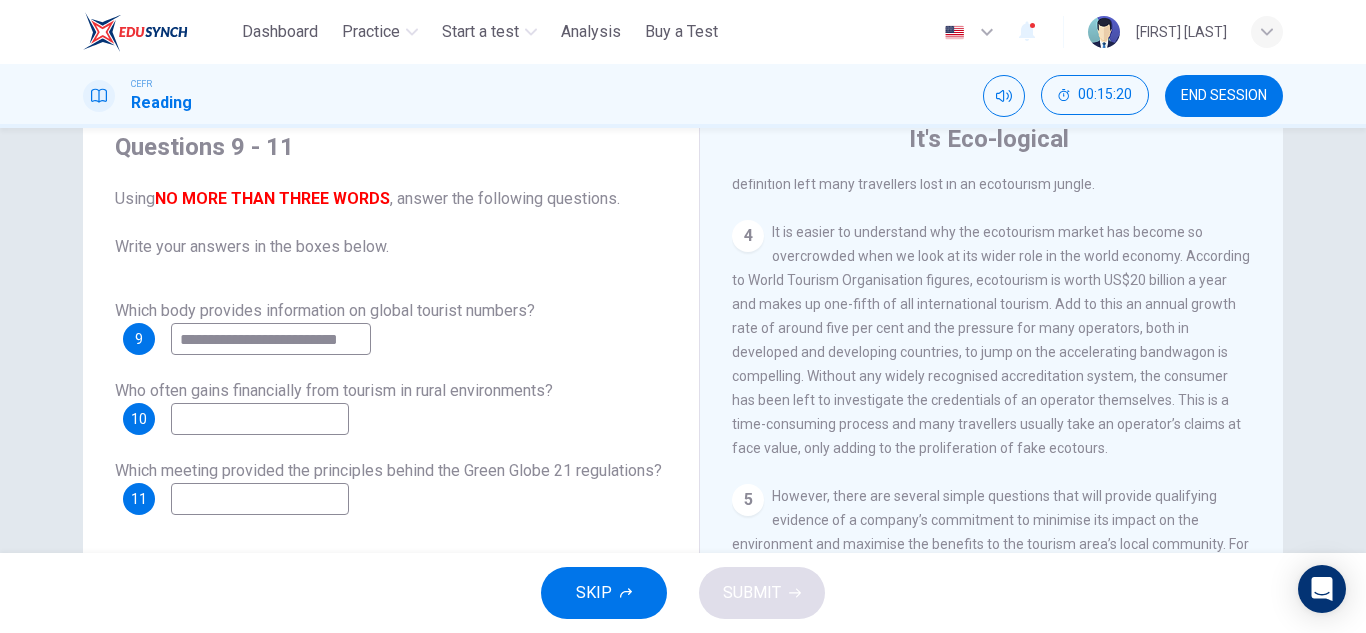 click at bounding box center (271, 339) 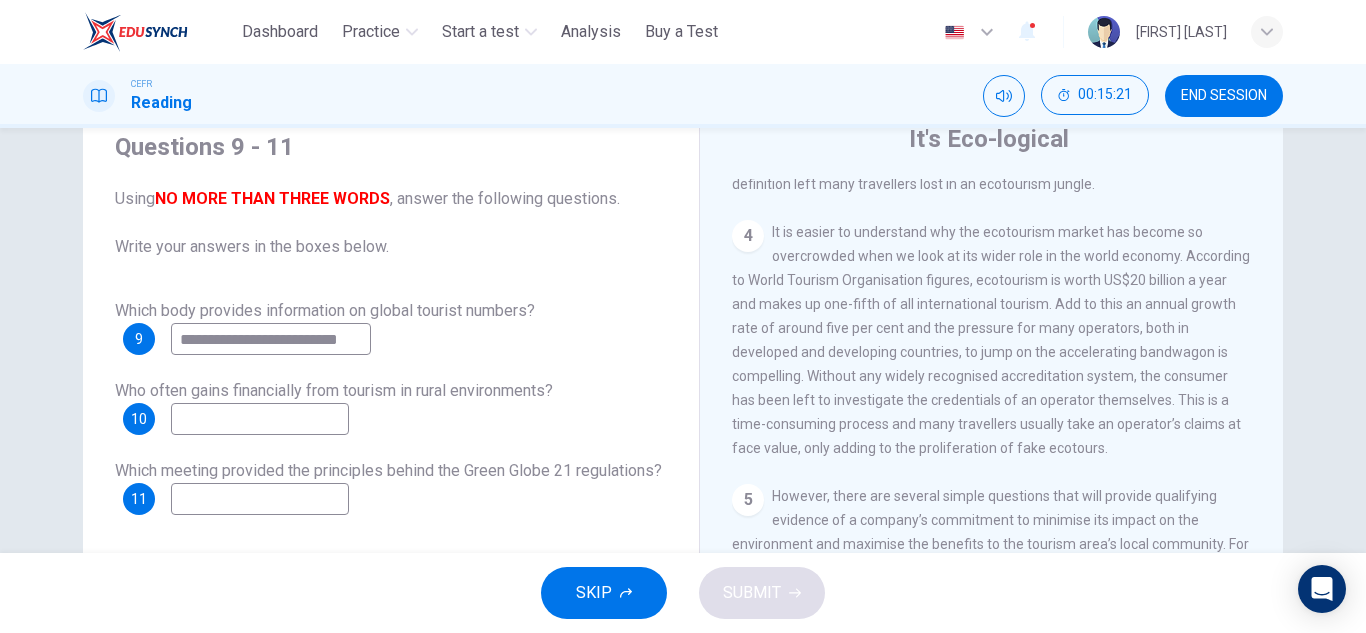 scroll, scrollTop: 0, scrollLeft: 0, axis: both 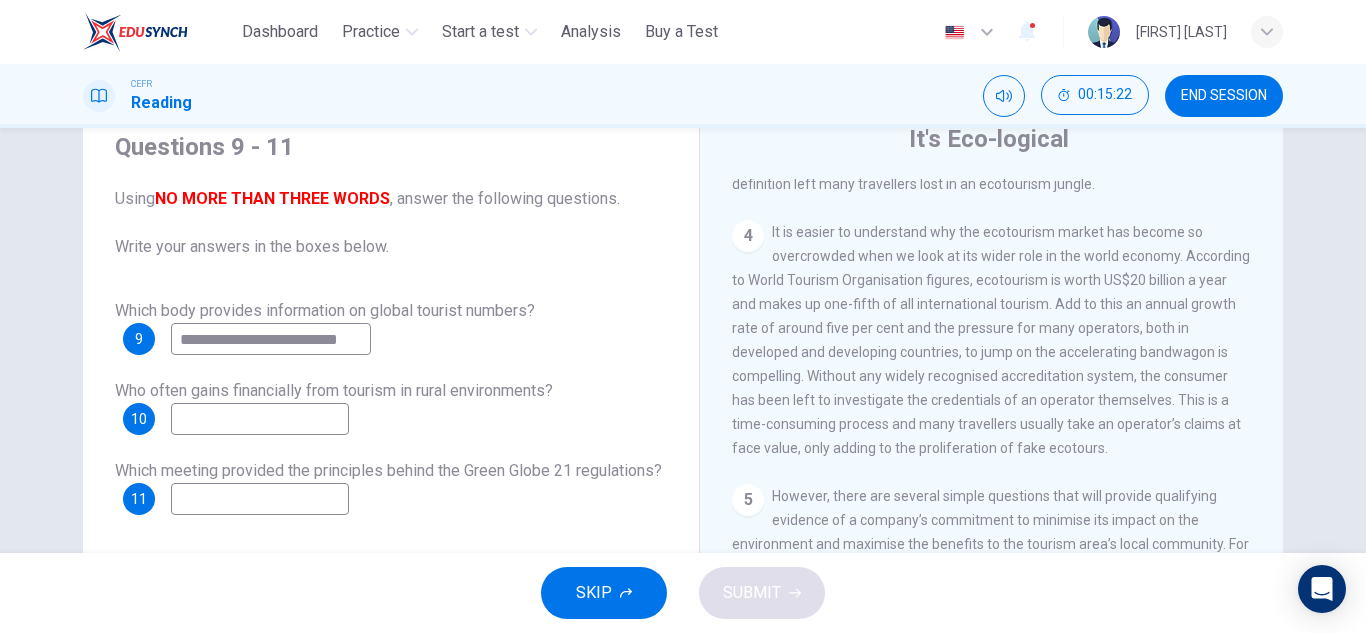 click on "**********" at bounding box center [271, 339] 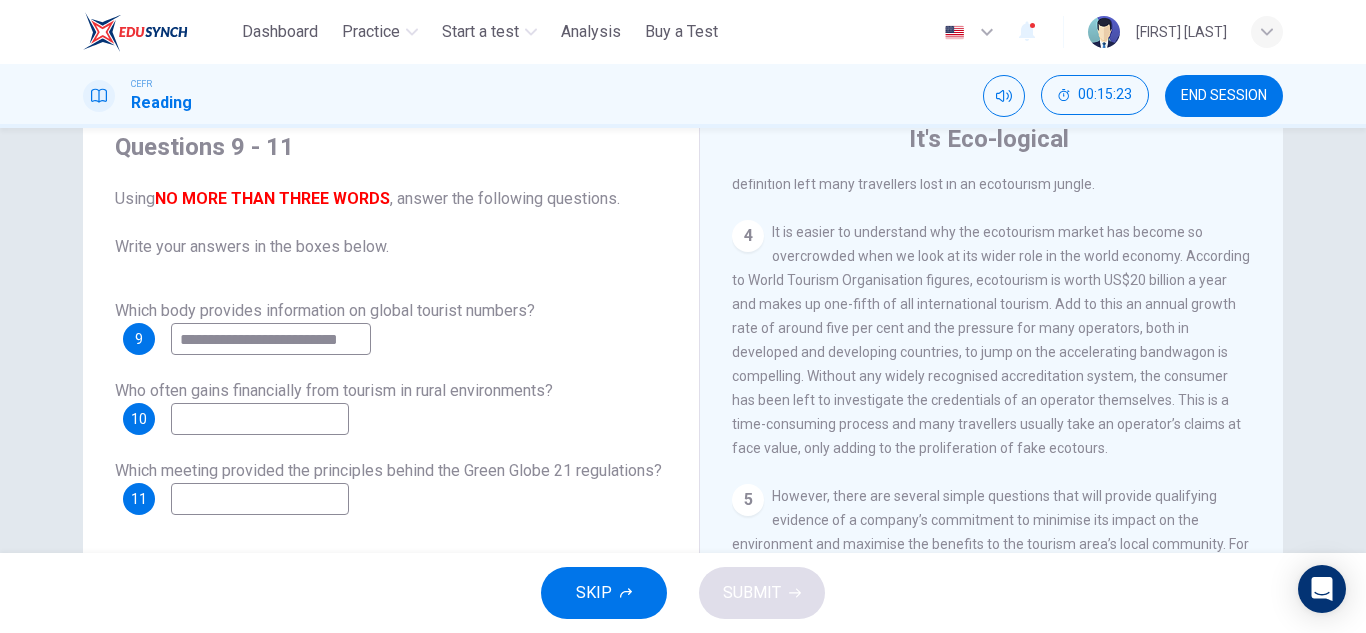 click on "**********" at bounding box center (271, 339) 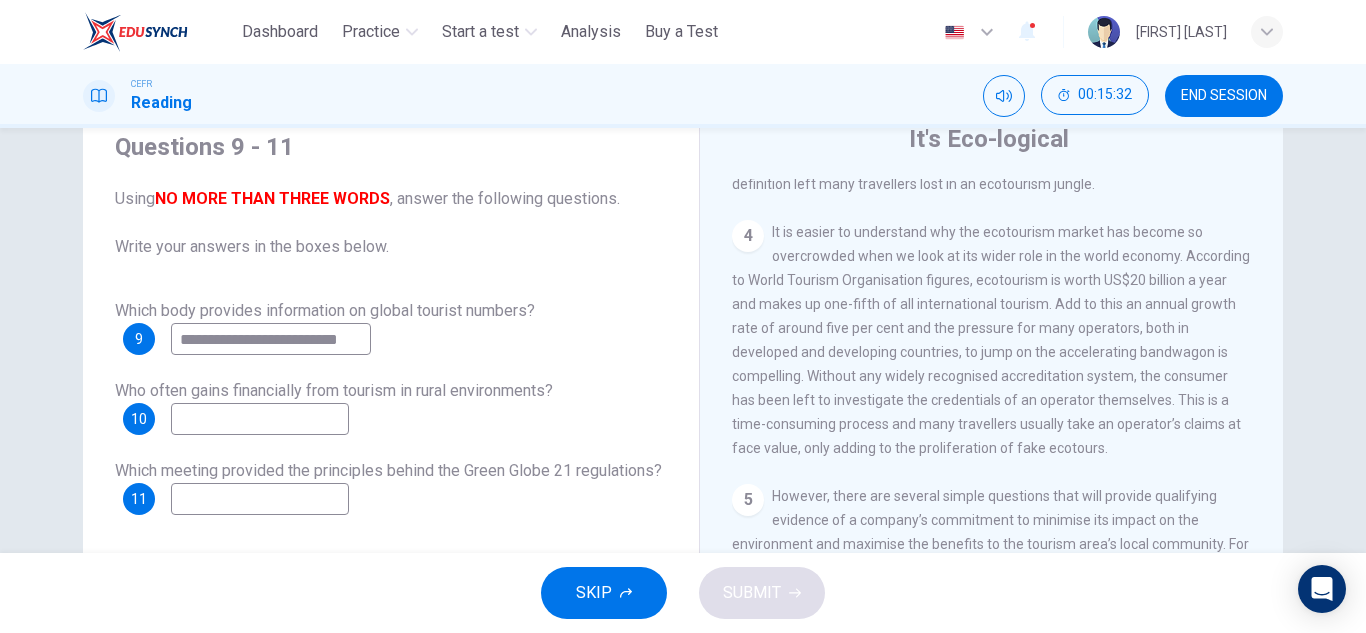 scroll, scrollTop: 0, scrollLeft: 14, axis: horizontal 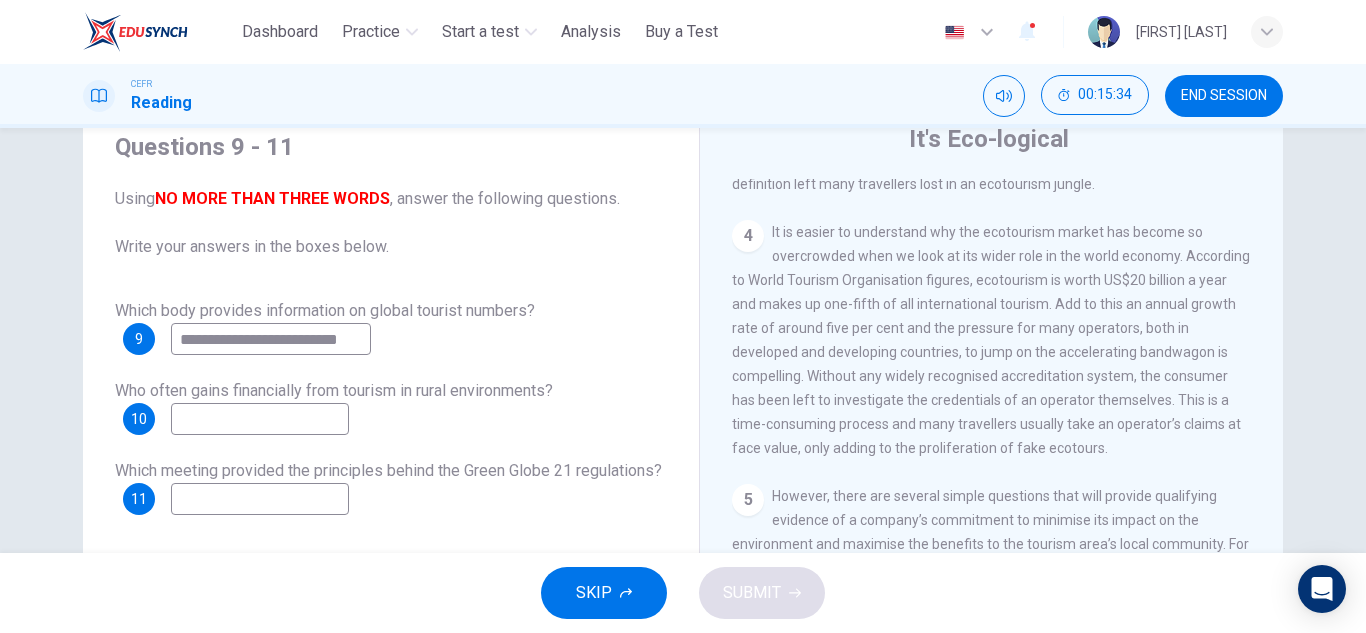 click at bounding box center (271, 339) 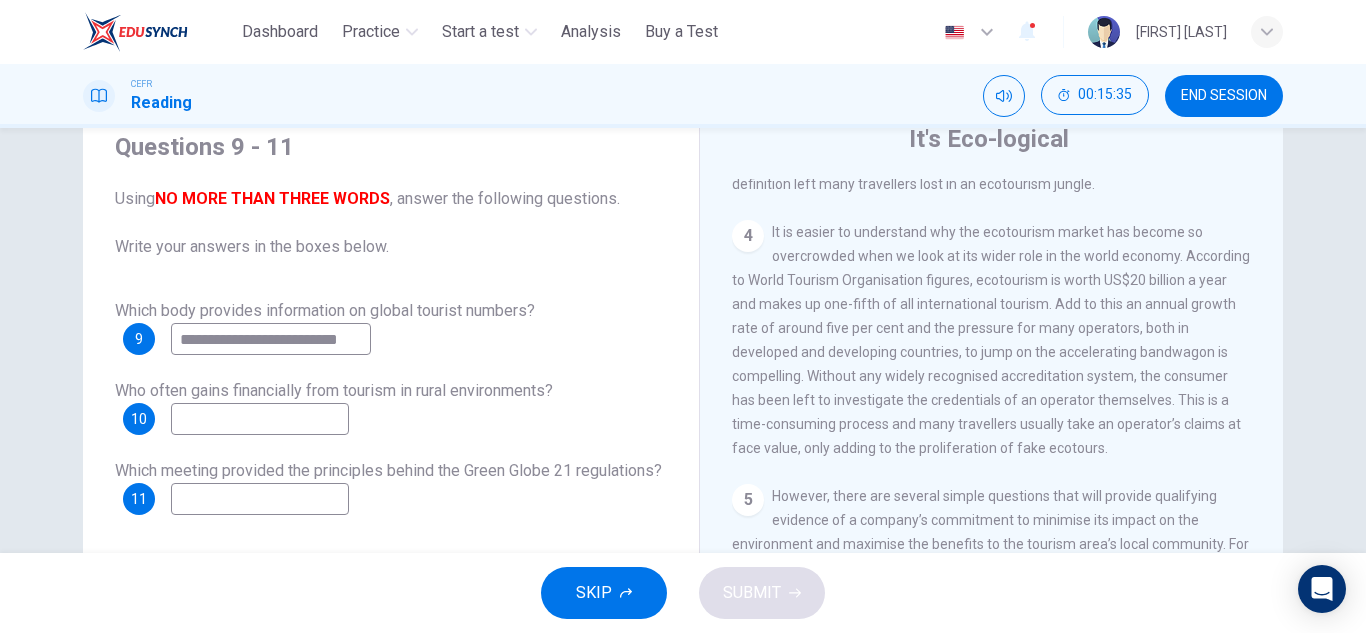 click on "**********" at bounding box center [271, 339] 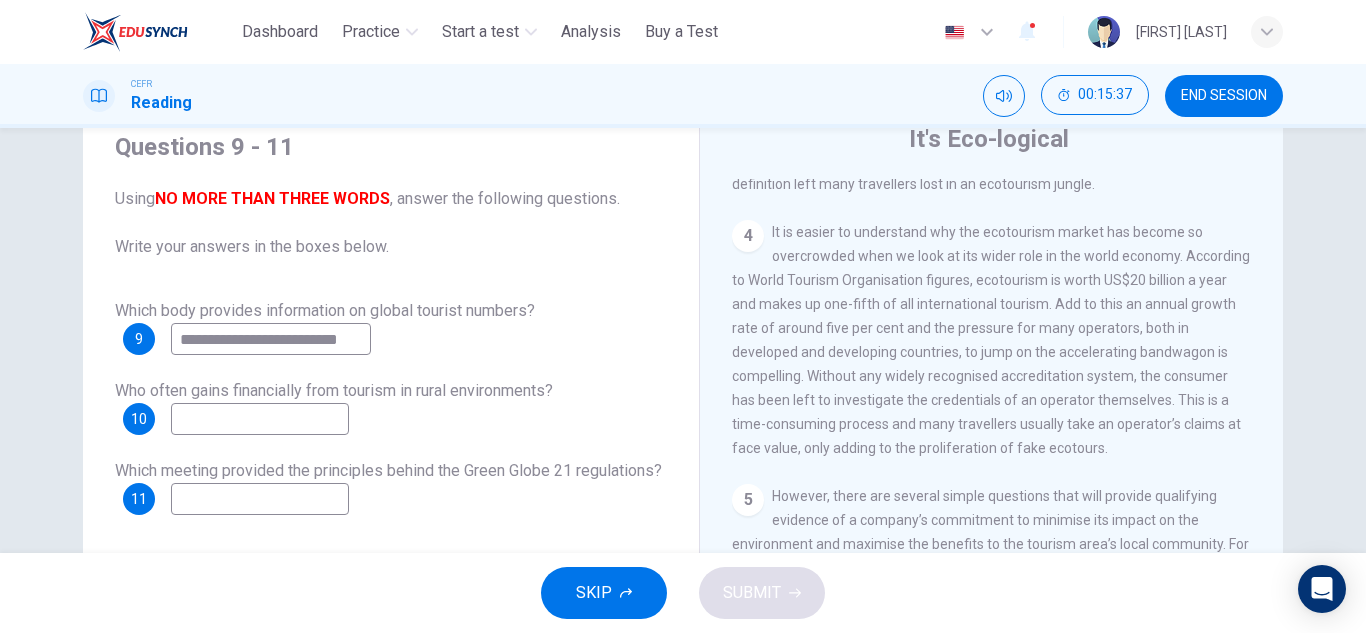 scroll, scrollTop: 0, scrollLeft: 14, axis: horizontal 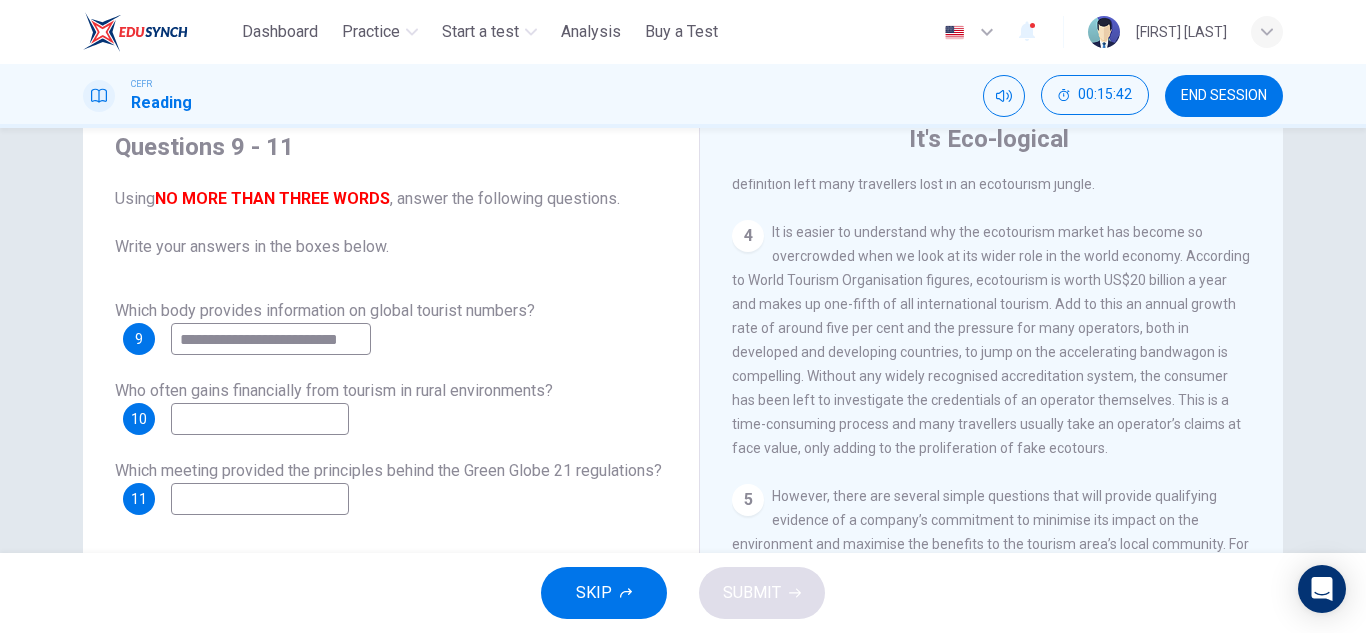 click on "**********" at bounding box center (271, 339) 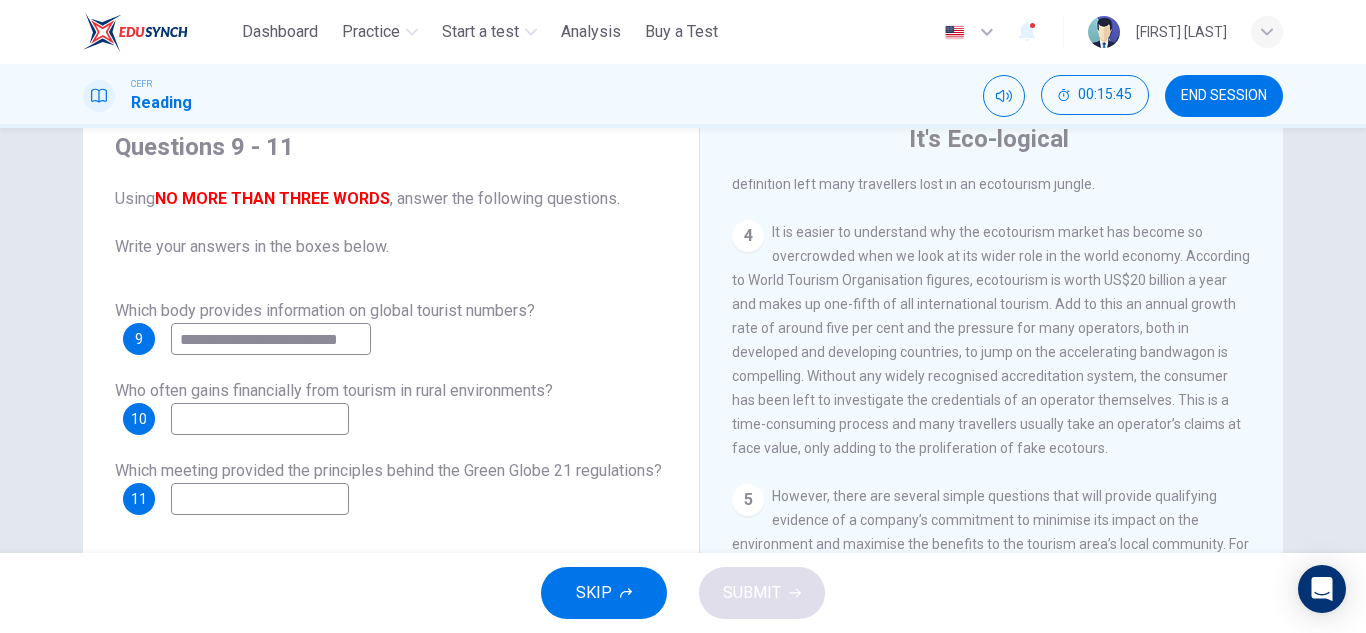click on "**********" at bounding box center [271, 339] 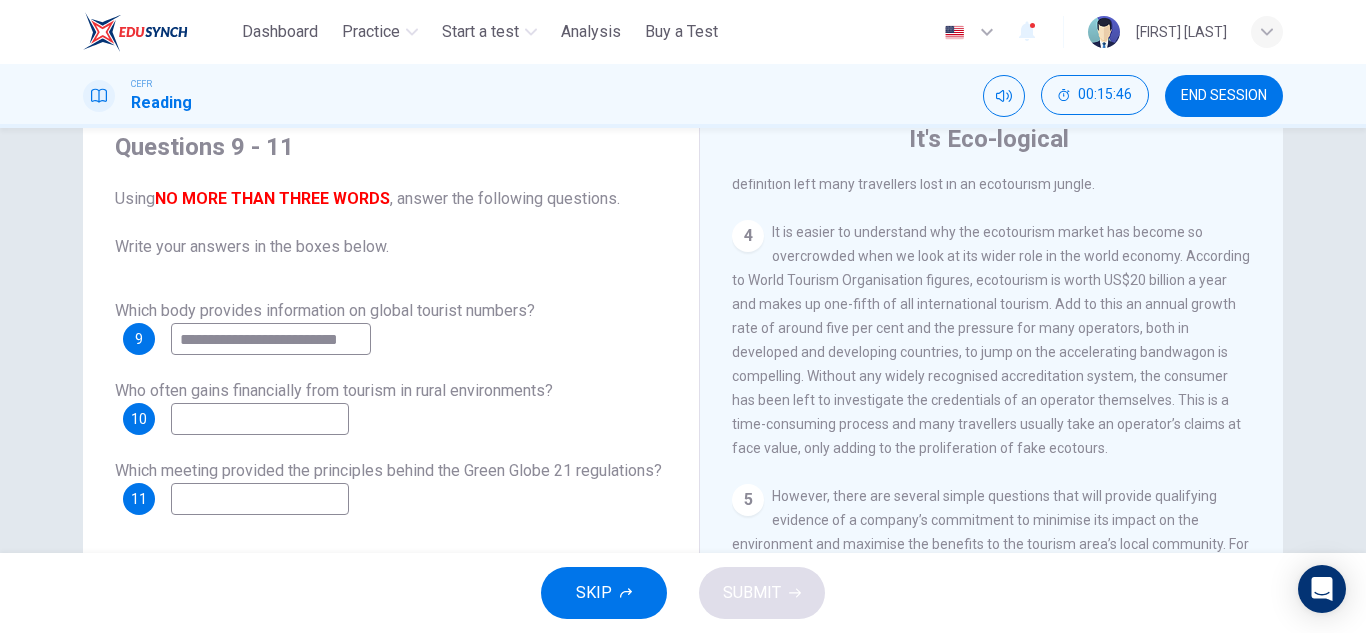 click on "**********" at bounding box center (271, 339) 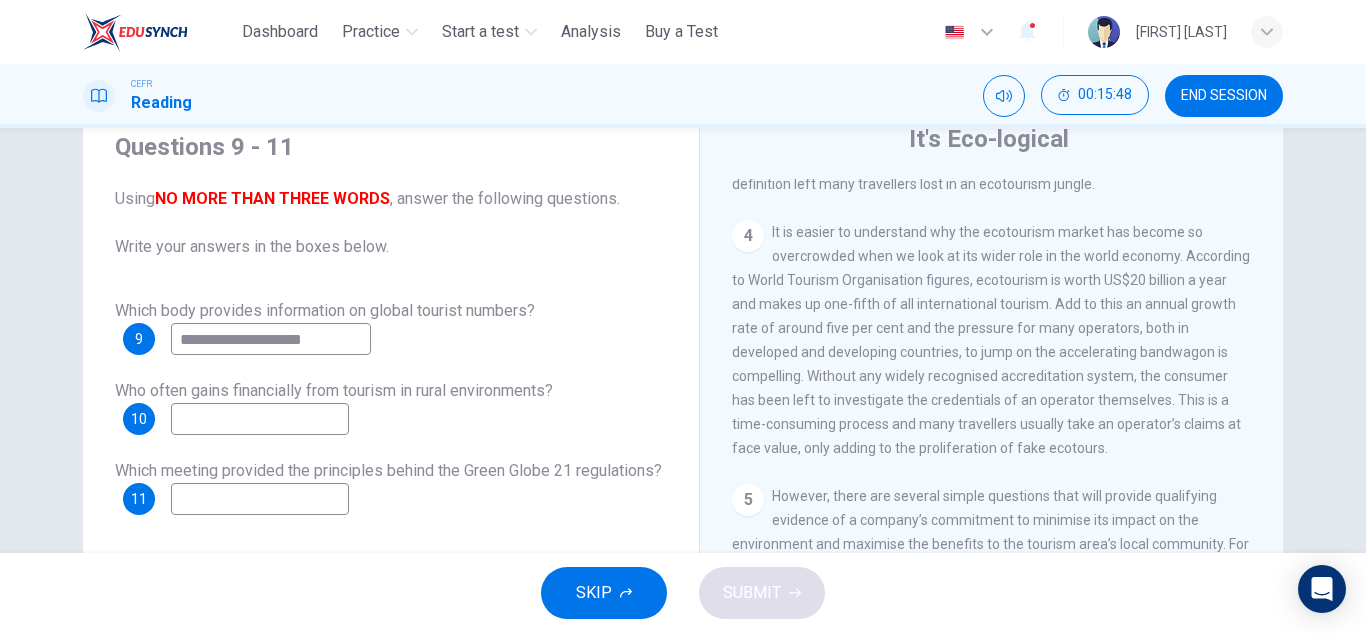 scroll, scrollTop: 0, scrollLeft: 0, axis: both 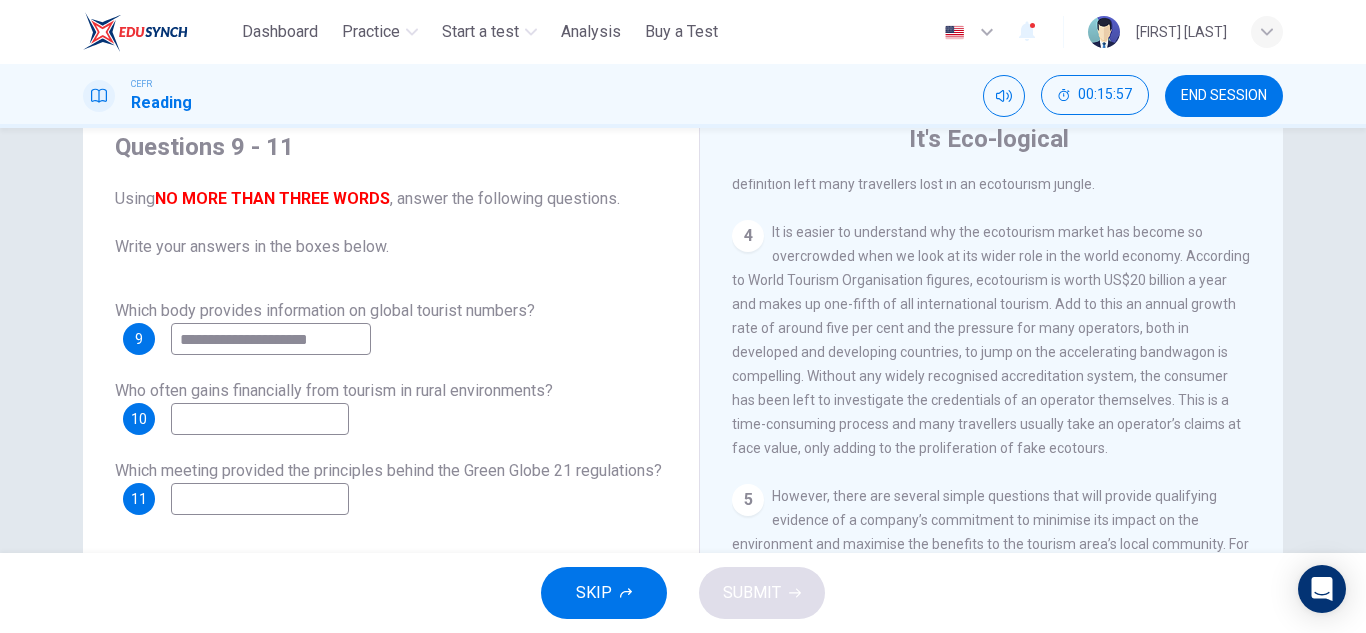 type on "**********" 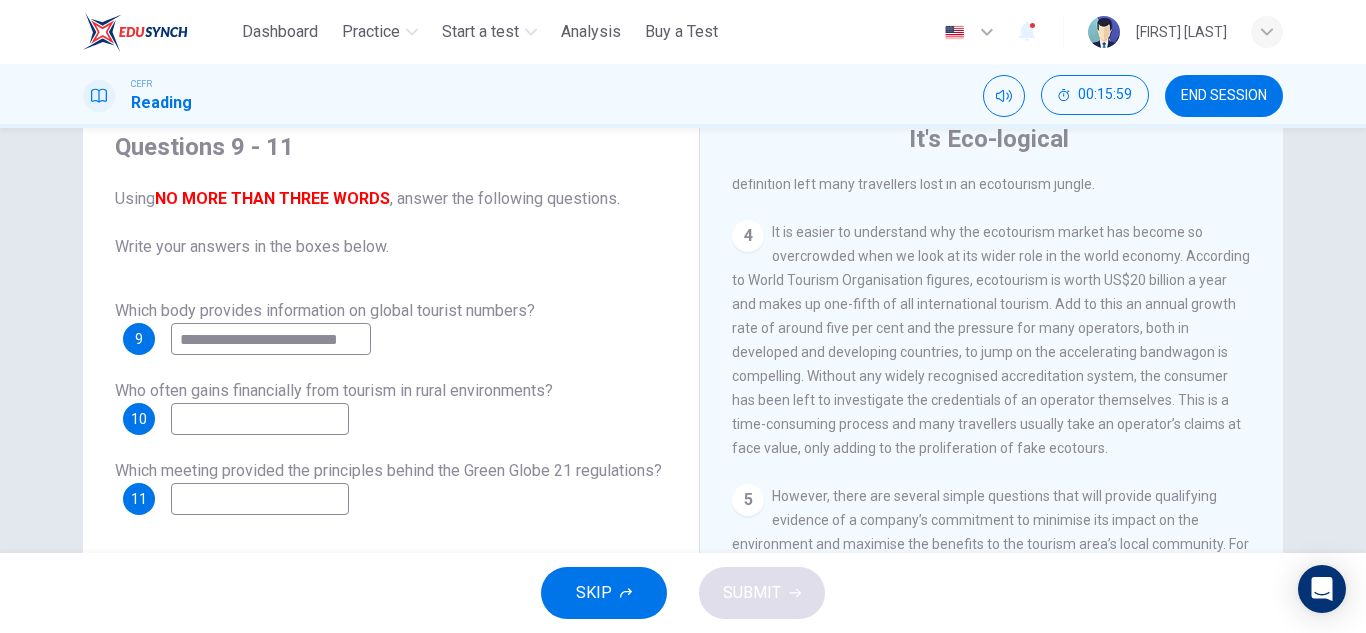 scroll, scrollTop: 0, scrollLeft: 14, axis: horizontal 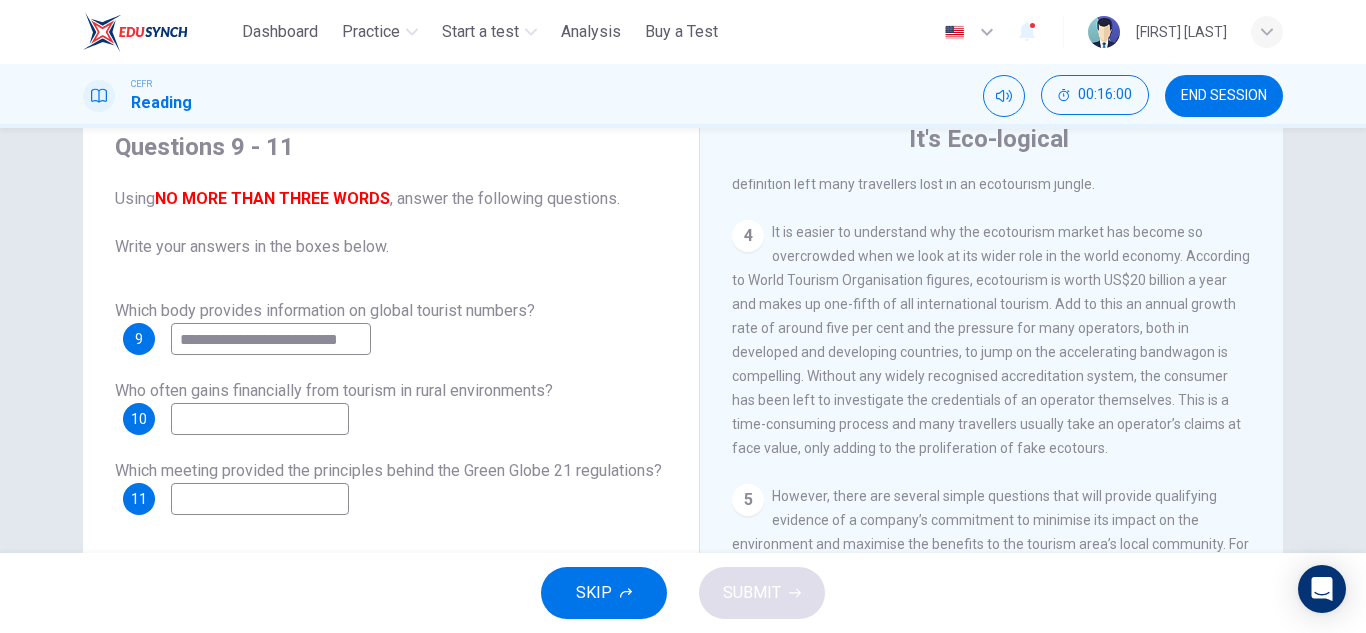 click at bounding box center (271, 339) 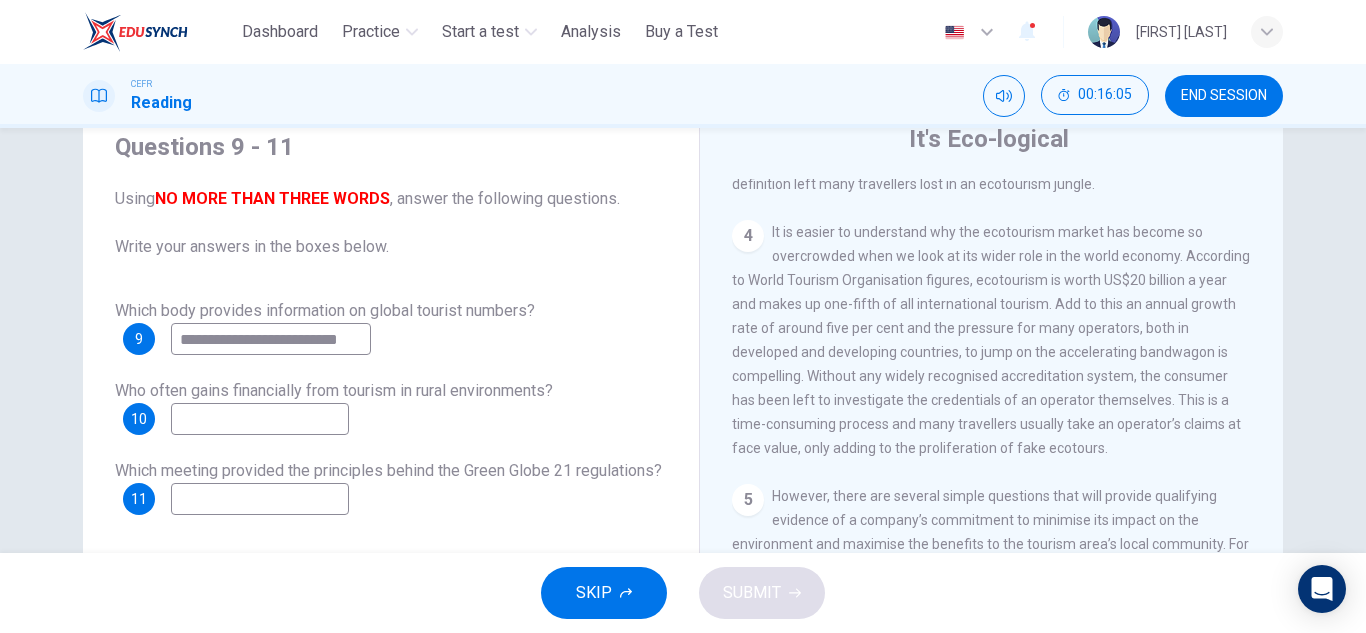 click on "It's Eco-logical CLICK TO ZOOM Click to Zoom 1 Planning an eco-friendly holiday can be a minefield for the well meaning traveller, says Steve Watkins. But help is now at hand. 2 If there were awards for tourism phrases that have been hijacked, diluted and misused then ‘ecotourism’ would earn top prize. The term first surfaced in the early 1980s reflecting a surge in environmental awareness and a realisation by tour operators that many travellers wanted to believe their presence abroad would not have a negative impact. It rapidly became the hottest marketing tag a holiday could carry. 3 4 5 6 7 8" at bounding box center (991, 454) 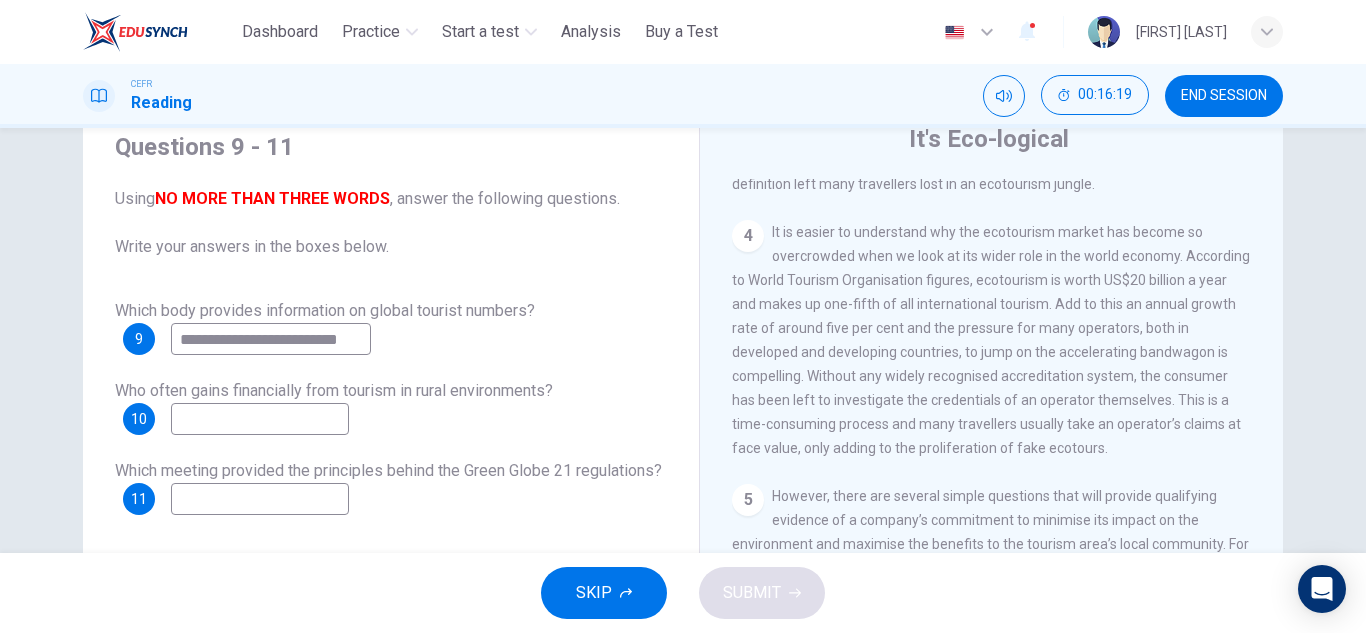 click on "**********" at bounding box center (271, 339) 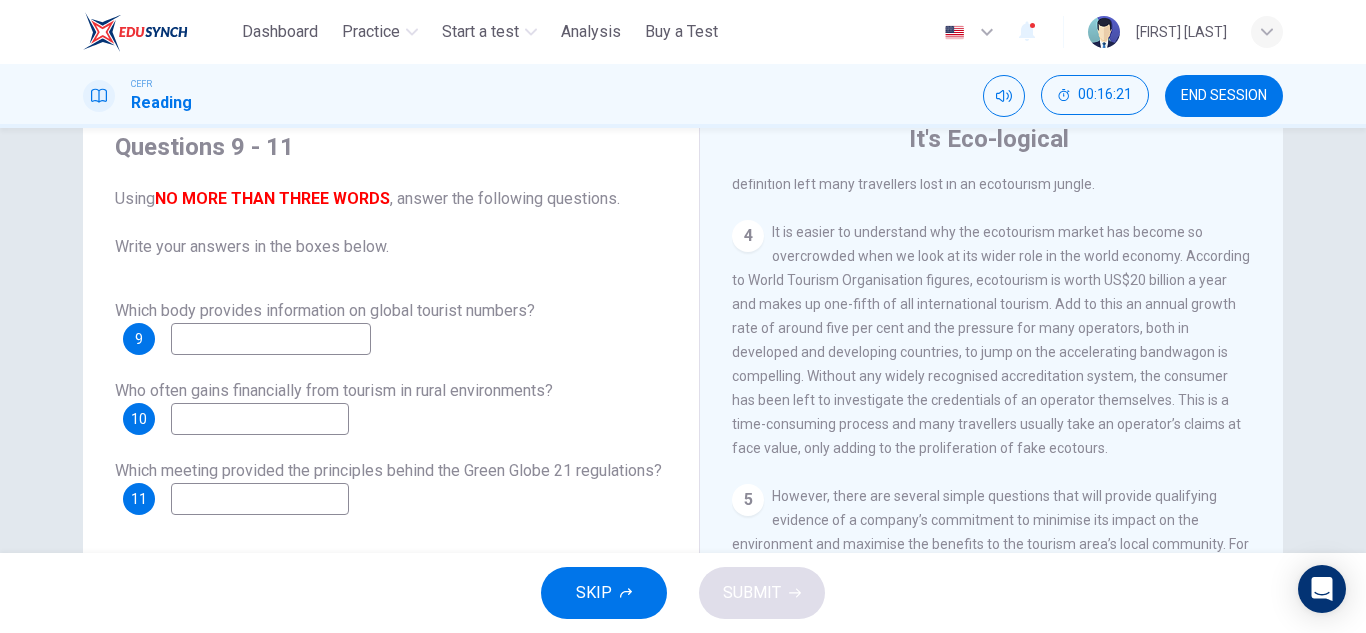 type 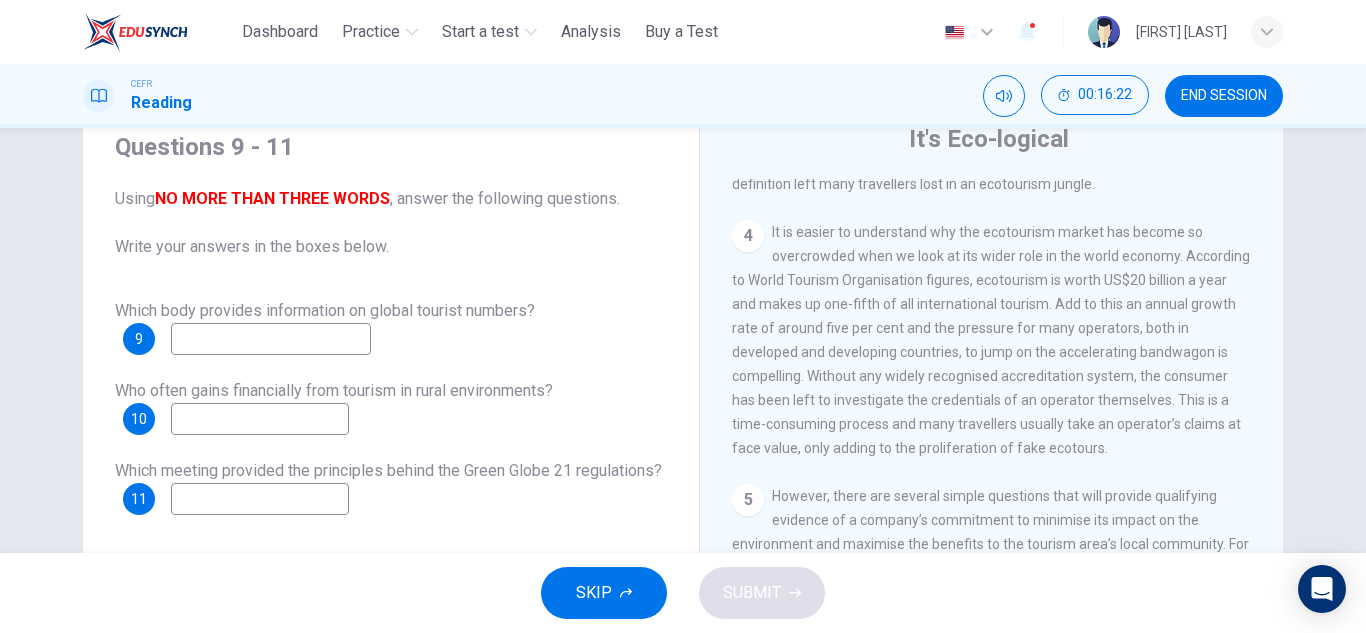 paste on "**********" 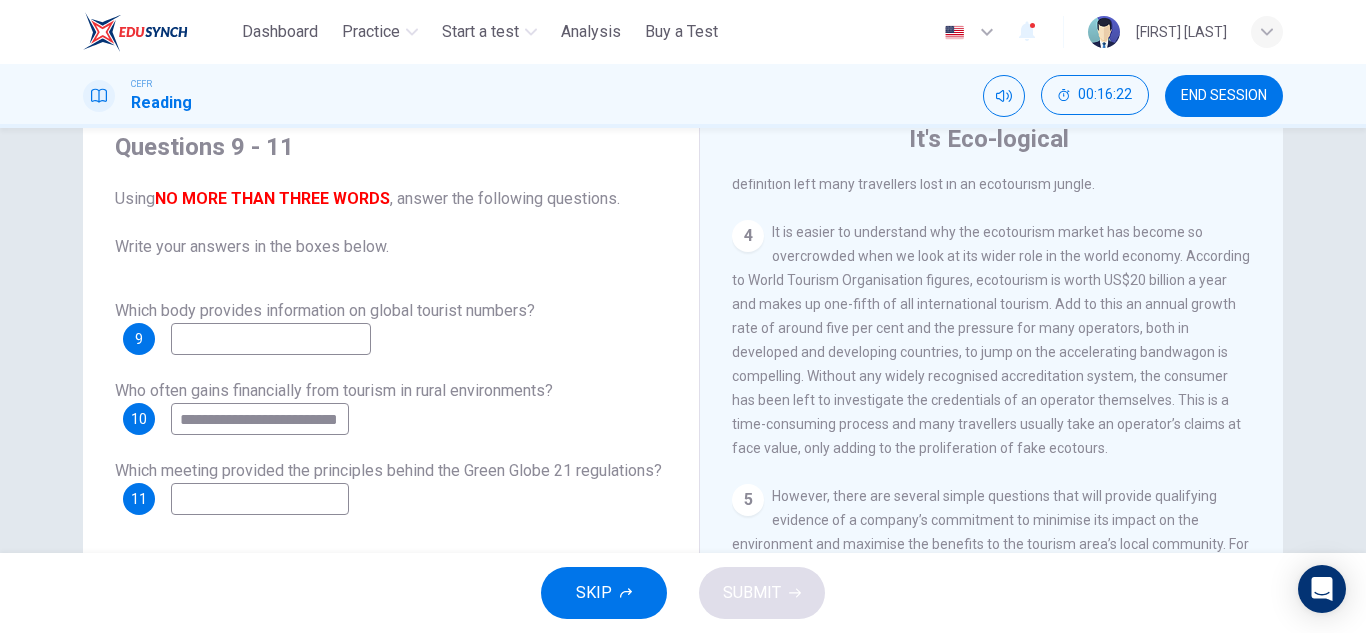 scroll, scrollTop: 0, scrollLeft: 14, axis: horizontal 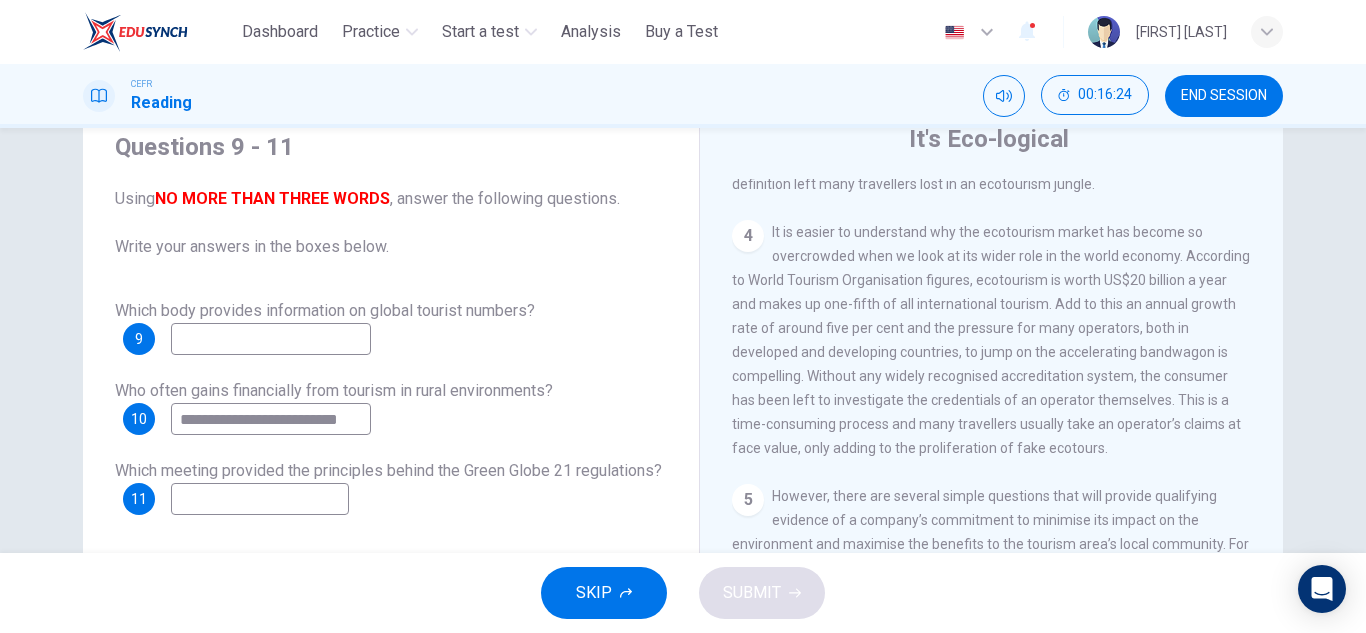 type on "**********" 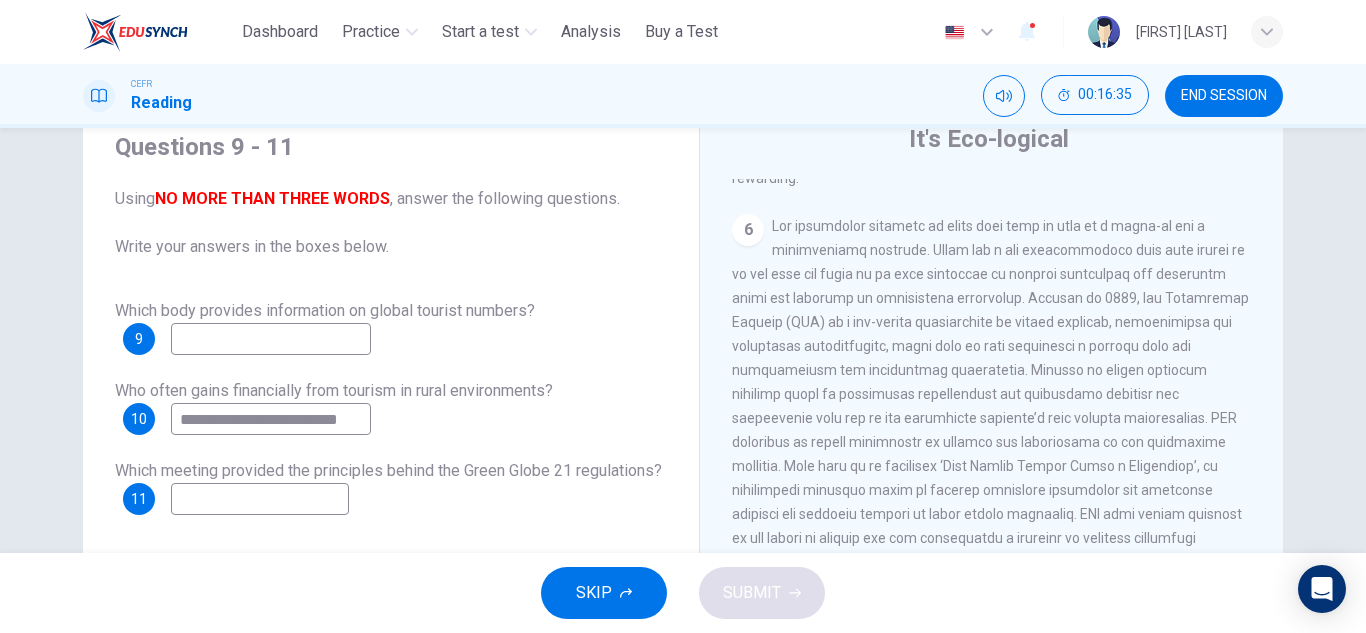scroll, scrollTop: 1398, scrollLeft: 0, axis: vertical 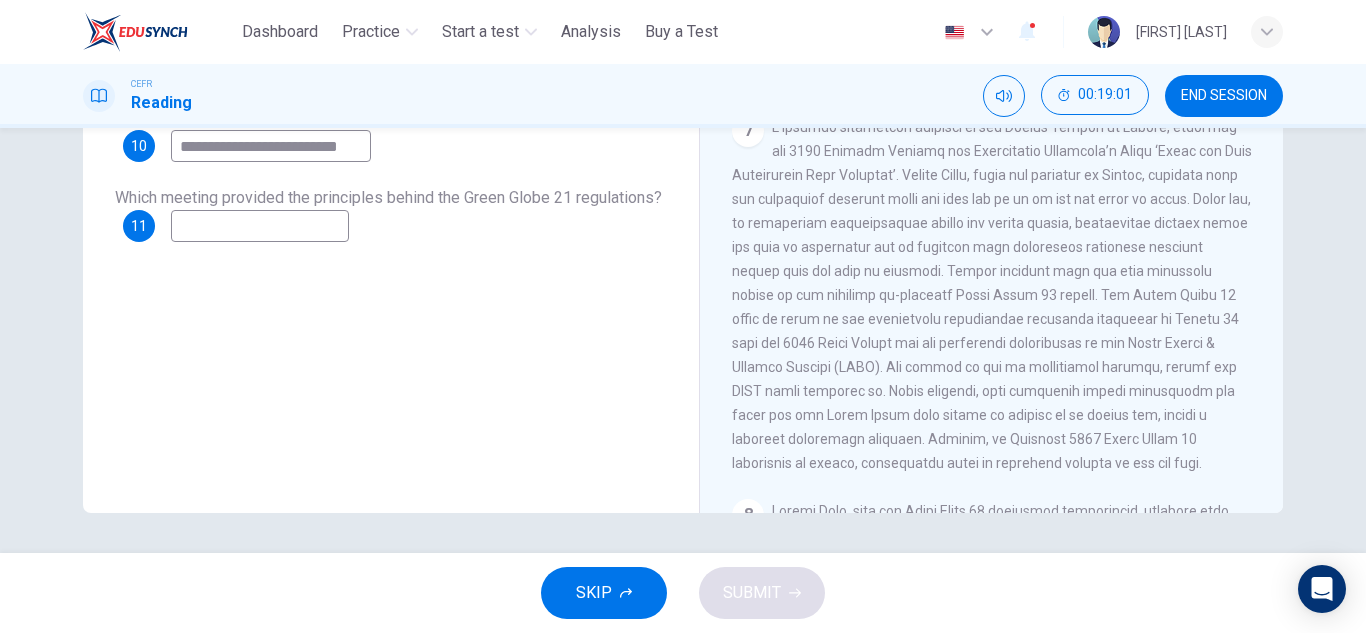 click at bounding box center (271, 66) 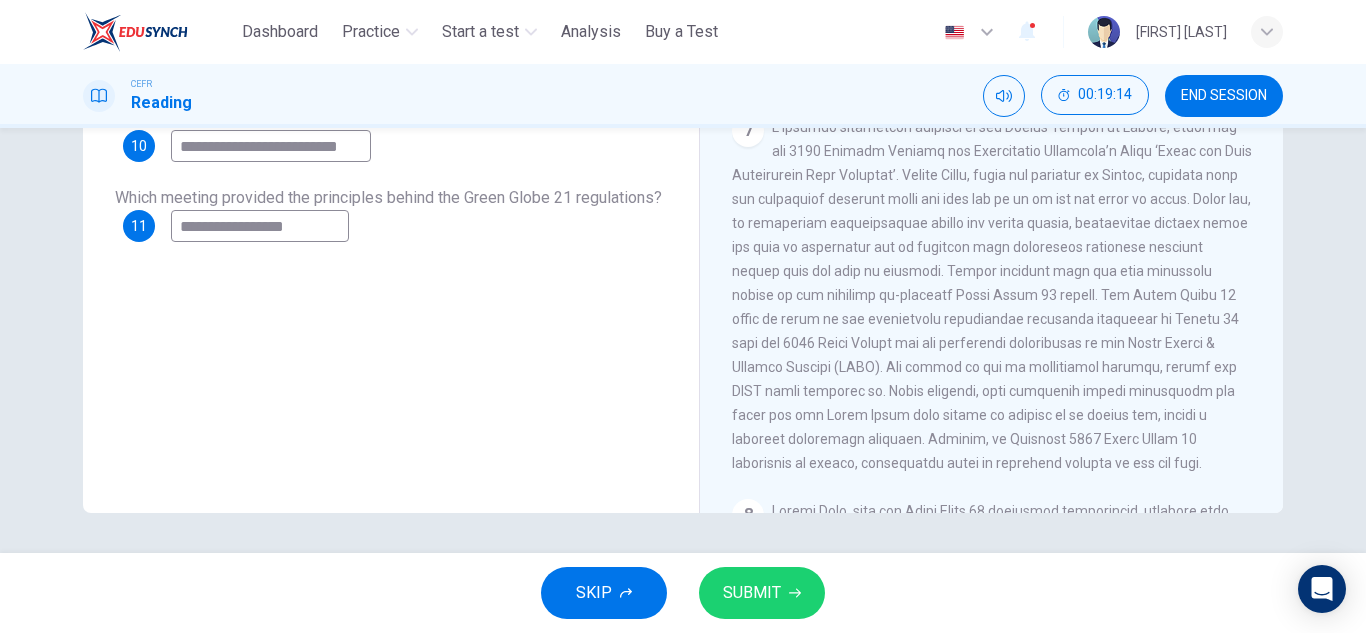 scroll, scrollTop: 0, scrollLeft: 0, axis: both 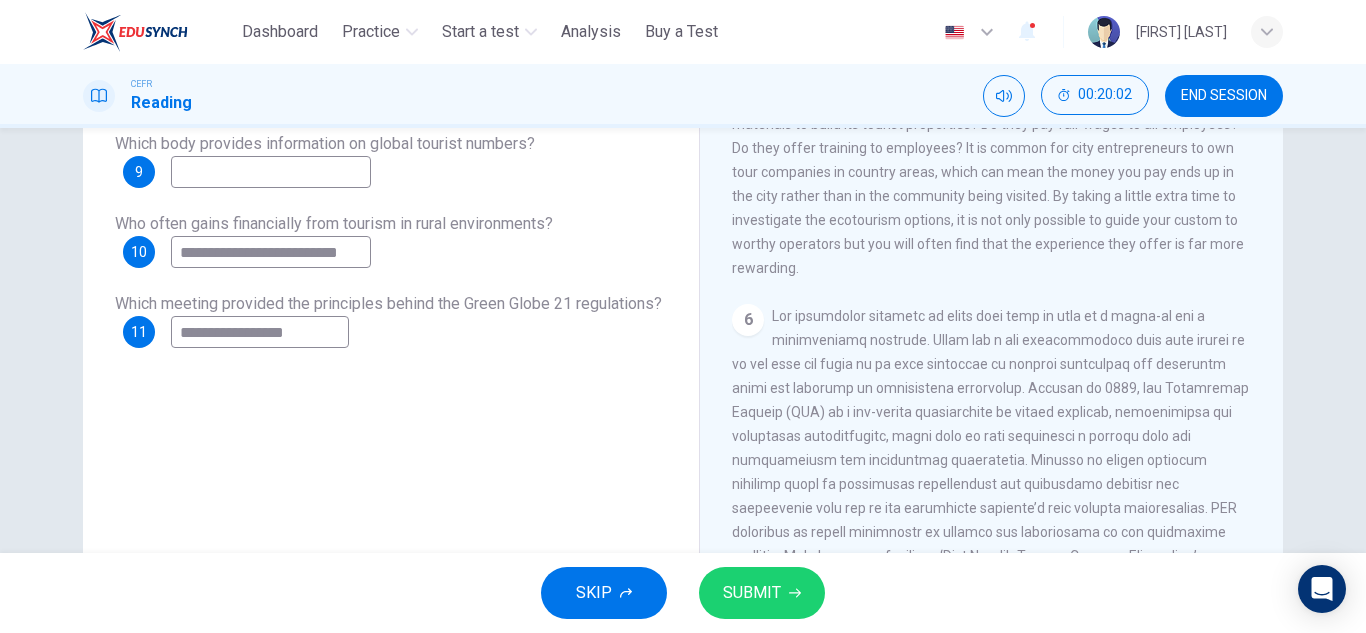 type on "**********" 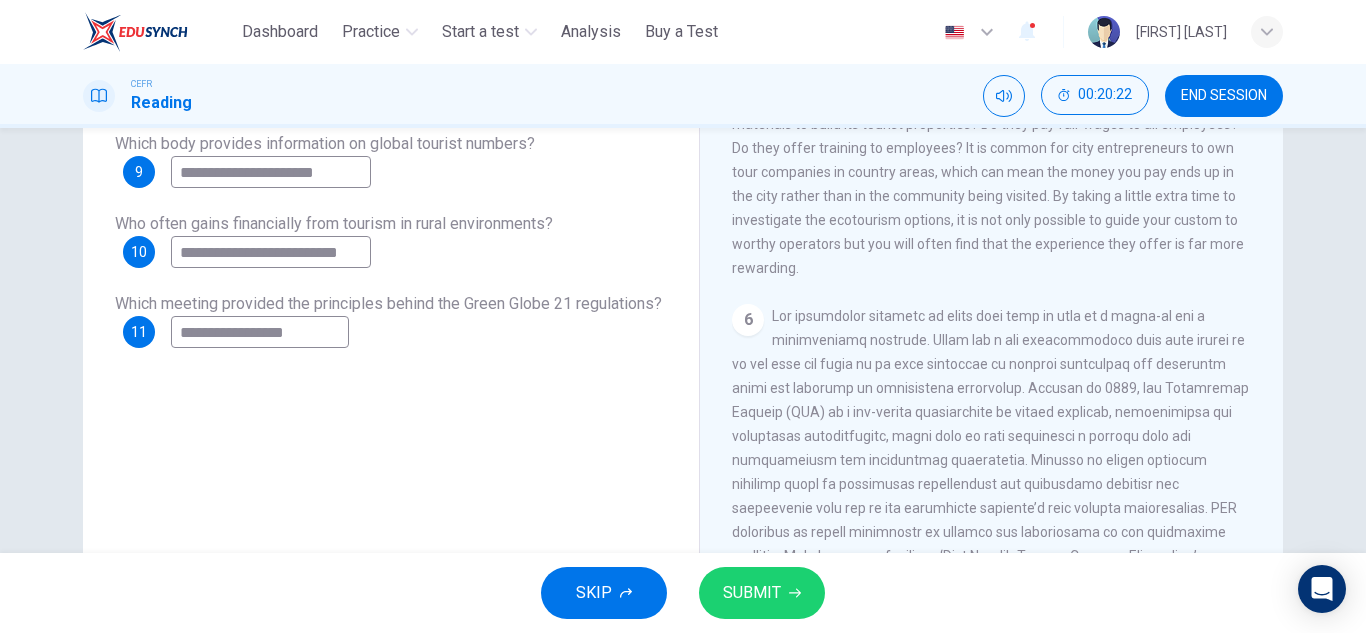 type on "**********" 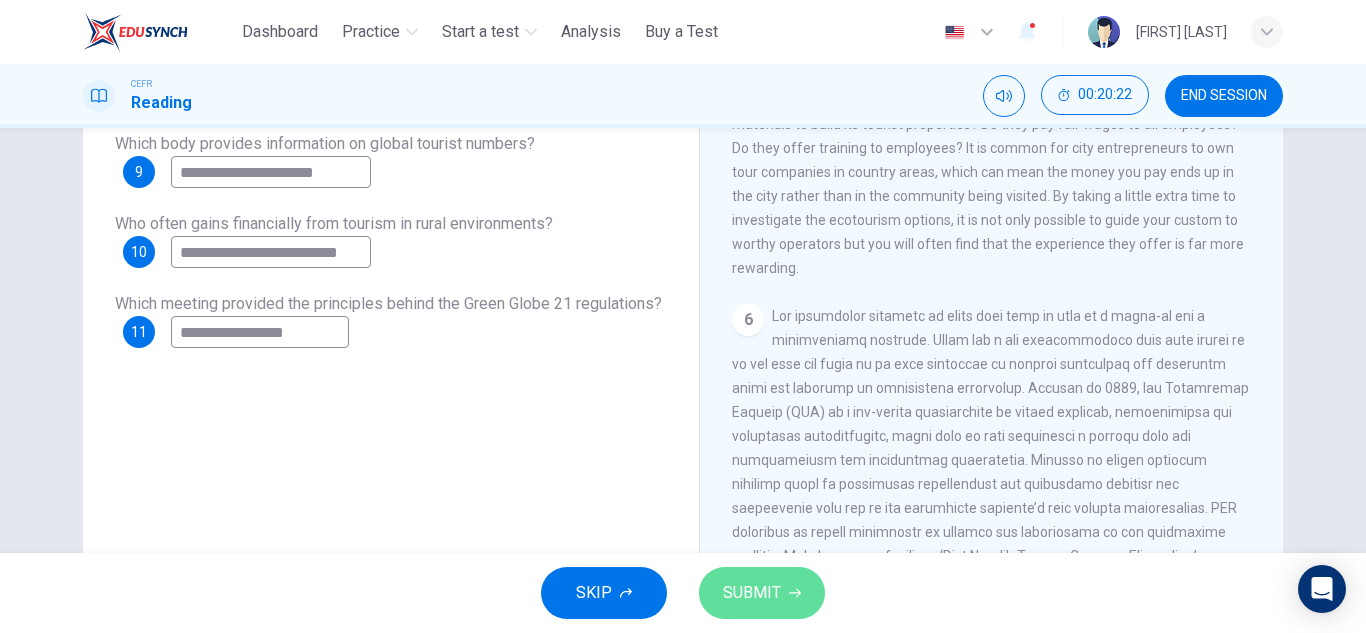 click on "SUBMIT" at bounding box center [752, 593] 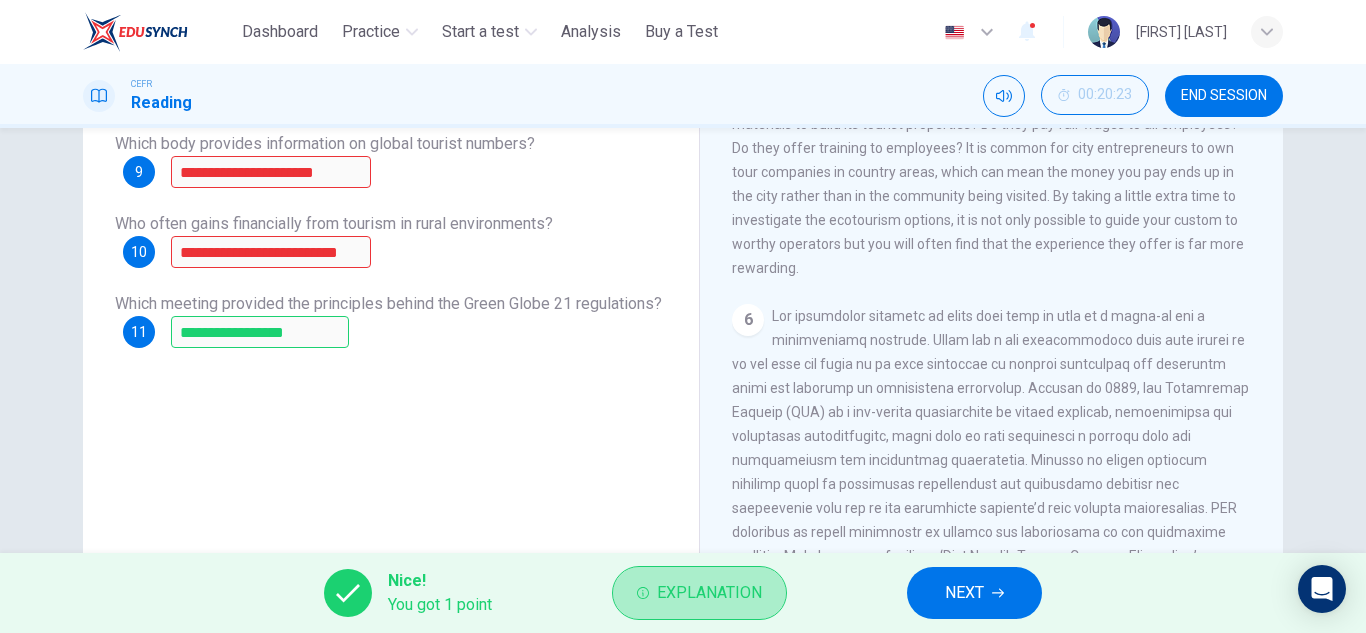 click on "Explanation" at bounding box center [709, 593] 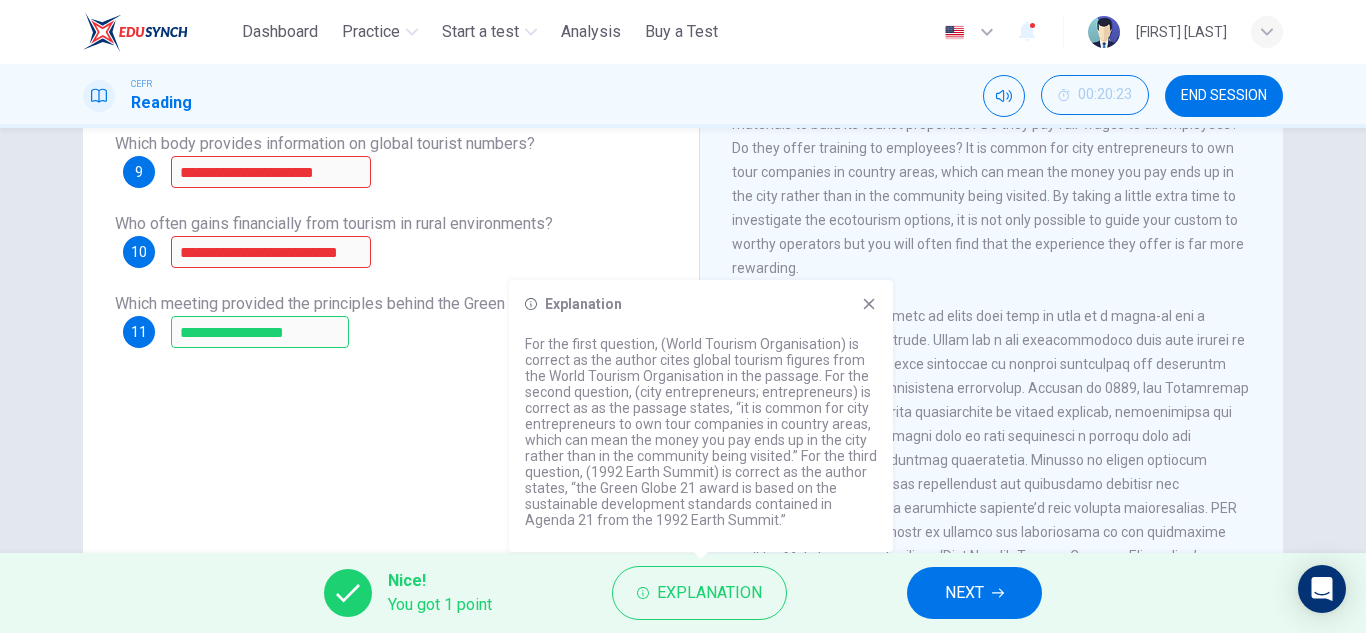 click on "NEXT" at bounding box center [974, 593] 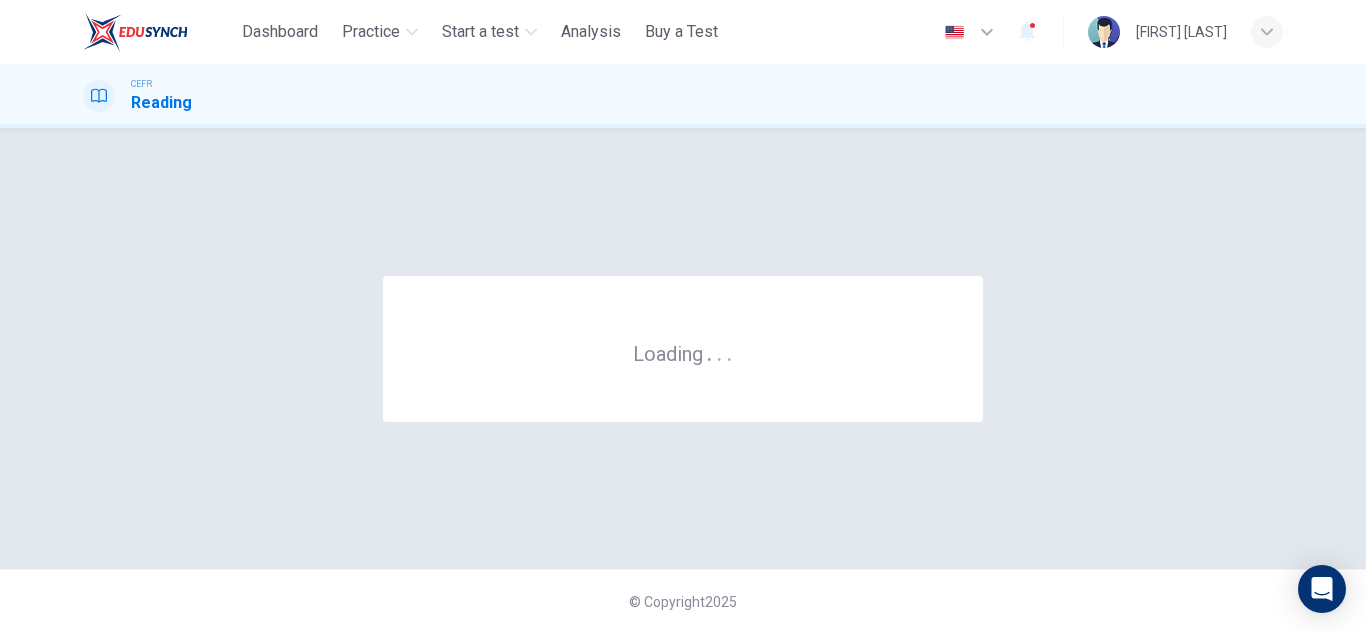 scroll, scrollTop: 0, scrollLeft: 0, axis: both 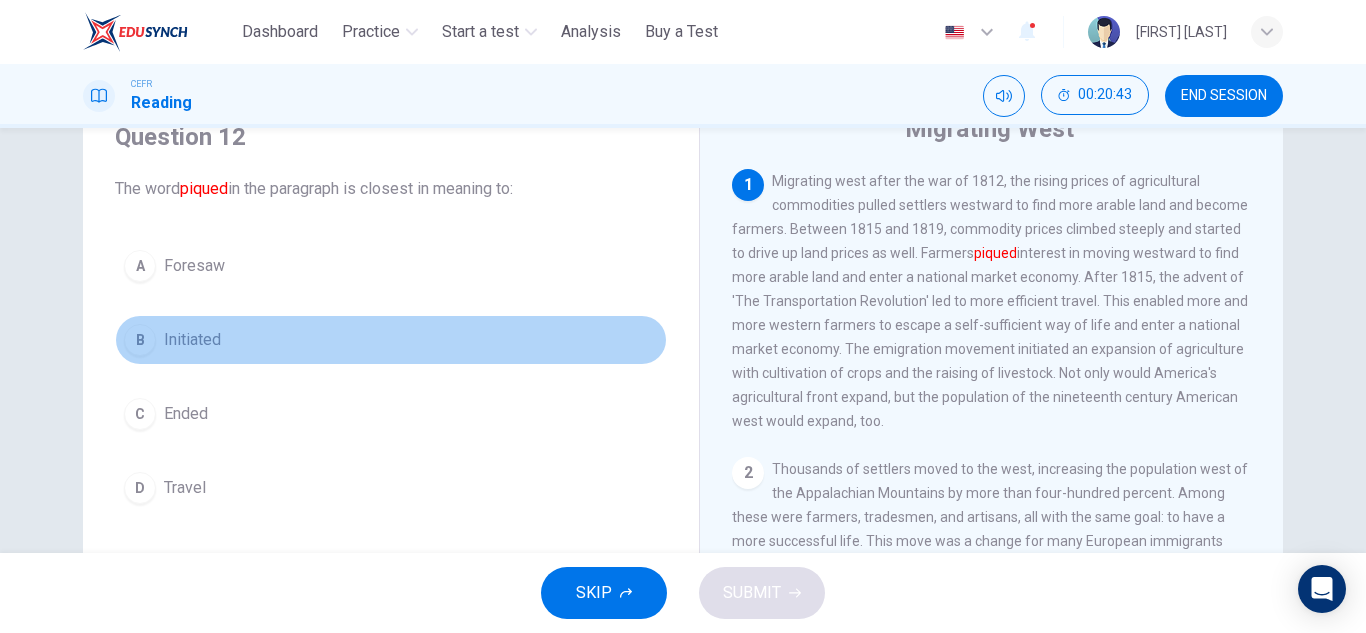 click on "B" at bounding box center [140, 266] 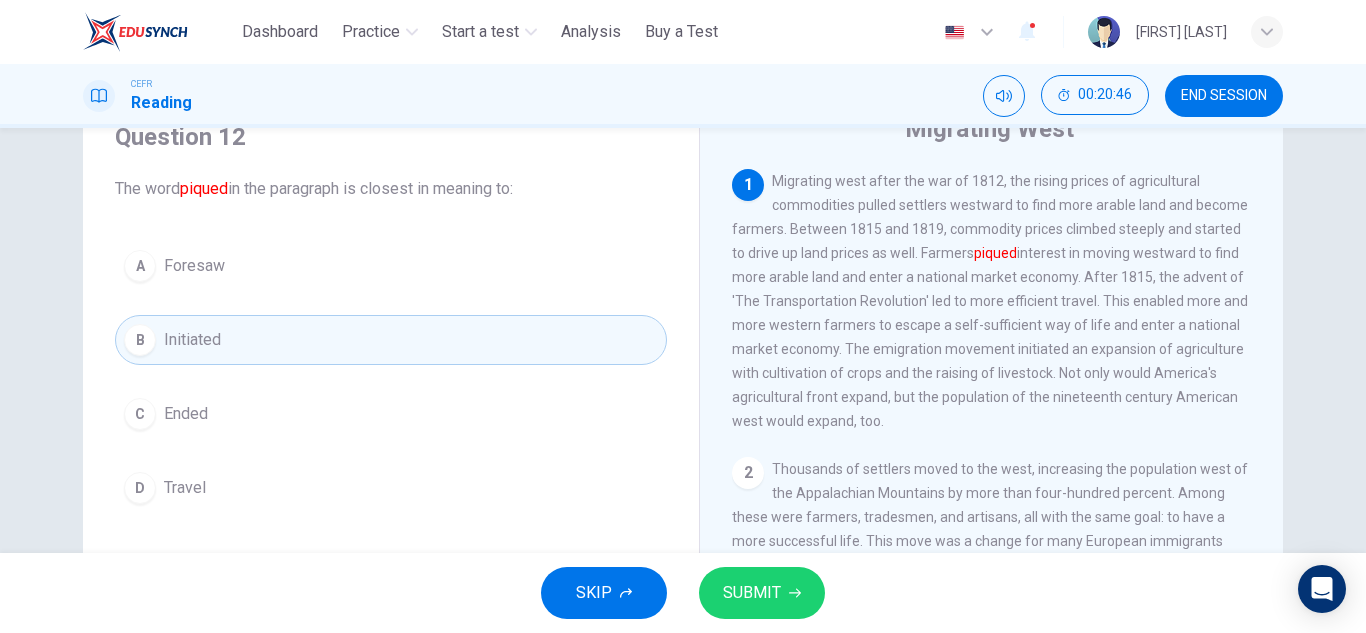 click on "SUBMIT" at bounding box center [752, 593] 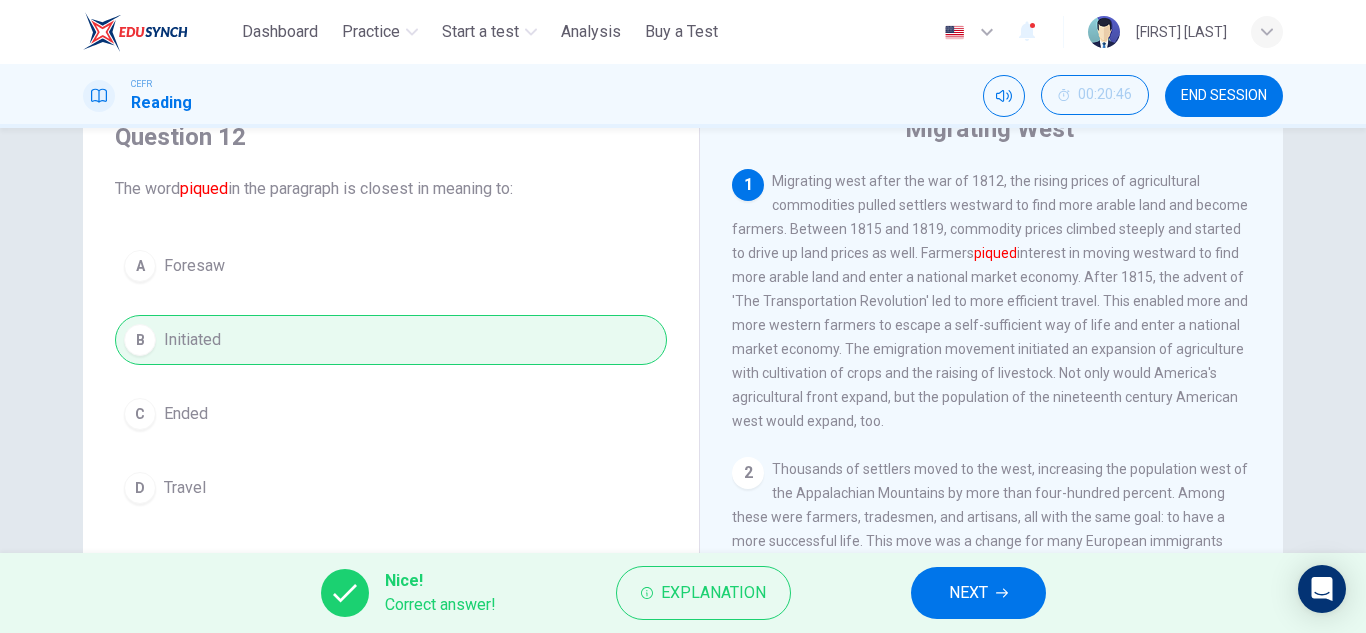 click on "NEXT" at bounding box center [978, 593] 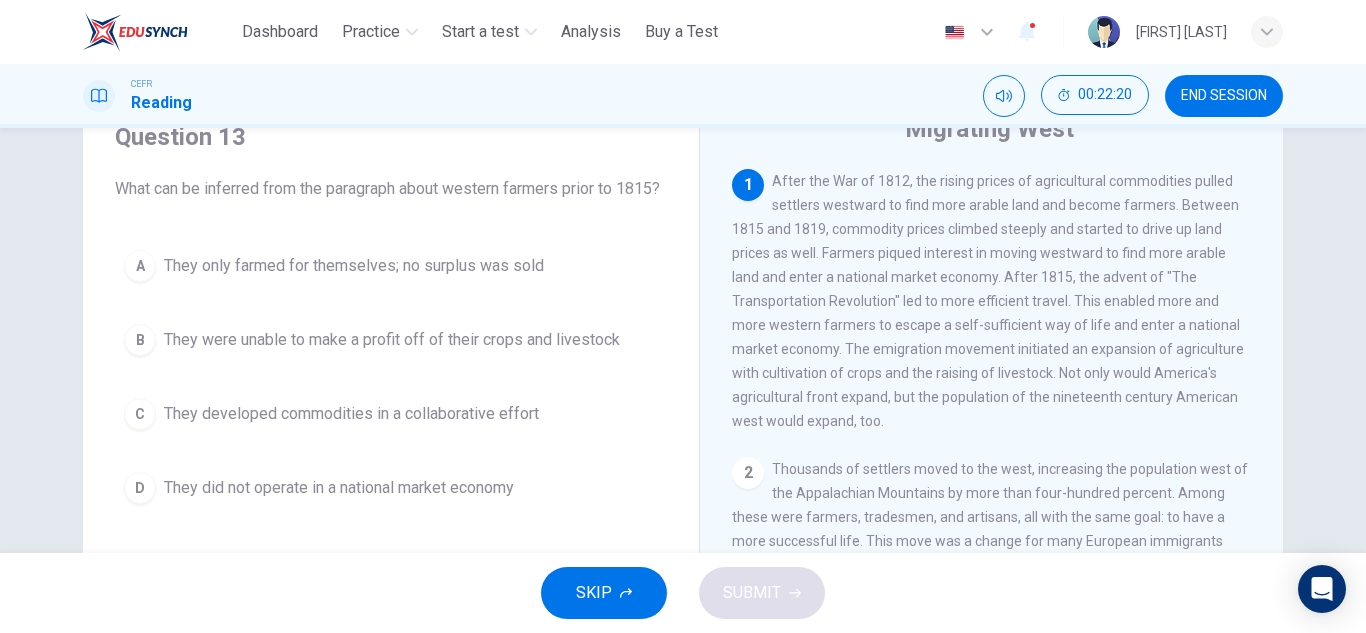 click on "They were unable to make a profit off of their crops and livestock" at bounding box center (354, 266) 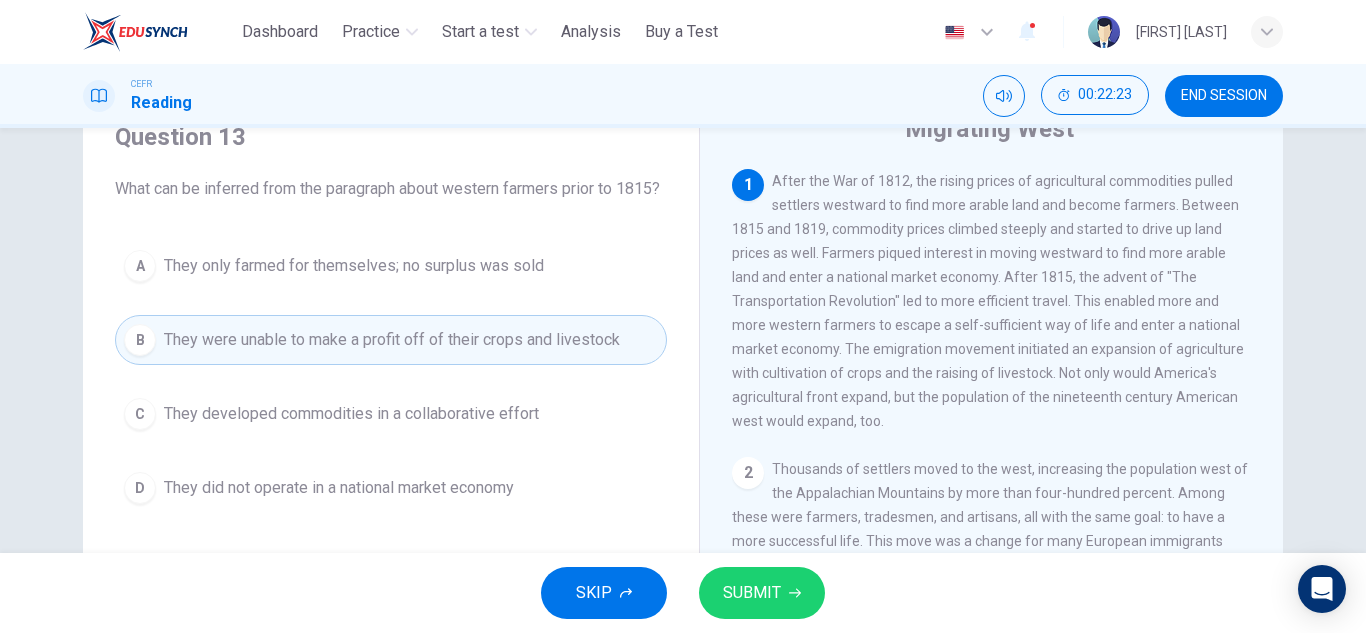 click on "They only farmed for themselves; no surplus was sold" at bounding box center (354, 266) 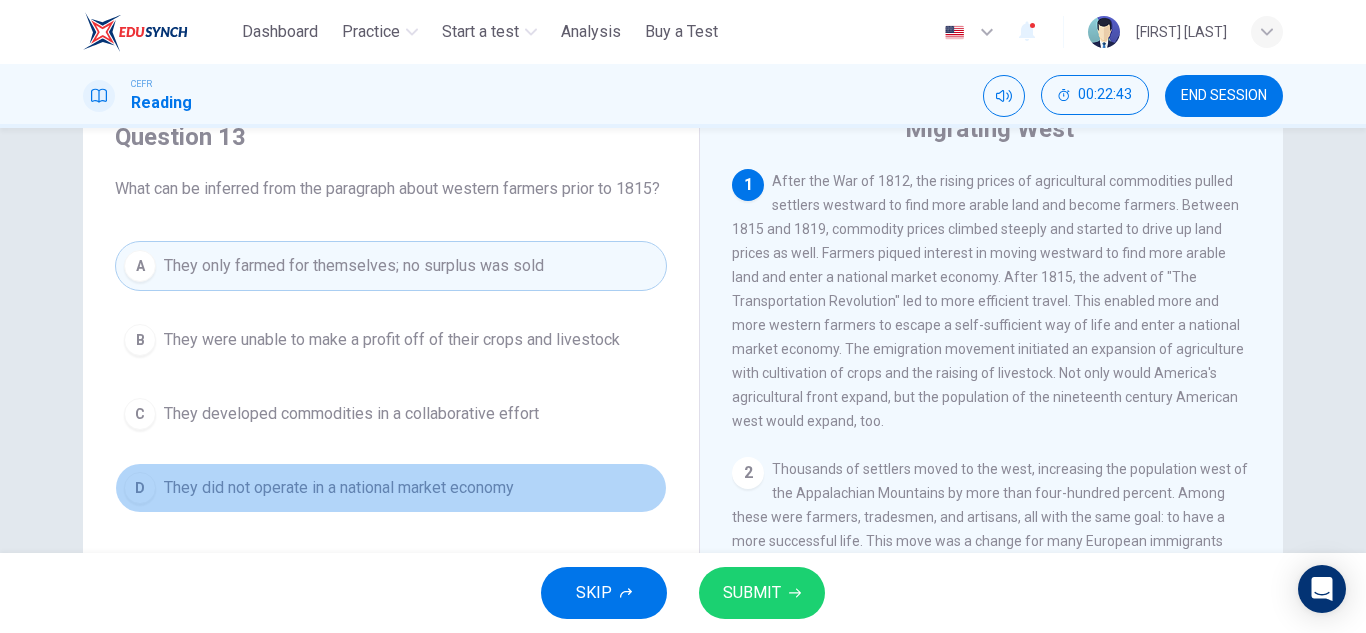 click on "They did not operate in a national market economy" at bounding box center (392, 340) 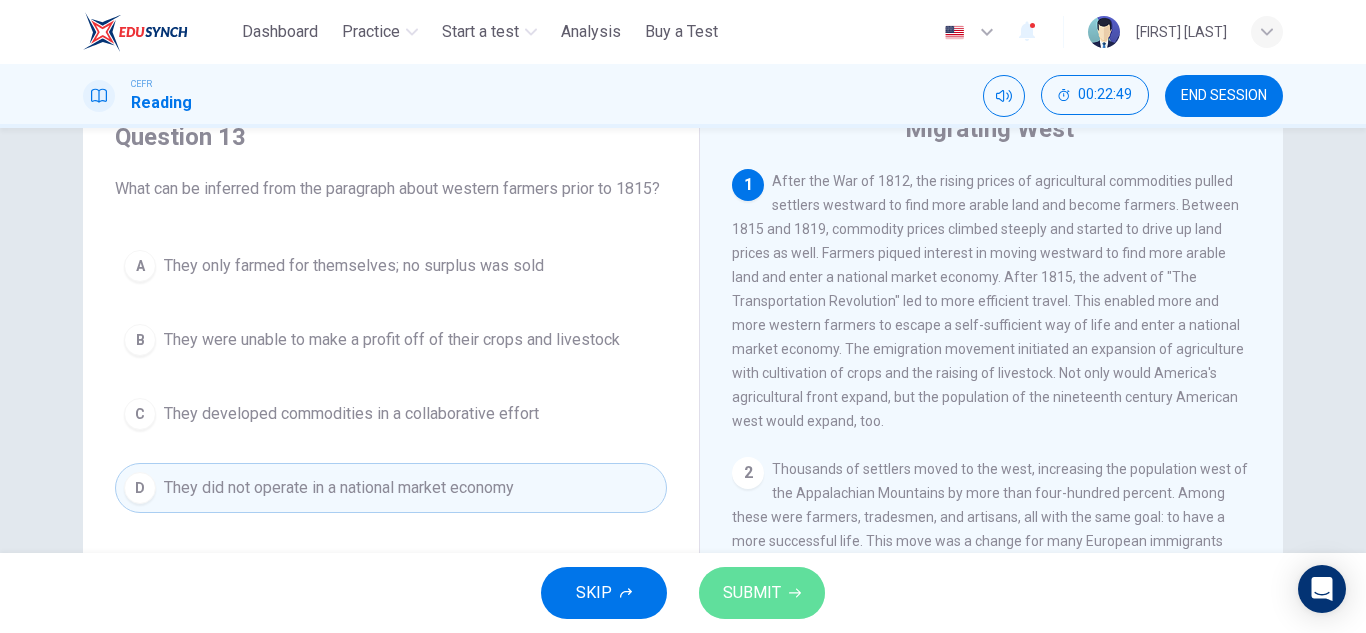 click on "SUBMIT" at bounding box center (752, 593) 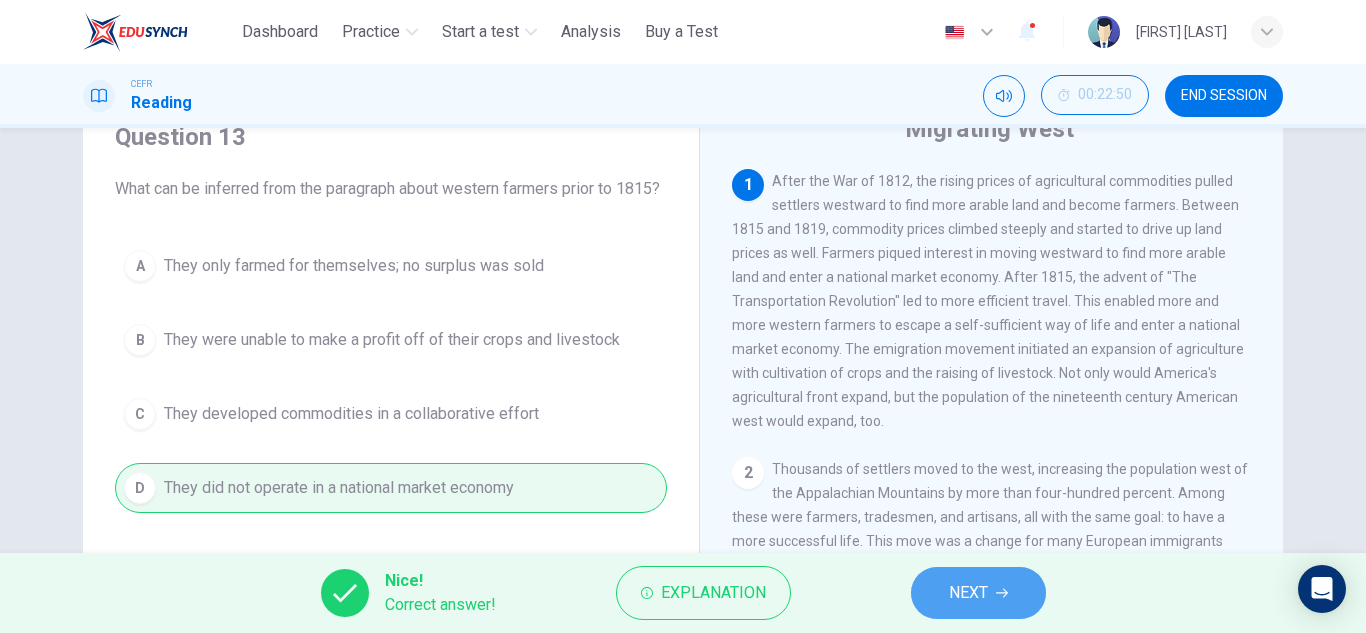 click on "NEXT" at bounding box center [968, 593] 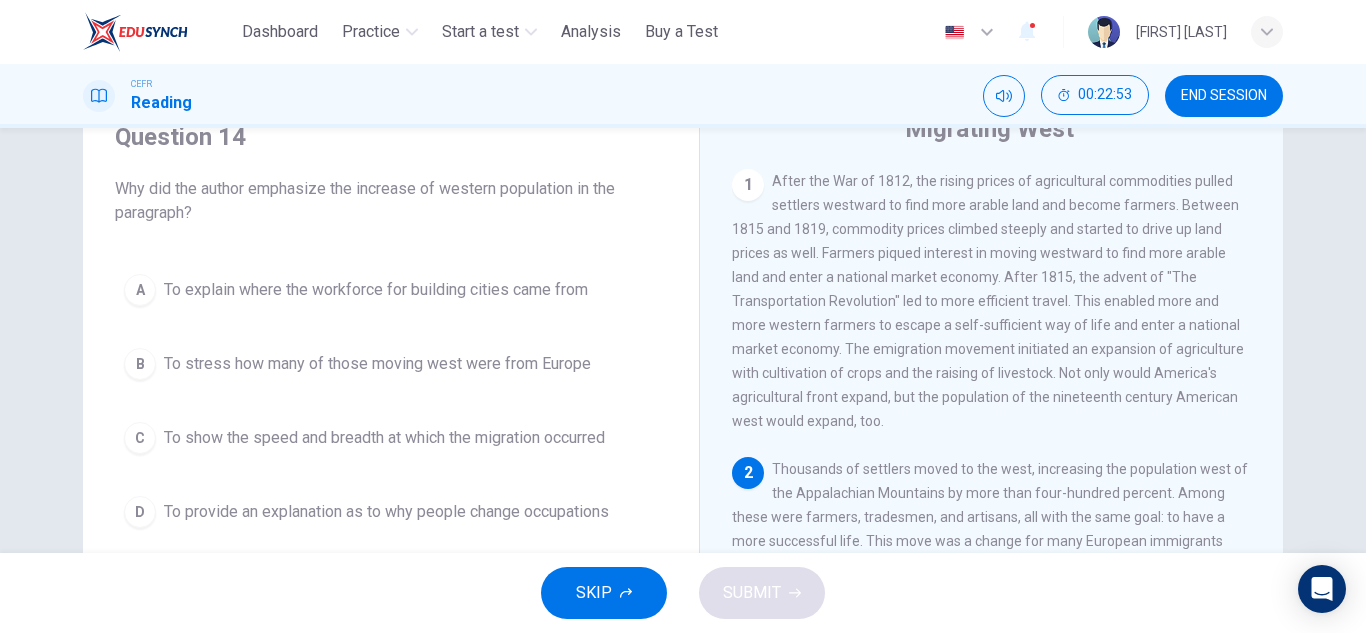 scroll, scrollTop: 108, scrollLeft: 0, axis: vertical 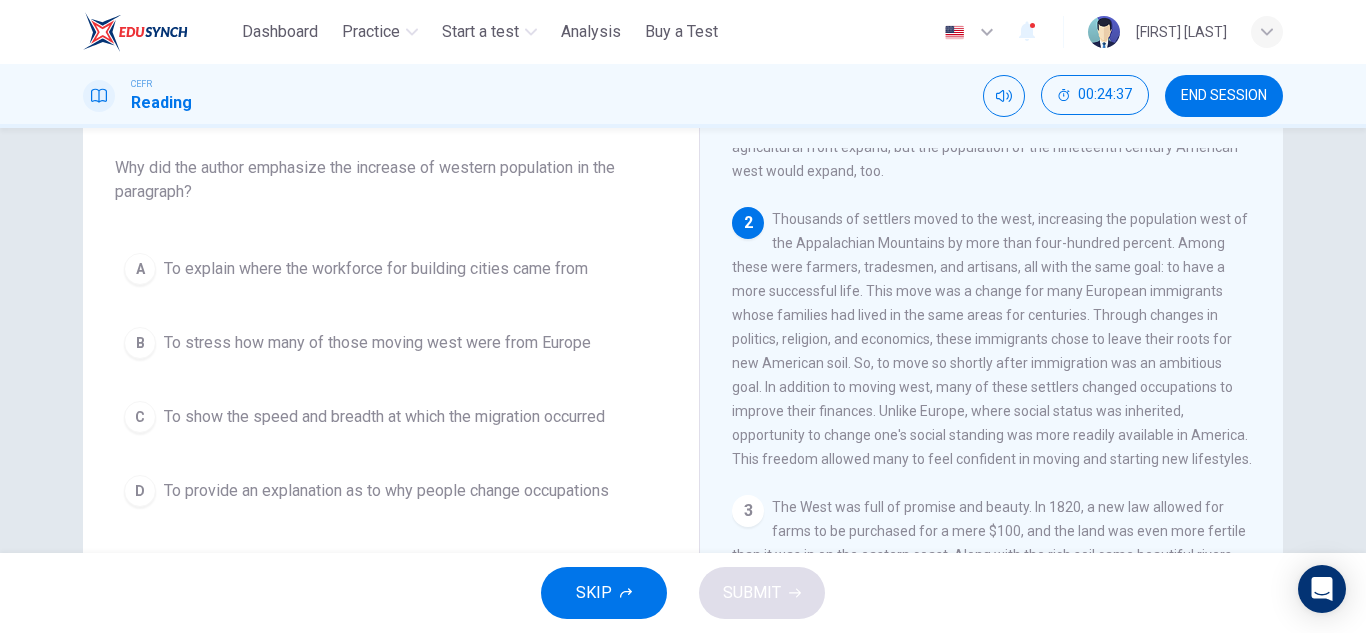 drag, startPoint x: 571, startPoint y: 486, endPoint x: 585, endPoint y: 492, distance: 15.231546 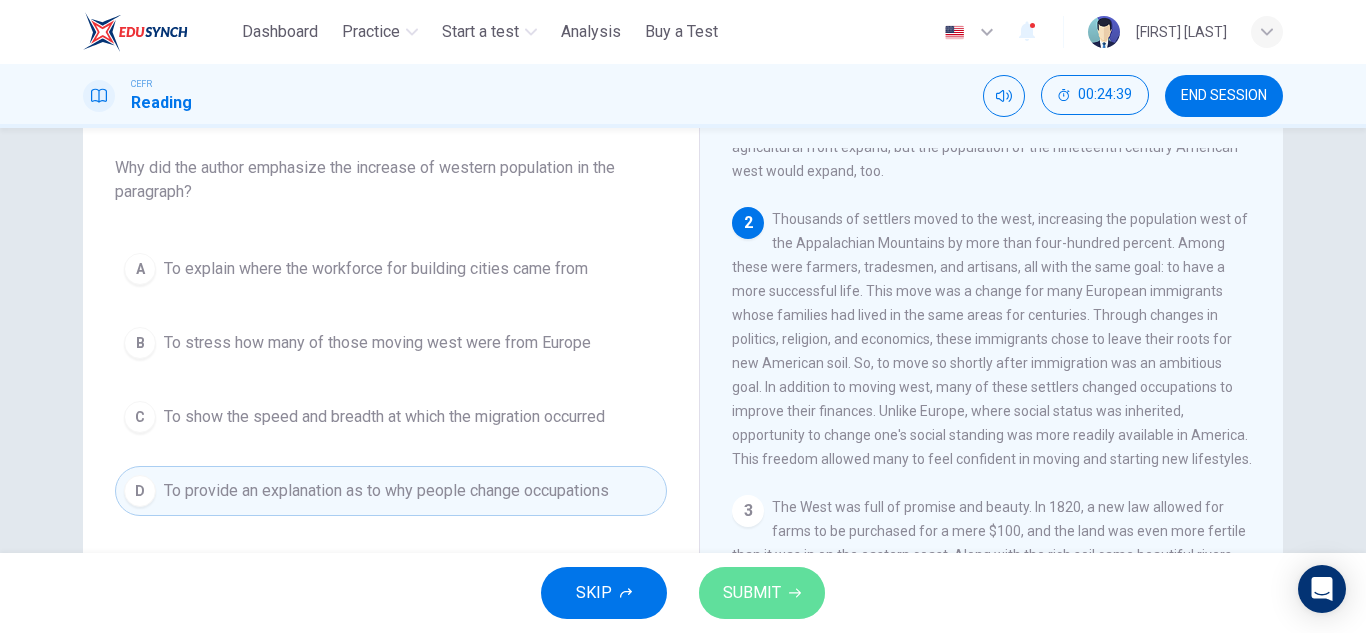 click on "SUBMIT" at bounding box center [752, 593] 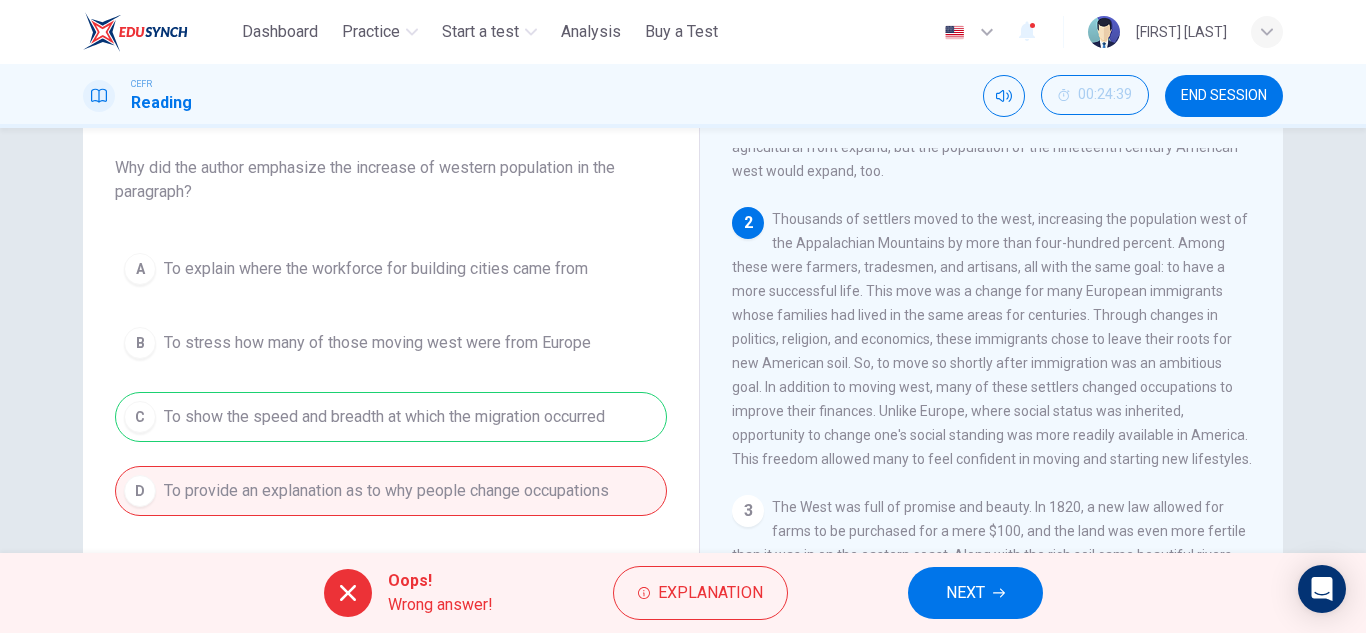 click on "NEXT" at bounding box center [975, 593] 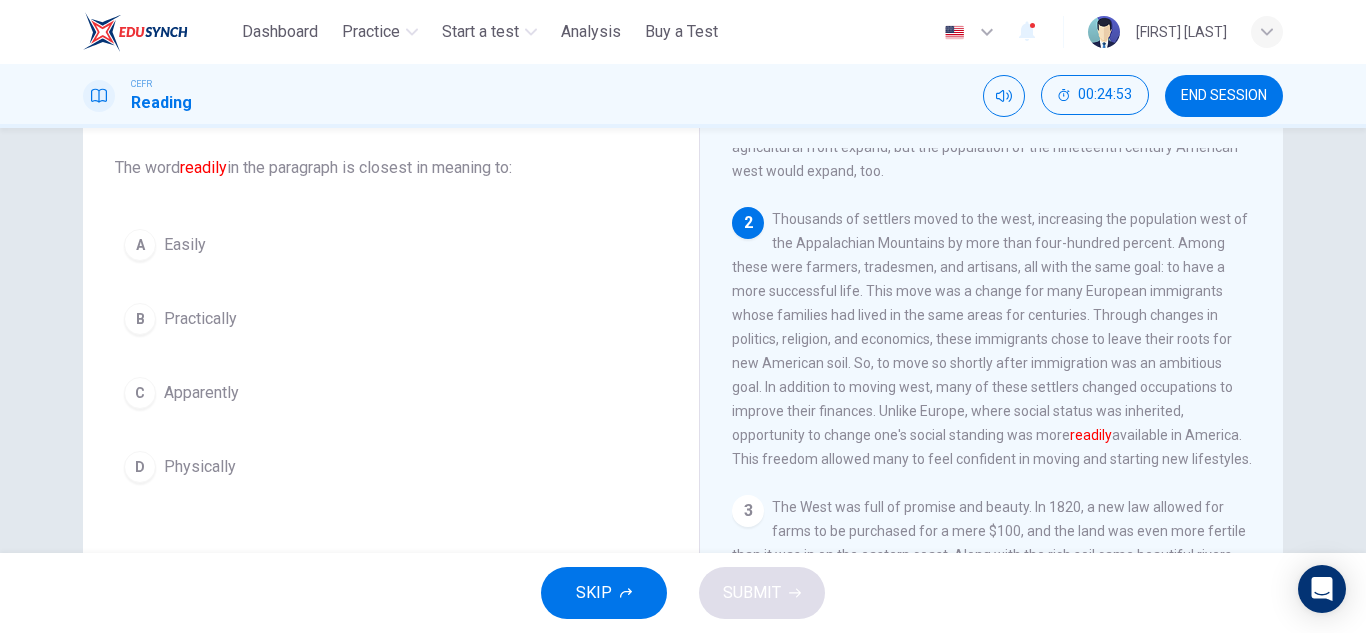 click on "Apparently" at bounding box center [185, 245] 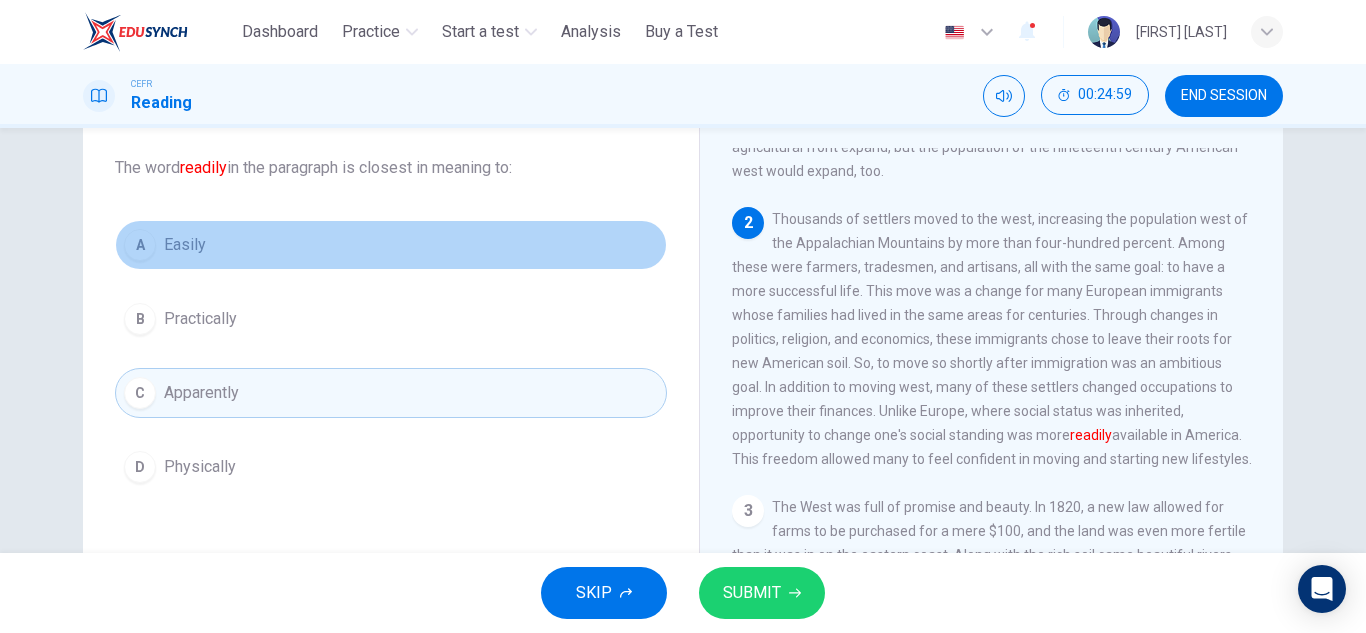 click on "Easily" at bounding box center (185, 245) 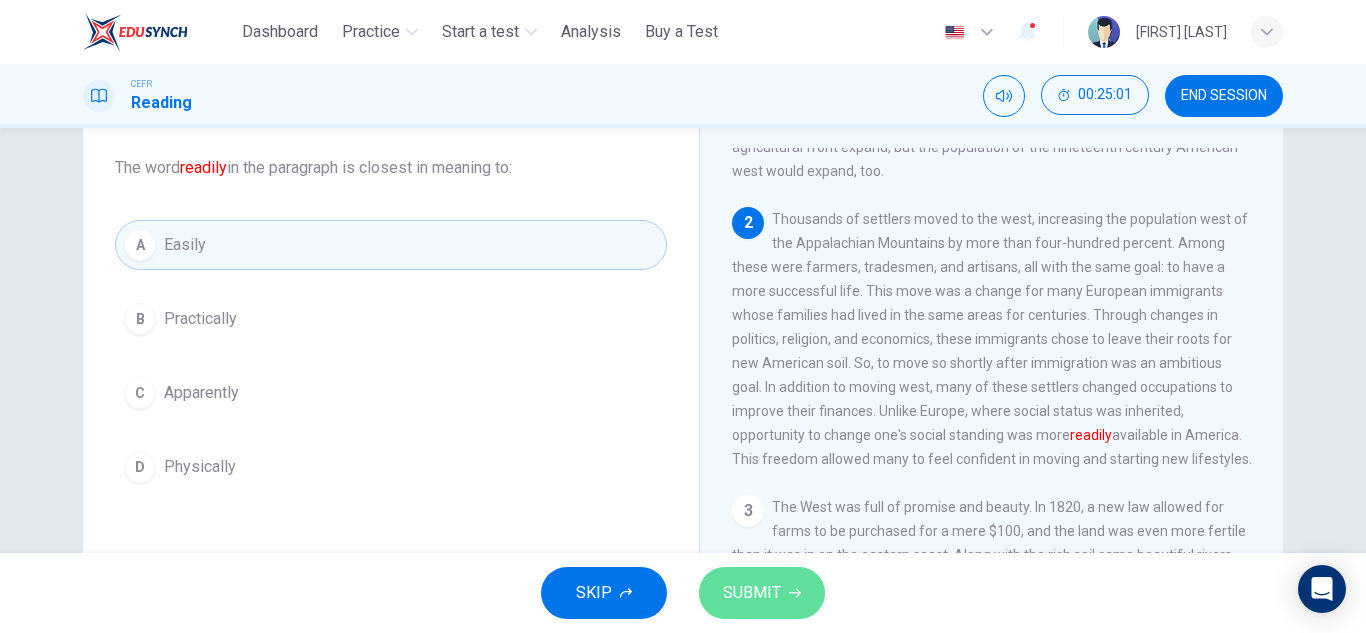 click on "SUBMIT" at bounding box center (752, 593) 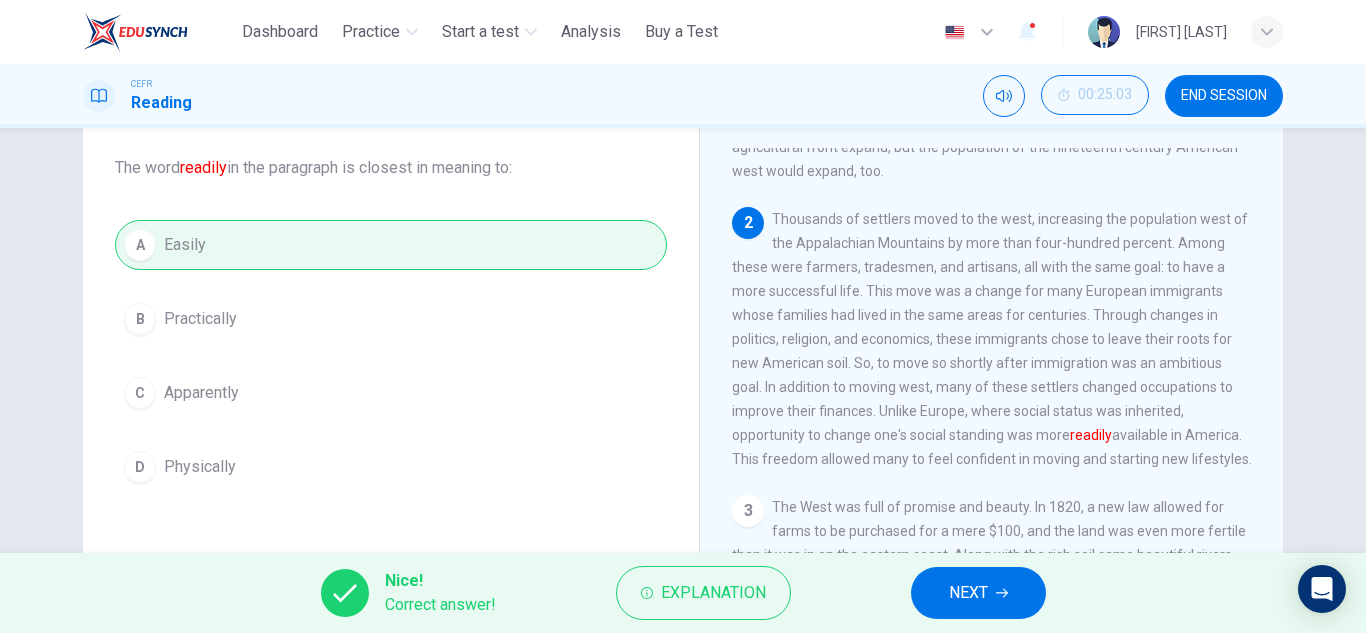 click on "NEXT" at bounding box center (978, 593) 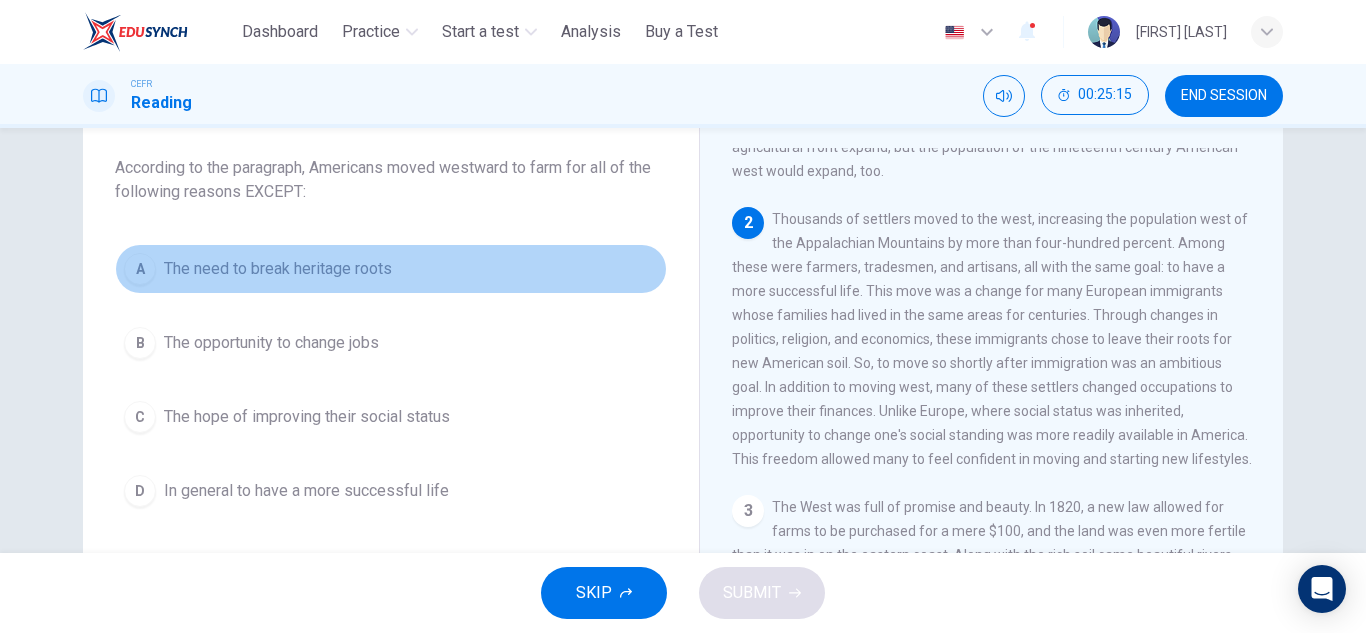 click on "The need to break heritage roots" at bounding box center (278, 269) 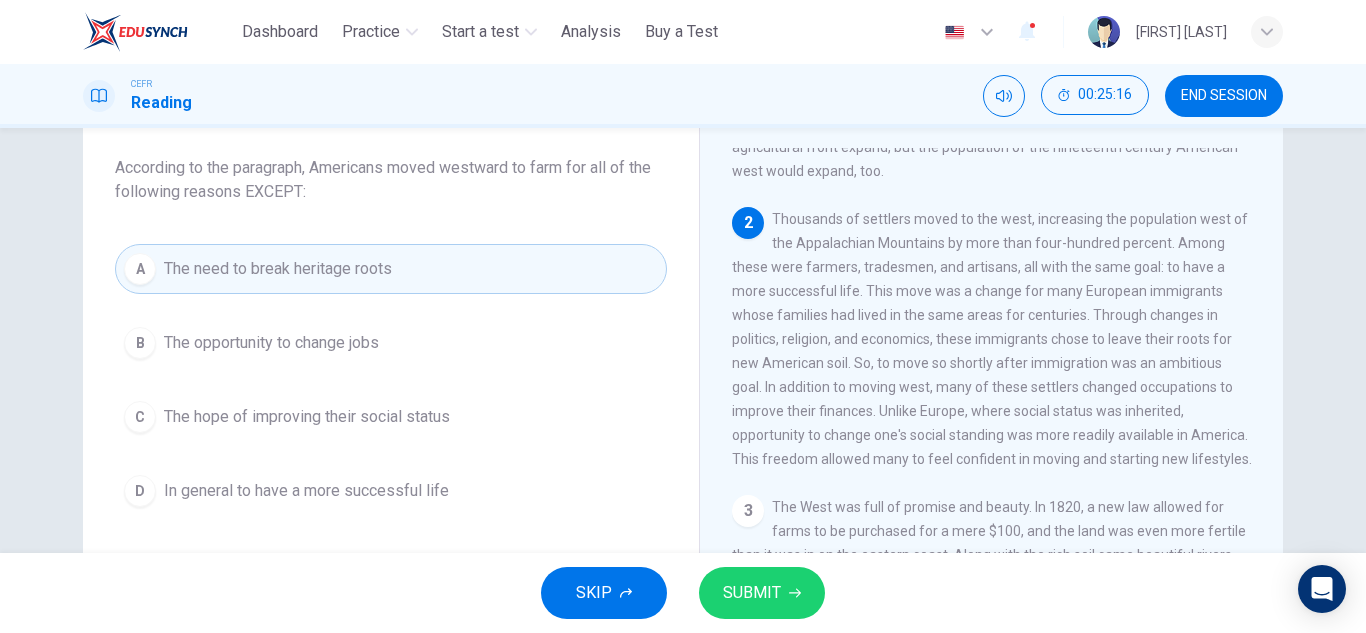 click on "SUBMIT" at bounding box center [762, 593] 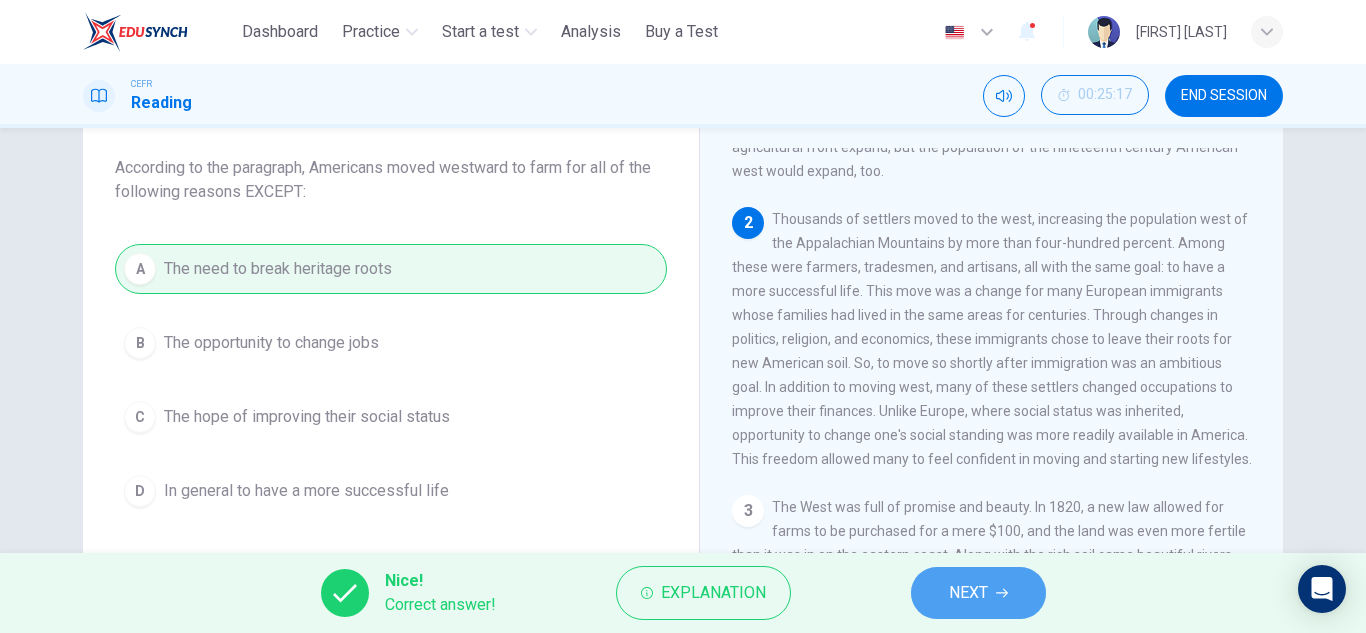 click on "NEXT" at bounding box center [968, 593] 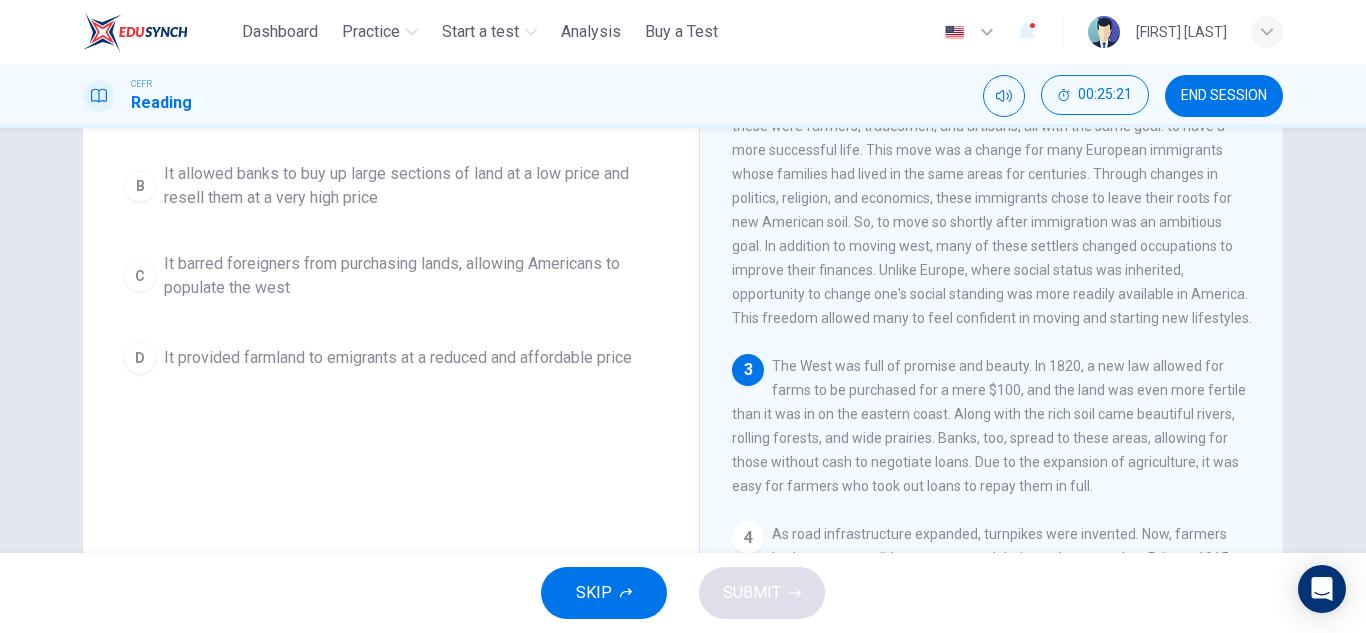 scroll, scrollTop: 261, scrollLeft: 0, axis: vertical 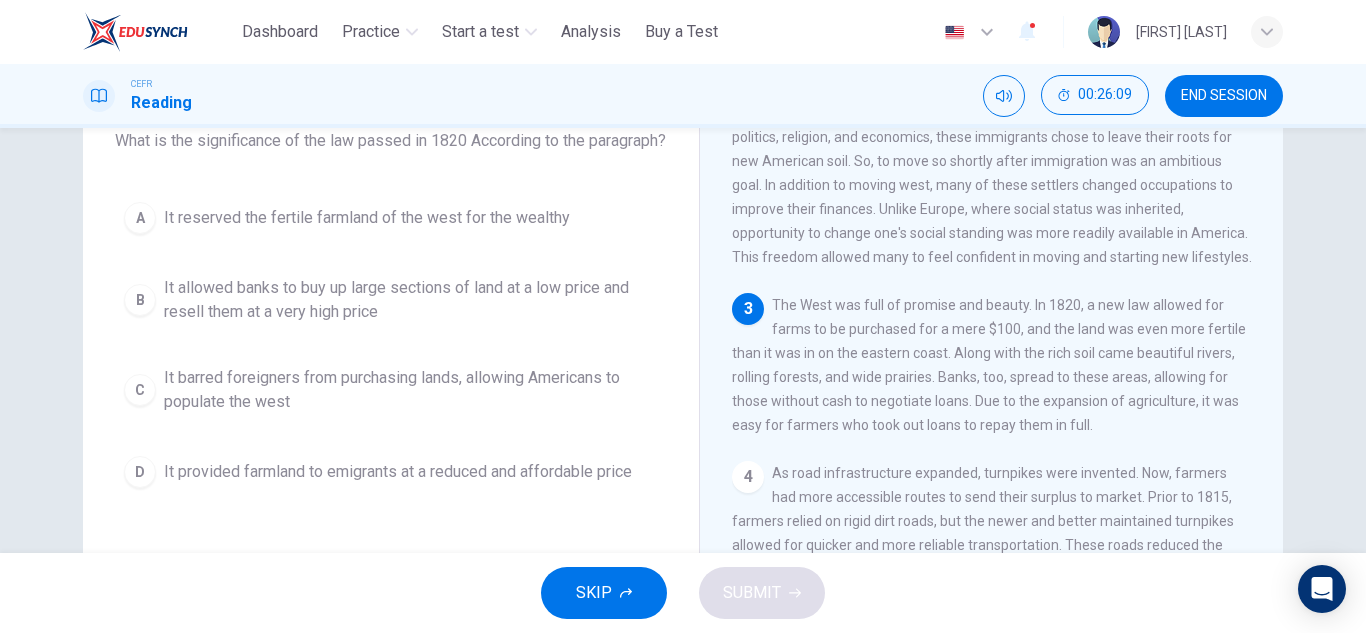 click on "It provided farmland to emigrants at a reduced and affordable price" at bounding box center (367, 218) 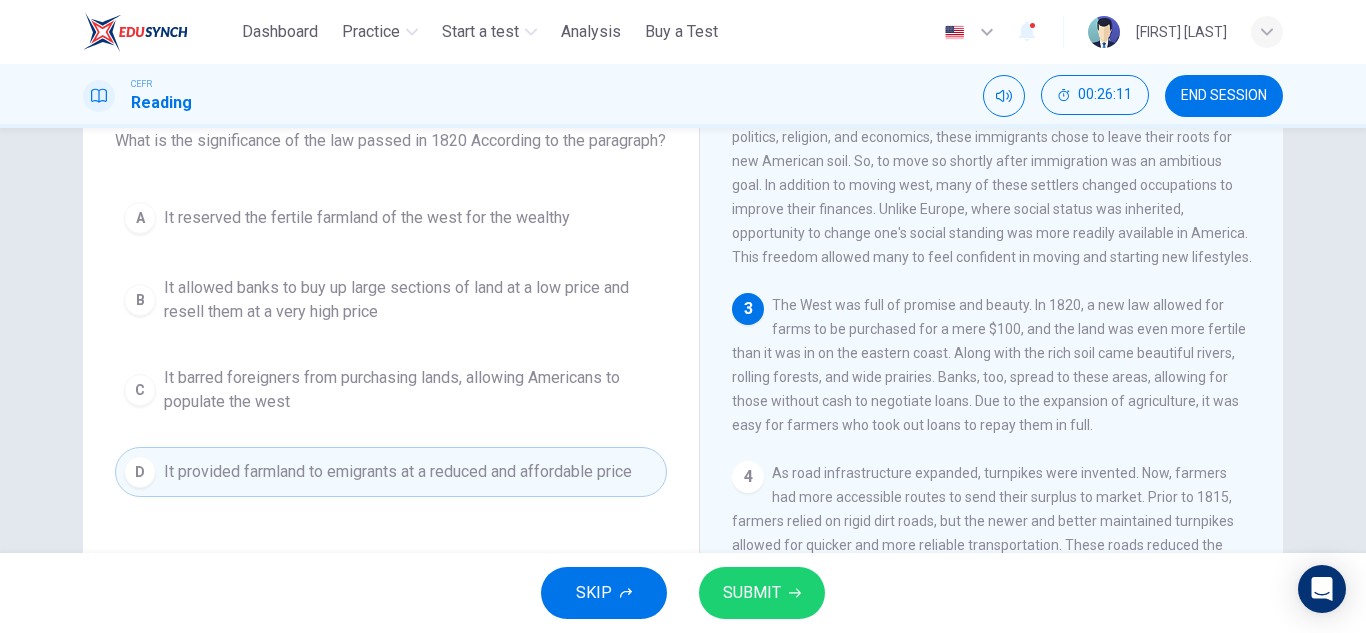 click on "SUBMIT" at bounding box center (762, 593) 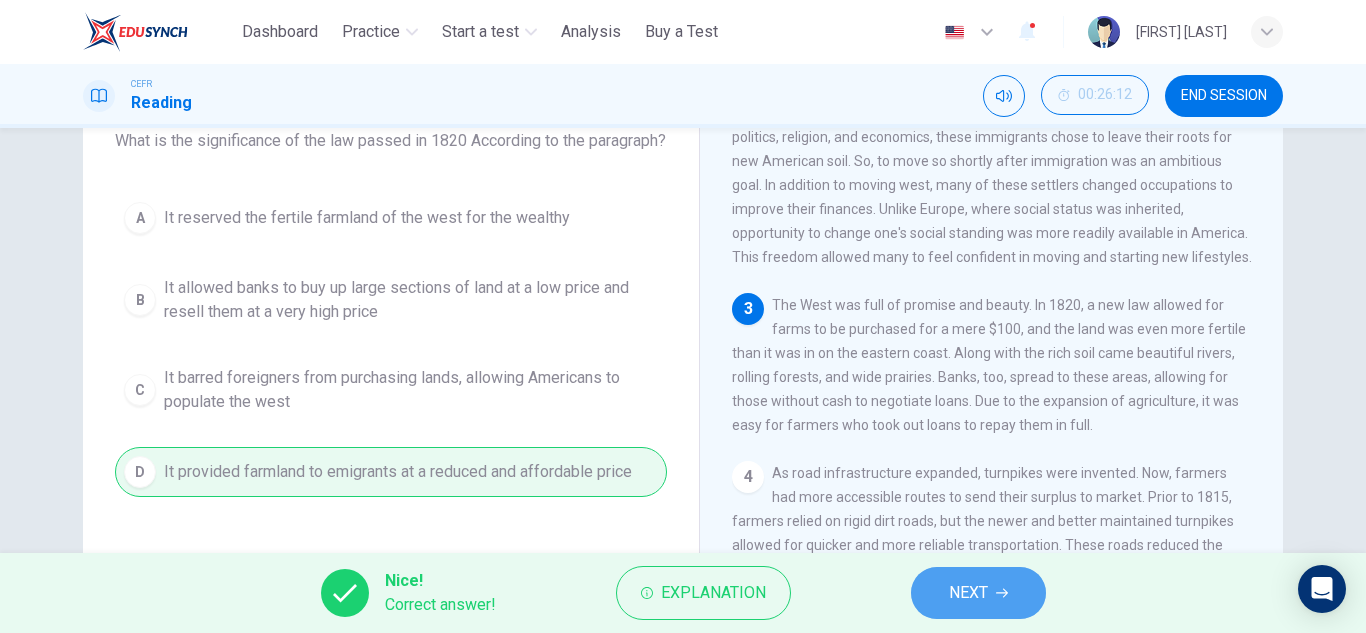 click on "NEXT" at bounding box center [968, 593] 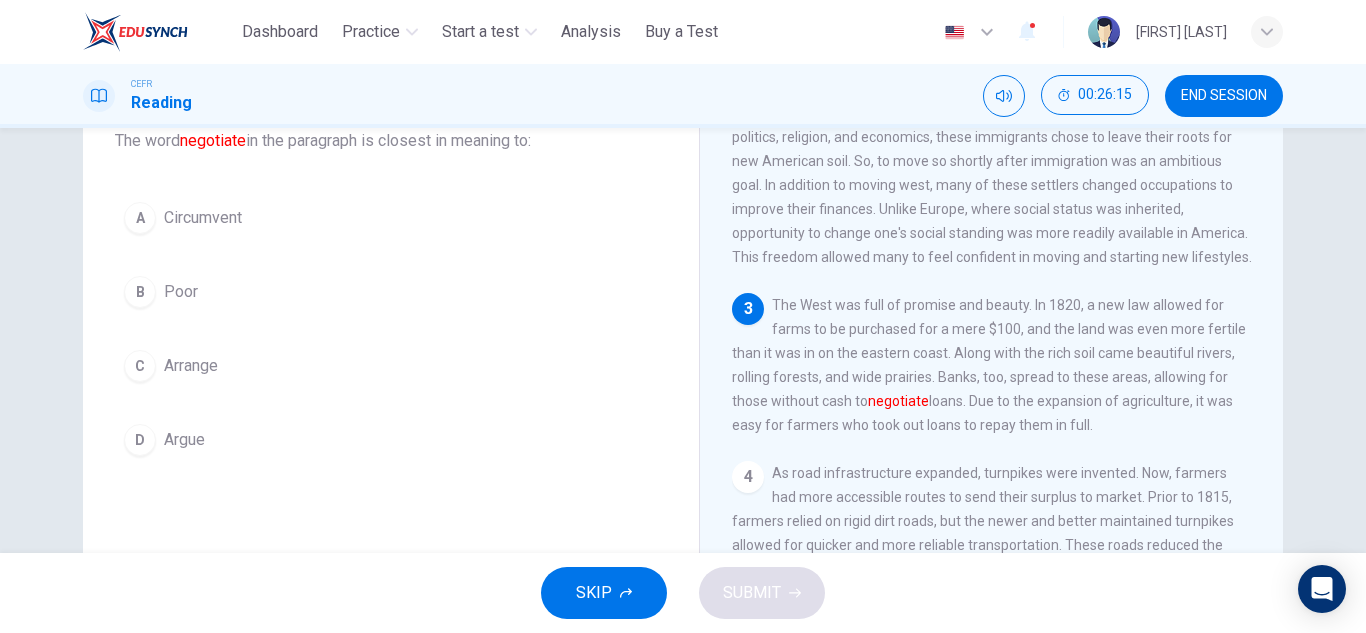 click on "Question 18 The word  negotiate  in the paragraph is closest in meaning to: A Circumvent B Poor C Arrange D Argue Migrating West 1 After the War of 1812, the rising prices of agricultural commodities pulled settlers westward to find more arable land and become farmers. Between 1815 and 1819, commodity prices climbed steeply and started to drive up land prices as well. Farmers piqued interest in moving westward to find more arable land and enter a national market economy. After 1815, the advent of "The Transportation Revolution" led to more efficient travel. This enabled more and more western farmers to escape a self-sufficient way of life and enter a national market economy. The emigration movement initiated an expansion of agriculture with cultivation of crops and the raising of livestock. Not only would America's agricultural front expand, but the population of the nineteenth century American west would expand, too. 2 3 negotiate 4 5" at bounding box center (683, 340) 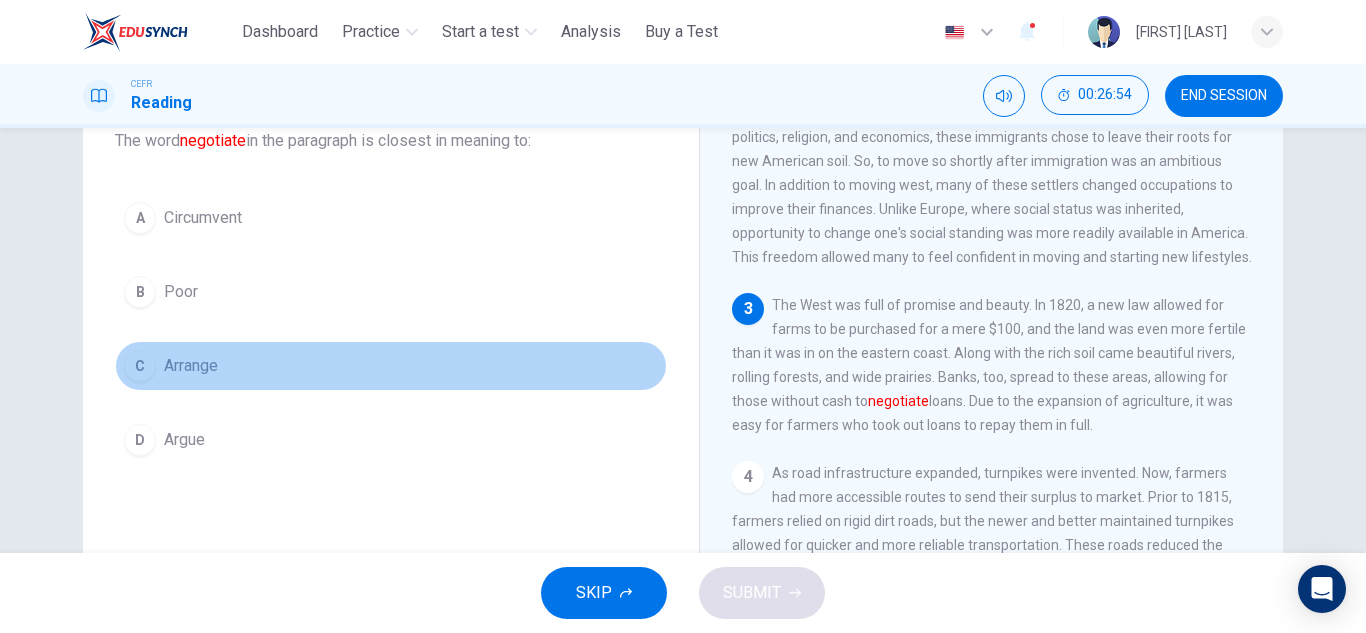 click on "Arrange" at bounding box center [203, 218] 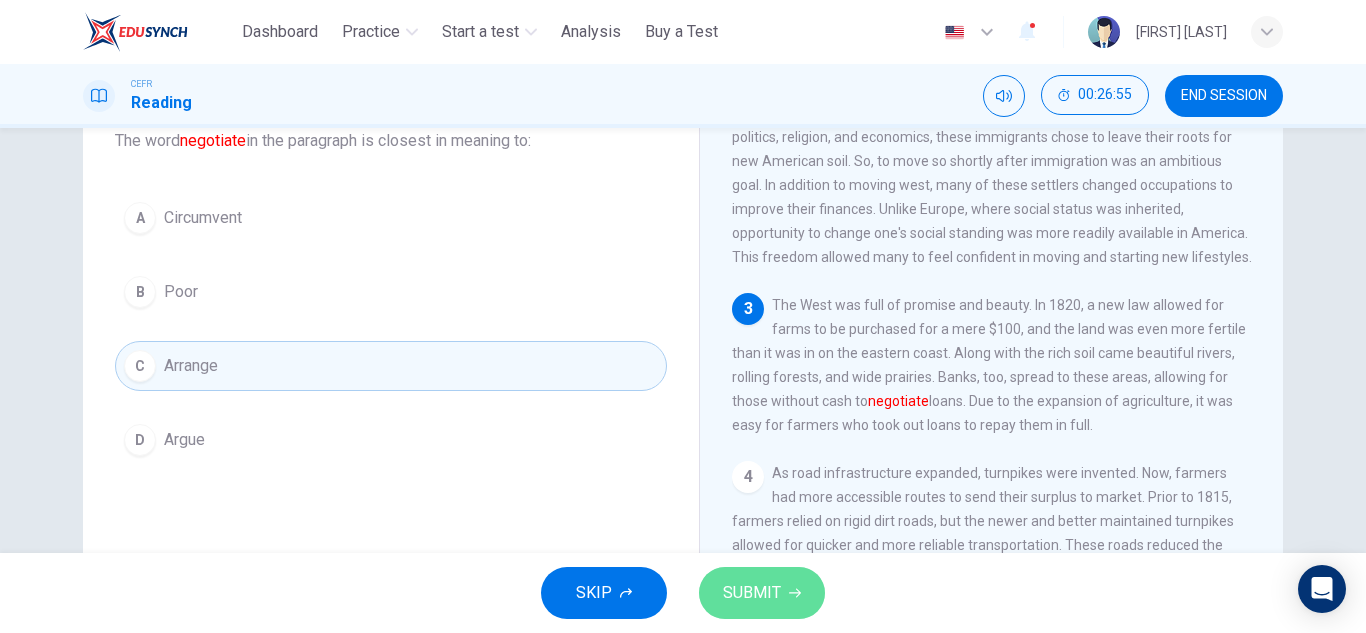 click on "SUBMIT" at bounding box center (752, 593) 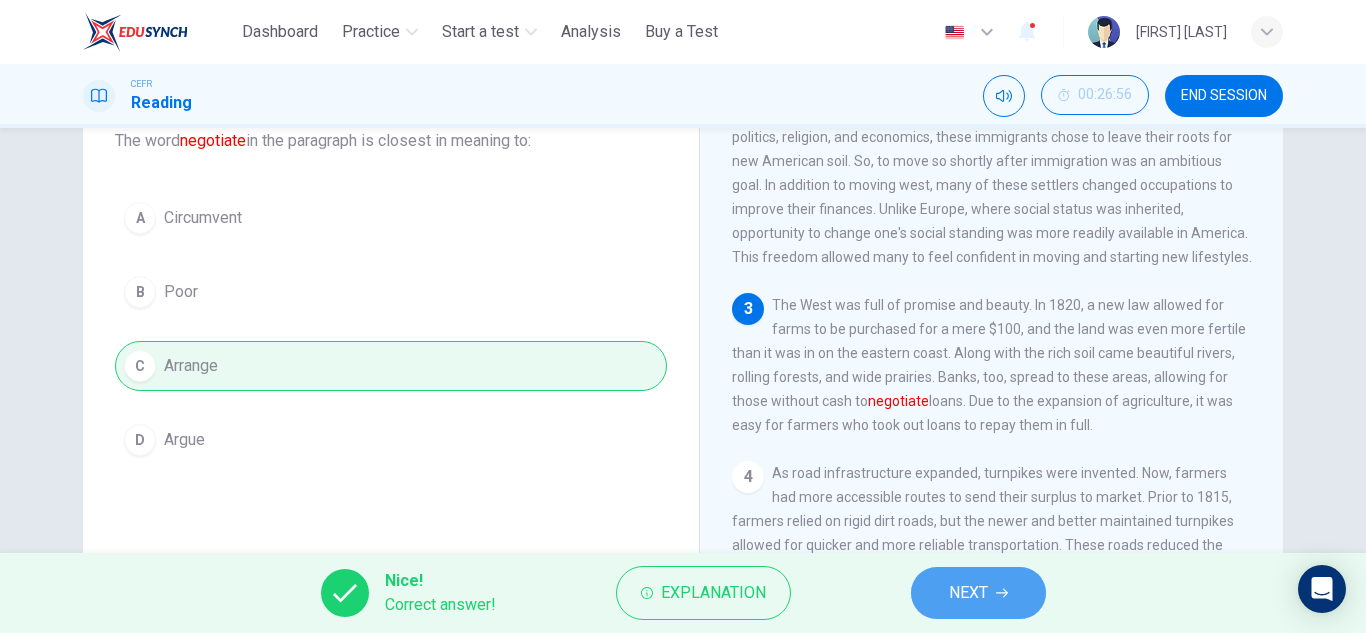 click on "NEXT" at bounding box center (968, 593) 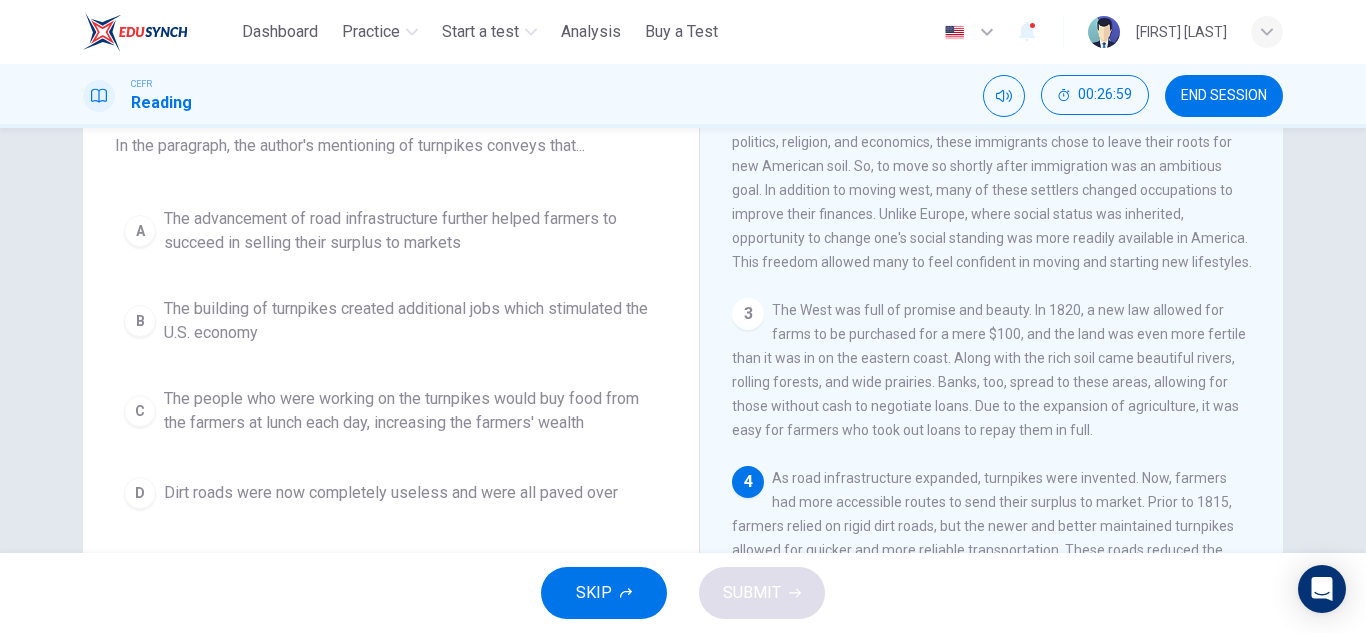 scroll, scrollTop: 157, scrollLeft: 0, axis: vertical 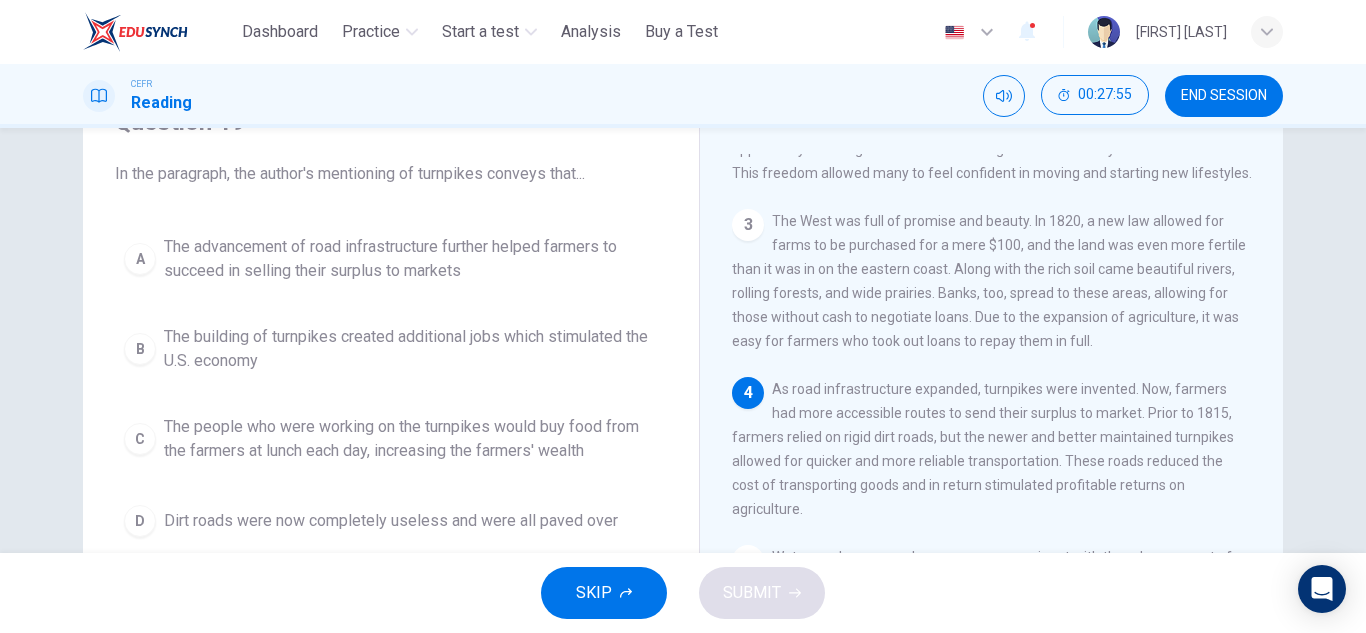 click on "The advancement of road infrastructure further helped farmers to succeed in selling their surplus to markets" at bounding box center (411, 259) 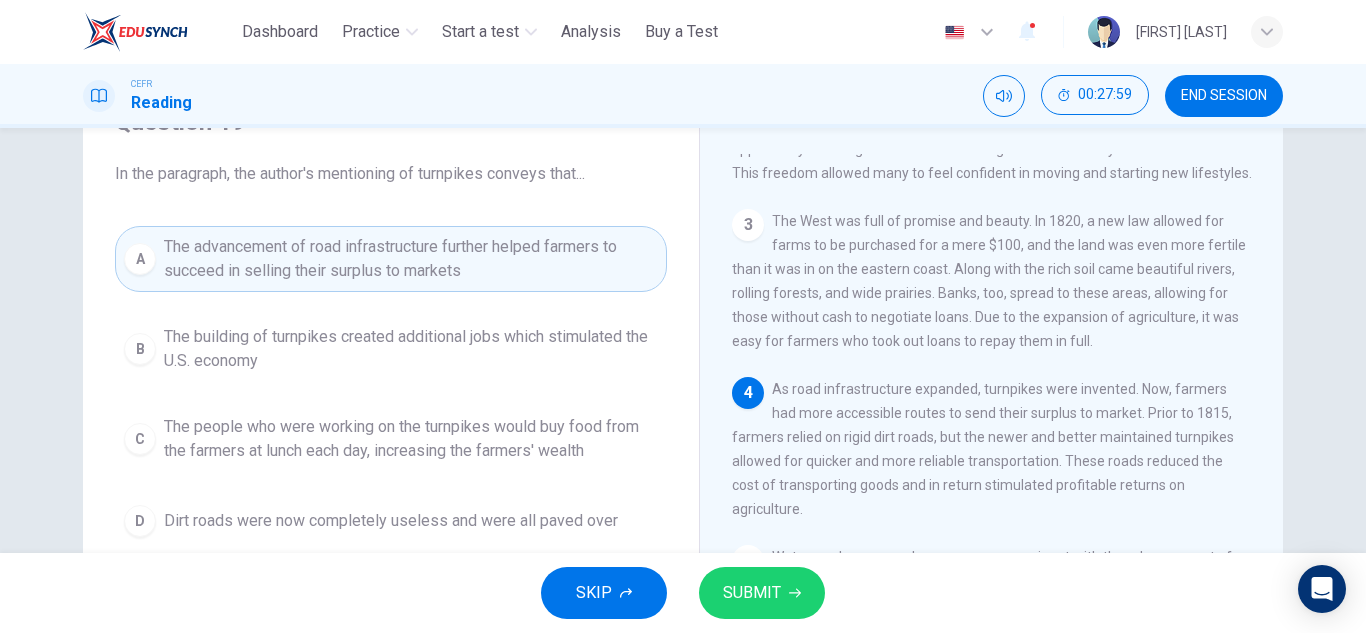 click on "SUBMIT" at bounding box center [762, 593] 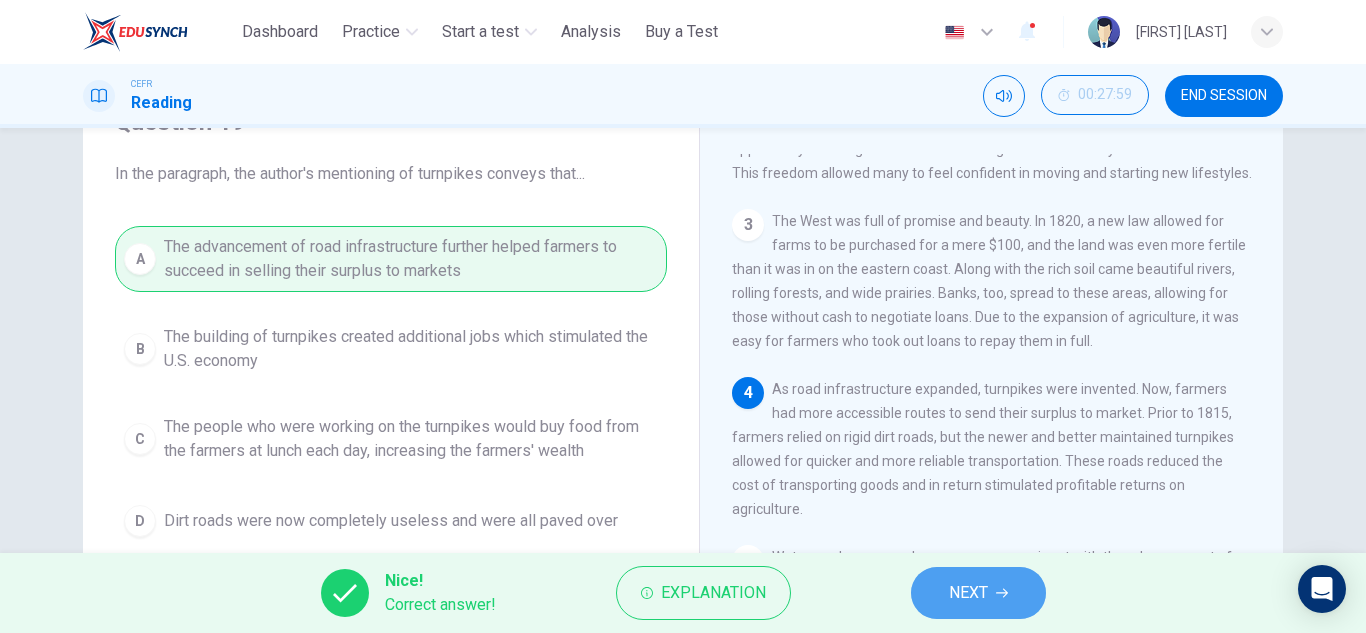 click on "NEXT" at bounding box center (968, 593) 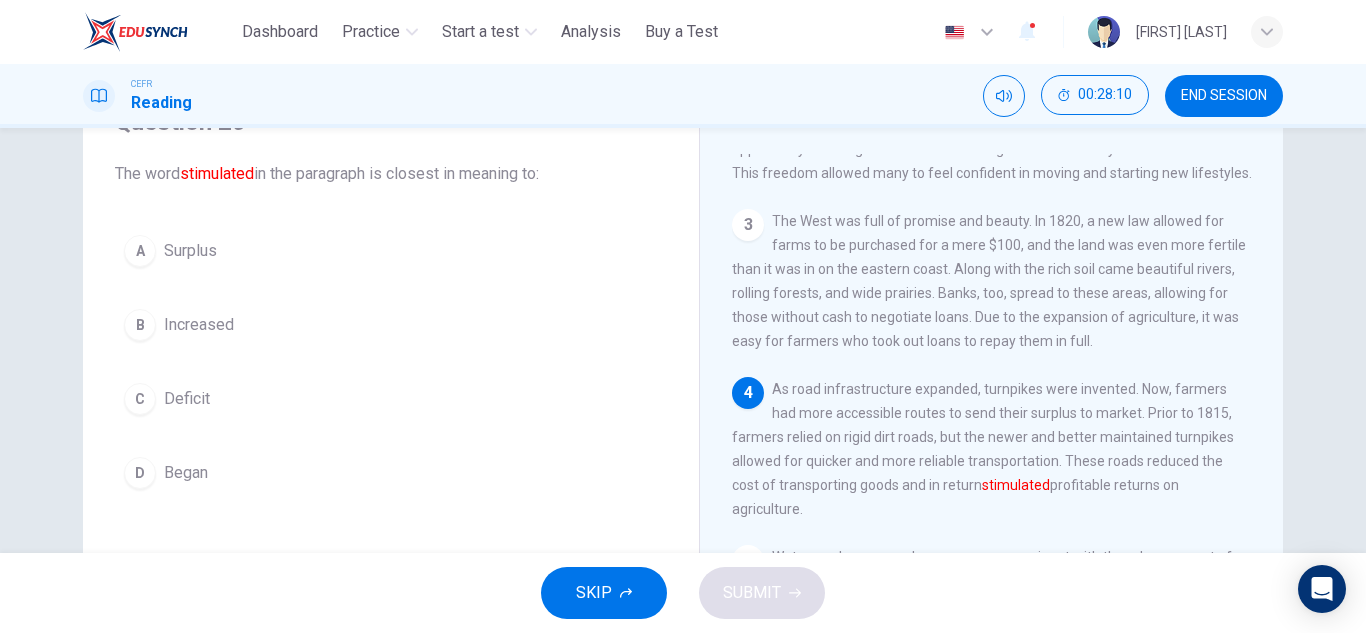 click on "B Increased" at bounding box center [391, 325] 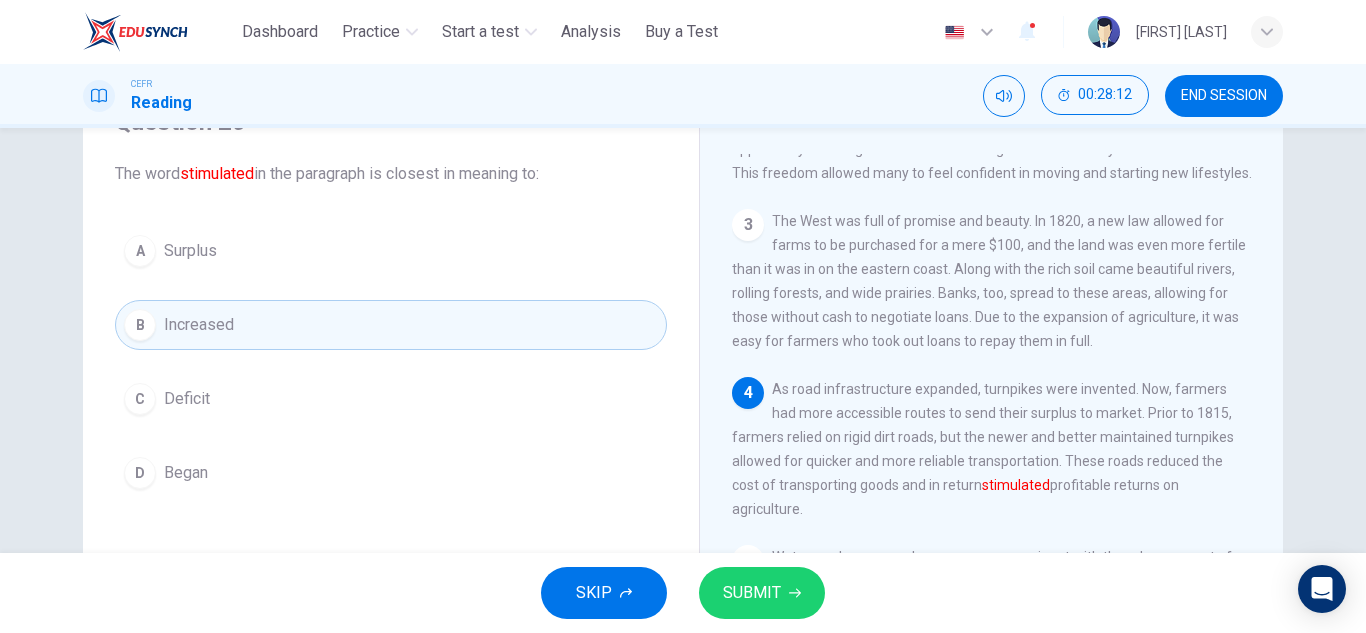 click on "SUBMIT" at bounding box center [752, 593] 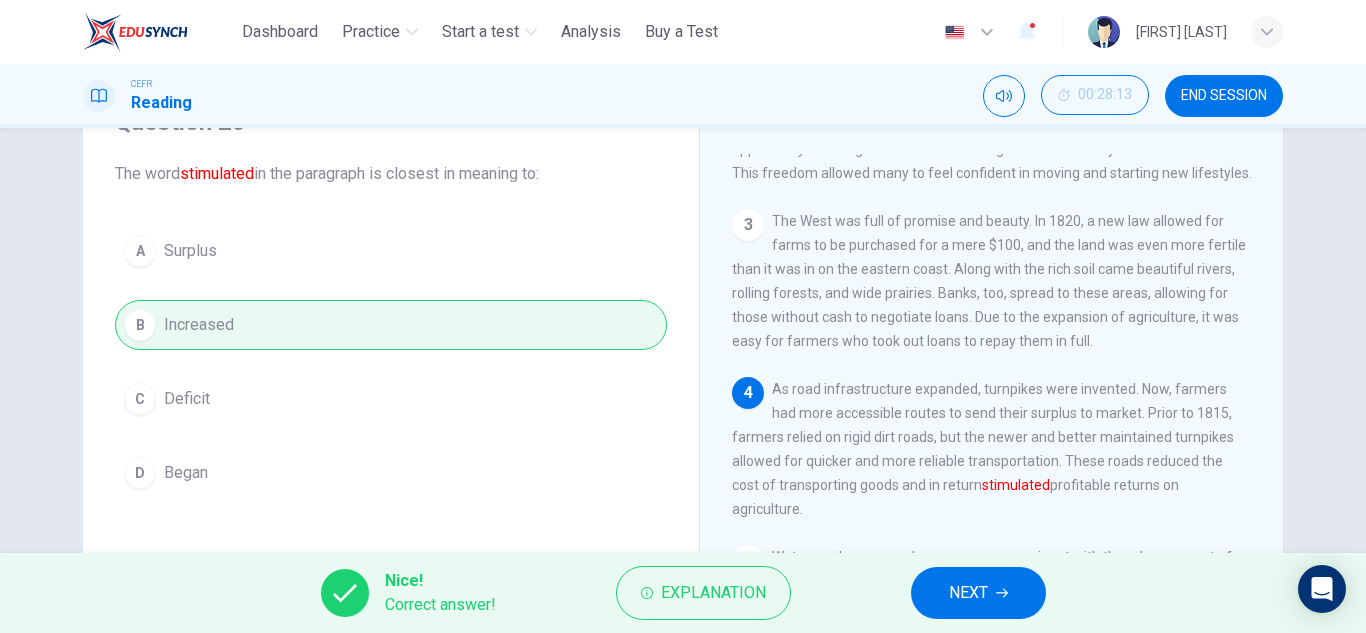 click on "NEXT" at bounding box center [968, 593] 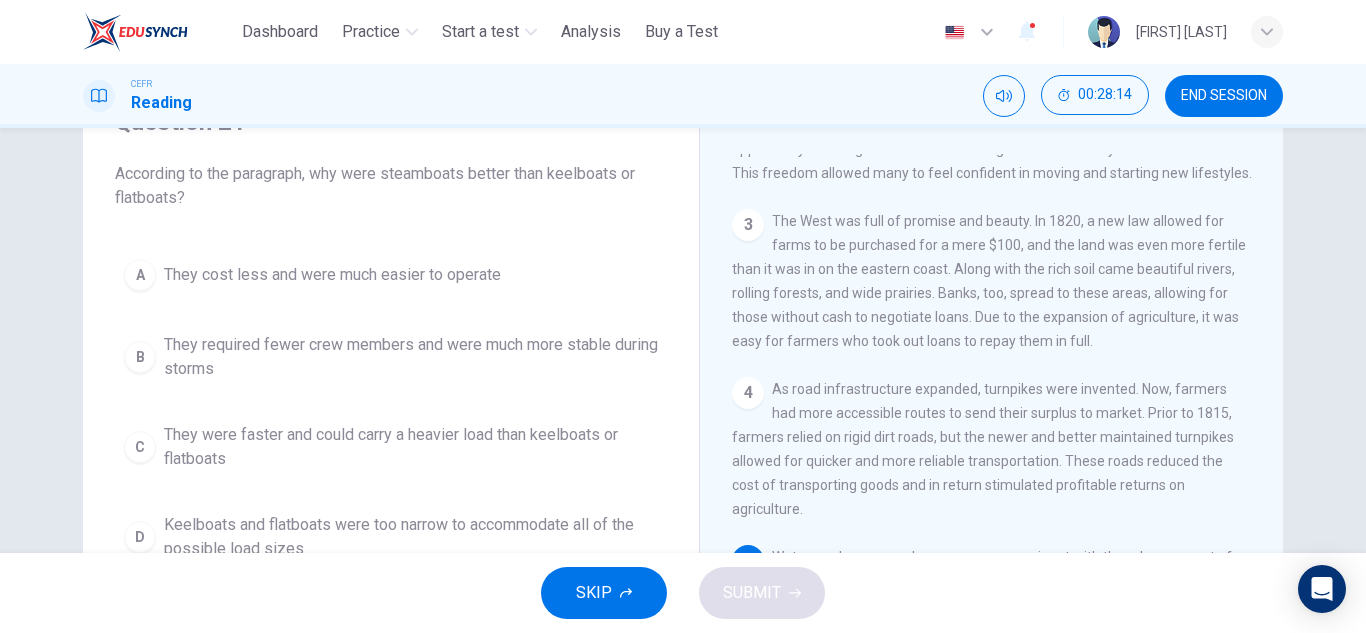 click on "Question 21 According to the paragraph, why were steamboats better than keelboats or flatboats? A They cost less and were much easier to operate B They required fewer crew members and were much more stable during storms C They were faster and could carry a heavier load than keelboats or flatboats D Keelboats and flatboats were too narrow to accommodate all of the possible load sizes Migrating West 1 2 3 The West was full of promise and beauty. In 1820, a new law allowed for farms to be purchased for a mere $100, and the land was even more fertile than it was in on the eastern coast. Along with the rich soil came beautiful rivers, rolling forests, and wide prairies. Banks, too, spread to these areas, allowing for those without cash to negotiate loans. Due to the expansion of agriculture, it was easy for farmers who took out loans to repay them in full. 4 5" at bounding box center (683, 340) 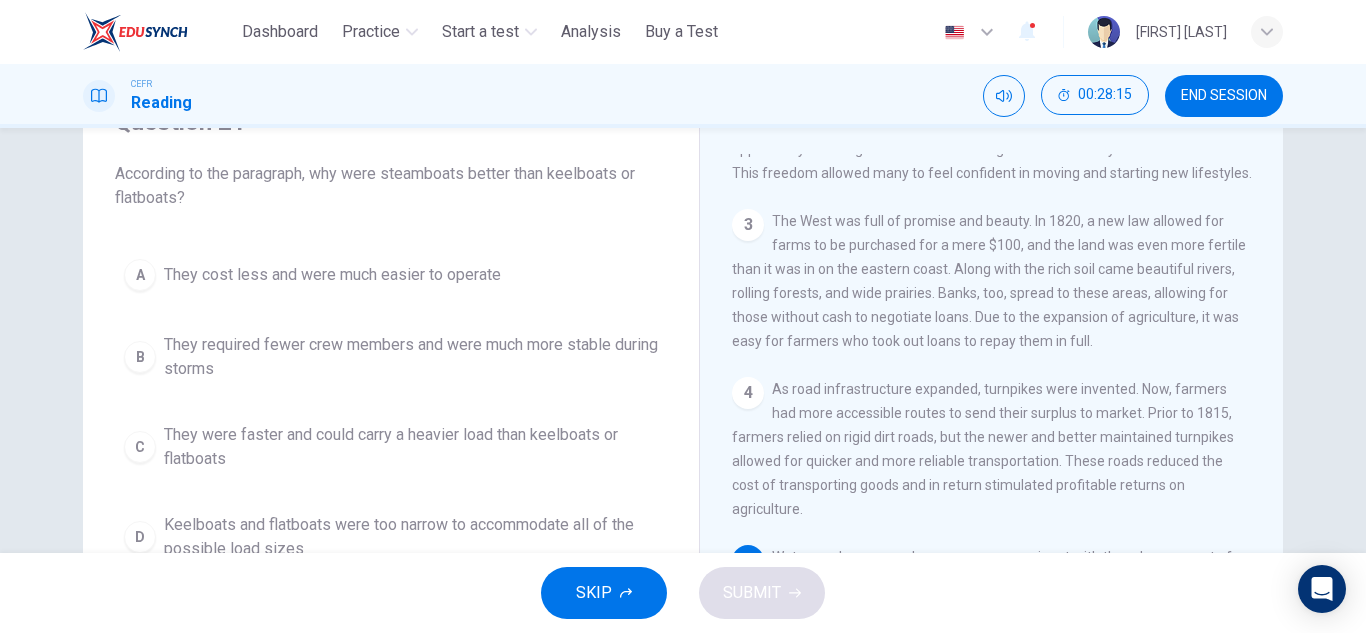 scroll, scrollTop: 588, scrollLeft: 0, axis: vertical 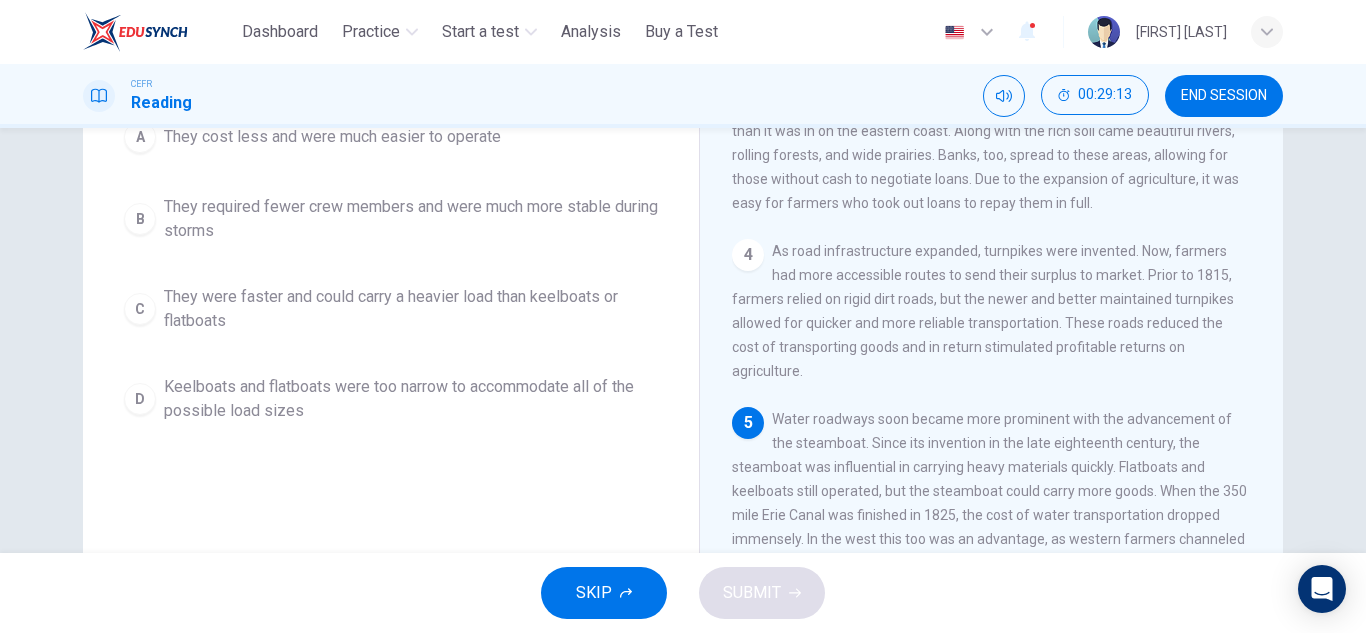 click on "Question 21 According to the paragraph, why were steamboats better than keelboats or flatboats? A They cost less and were much easier to operate B They required fewer crew members and were much more stable during storms C They were faster and could carry a heavier load than keelboats or flatboats D Keelboats and flatboats were too narrow to accommodate all of the possible load sizes Migrating West 1 2 3 The West was full of promise and beauty. In 1820, a new law allowed for farms to be purchased for a mere $100, and the land was even more fertile than it was in on the eastern coast. Along with the rich soil came beautiful rivers, rolling forests, and wide prairies. Banks, too, spread to these areas, allowing for those without cash to negotiate loans. Due to the expansion of agriculture, it was easy for farmers who took out loans to repay them in full. 4 5" at bounding box center [683, 340] 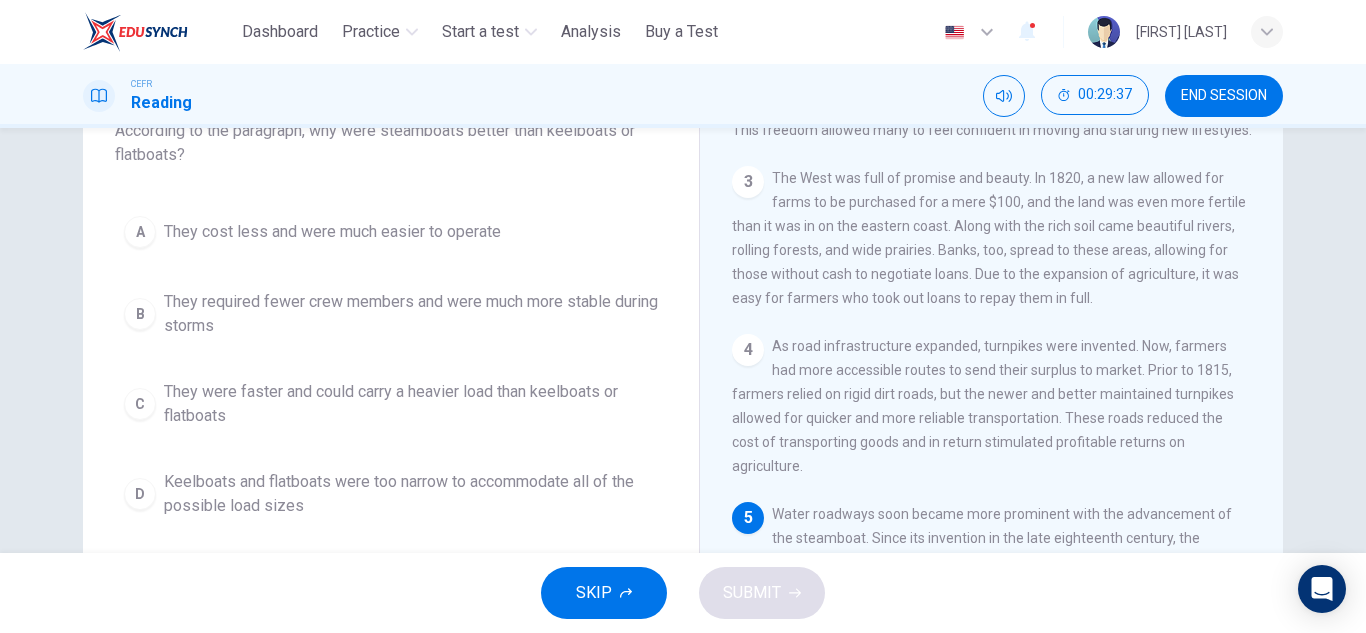 scroll, scrollTop: 143, scrollLeft: 0, axis: vertical 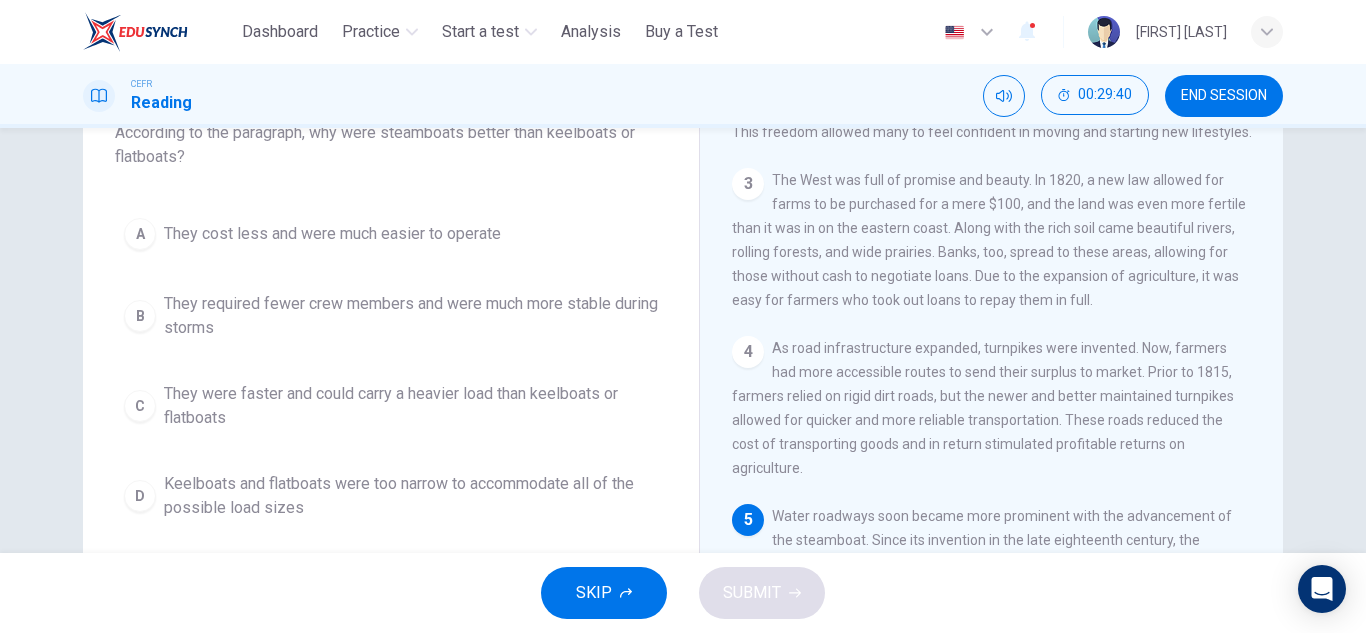 click on "They cost less and were much easier to operate" at bounding box center [332, 234] 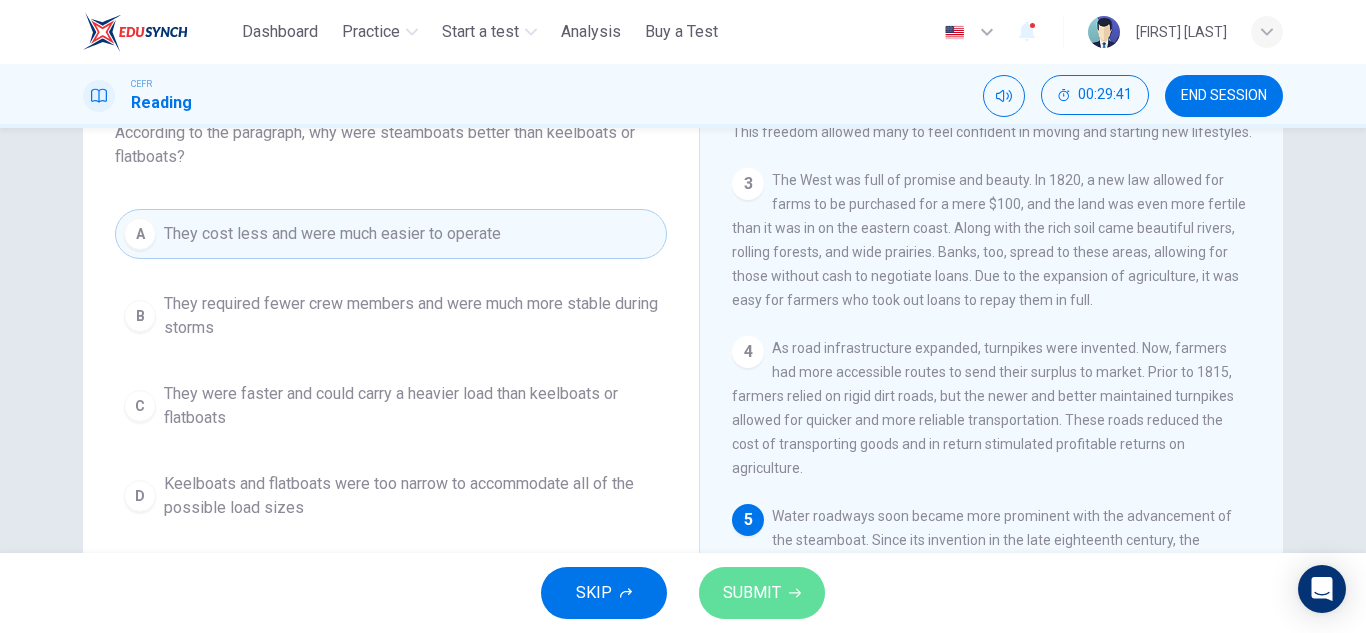click on "SUBMIT" at bounding box center (752, 593) 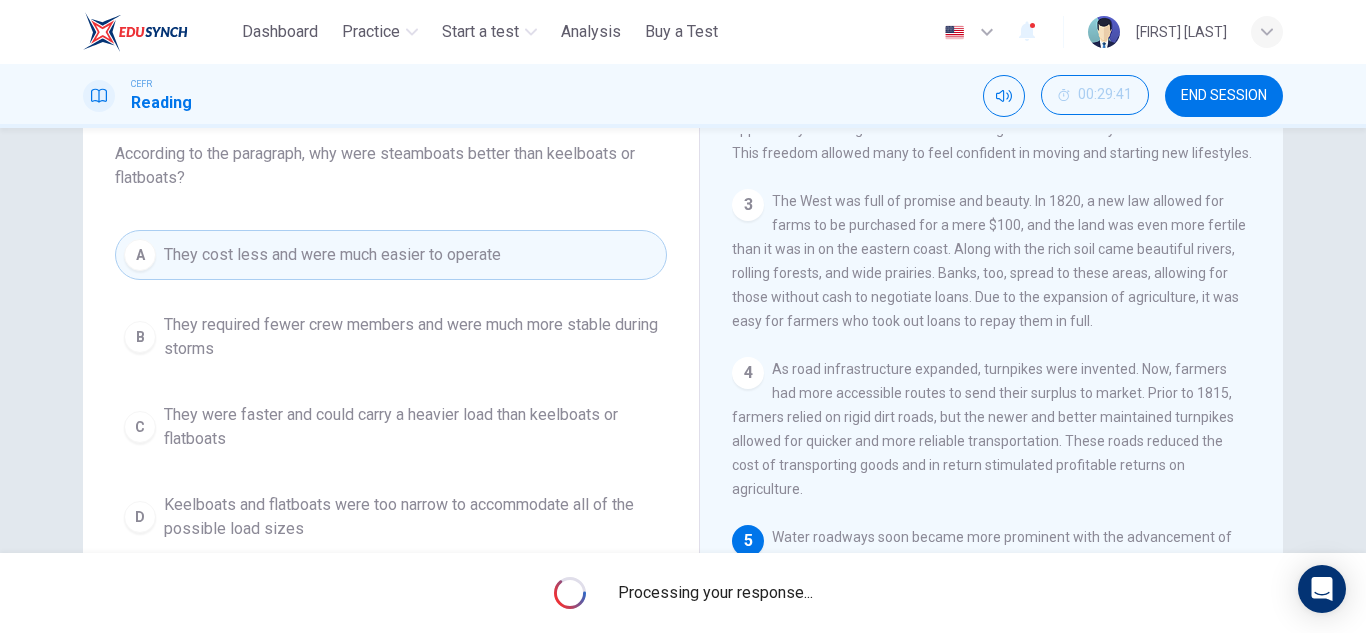 scroll, scrollTop: 120, scrollLeft: 0, axis: vertical 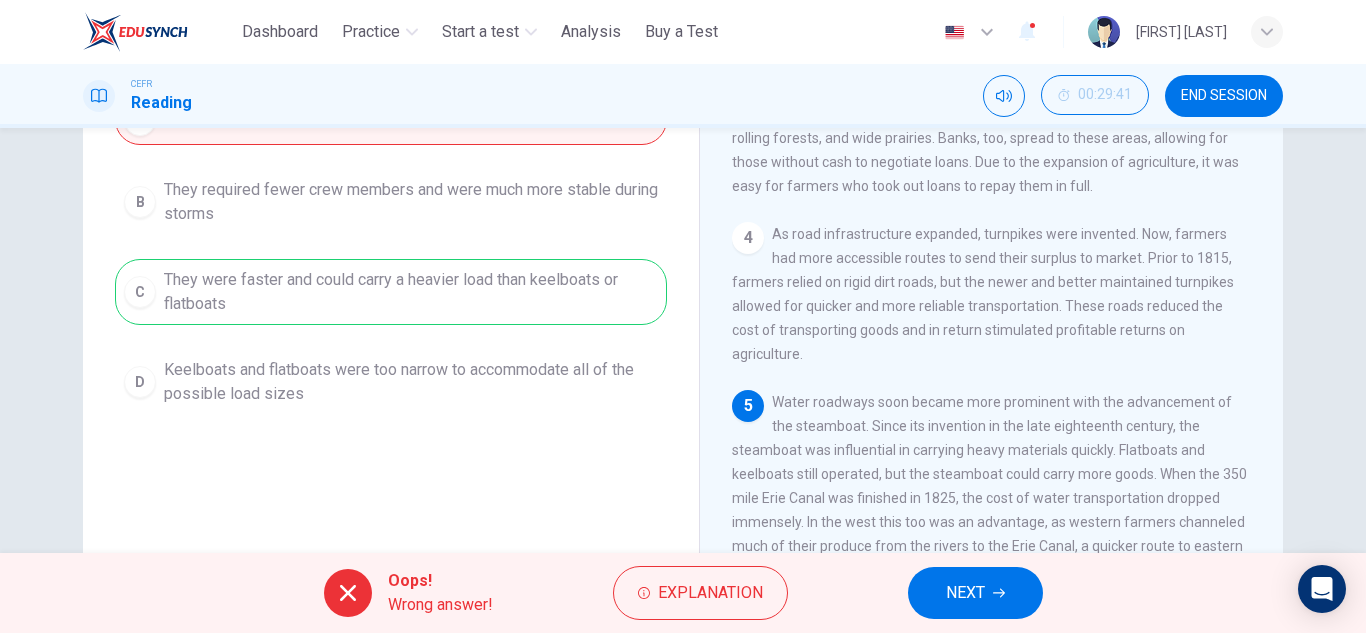 click on "NEXT" at bounding box center [975, 593] 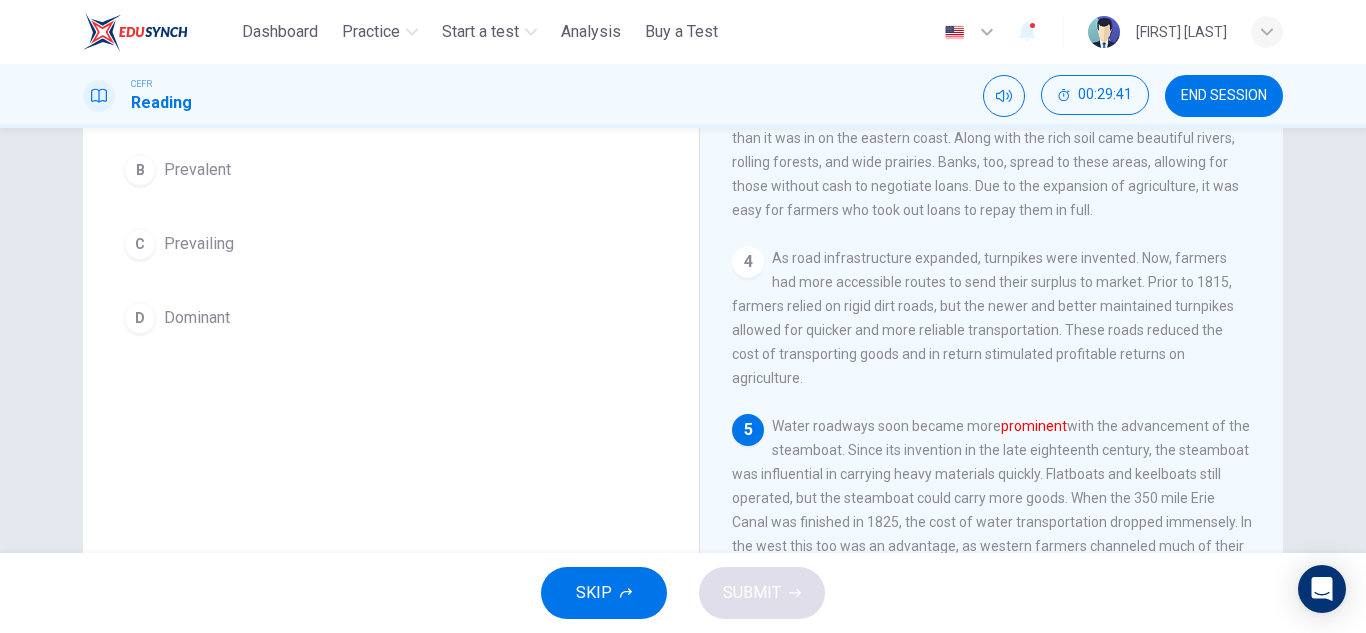 scroll, scrollTop: 233, scrollLeft: 0, axis: vertical 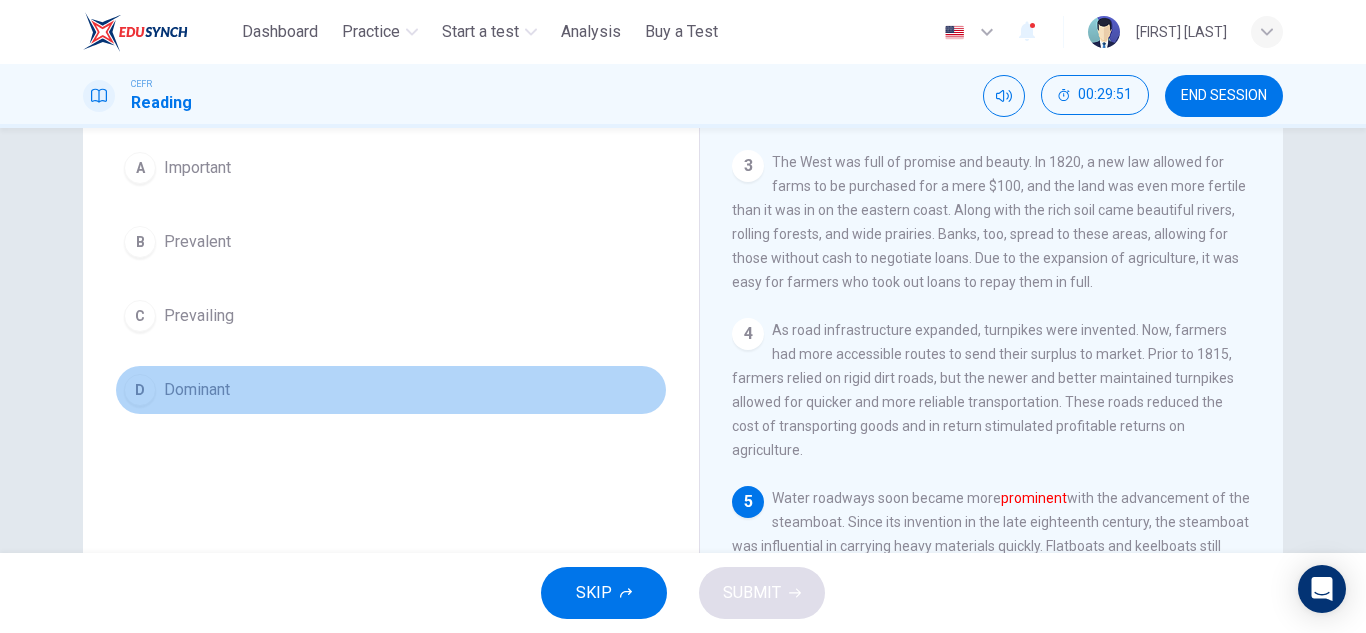 click on "D" at bounding box center [140, 168] 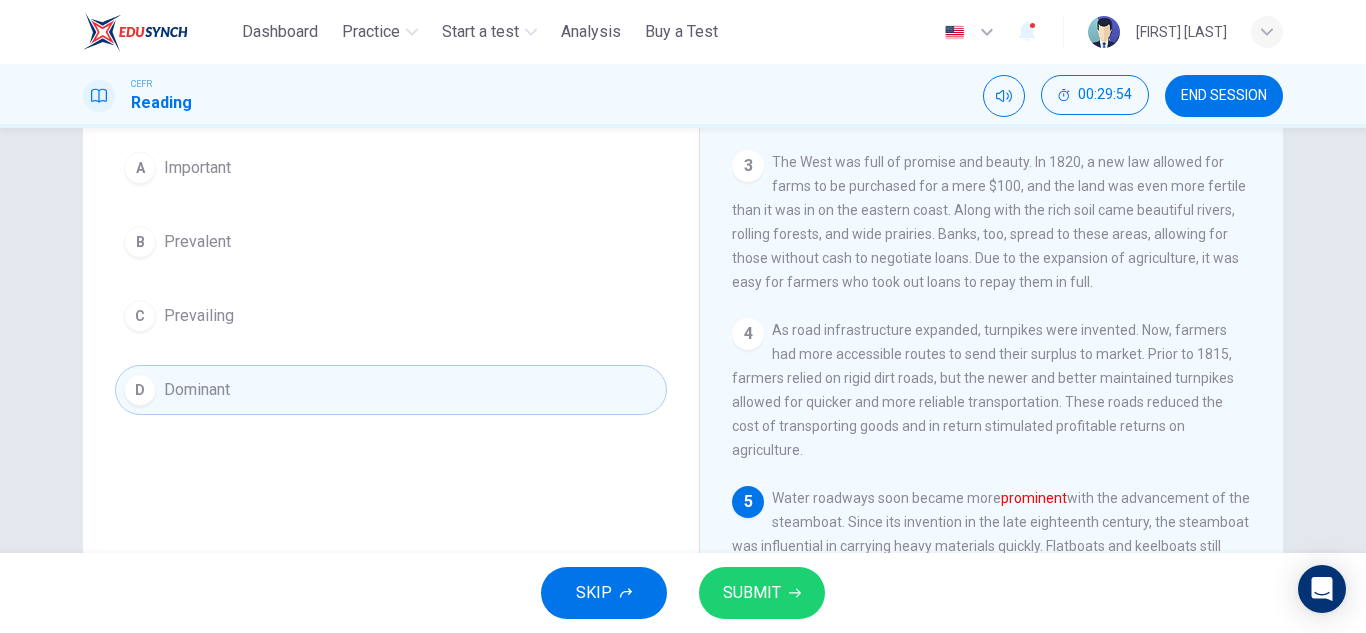 click on "Important" at bounding box center [197, 168] 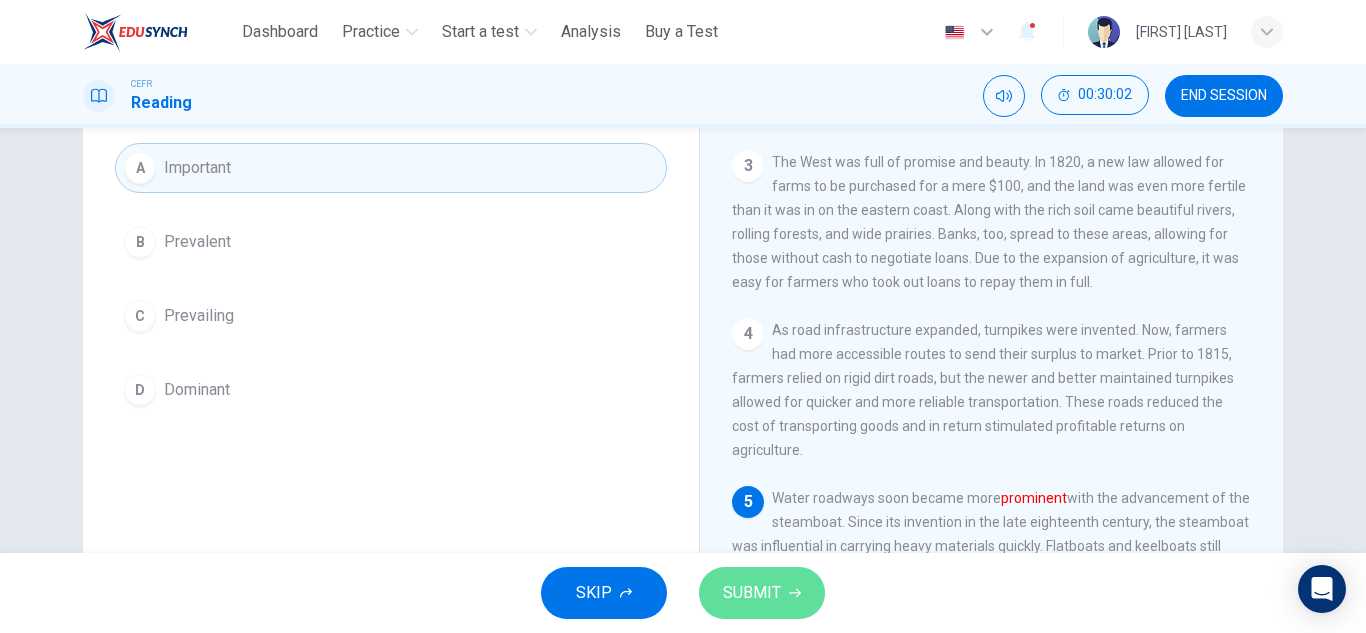 click on "SUBMIT" at bounding box center [752, 593] 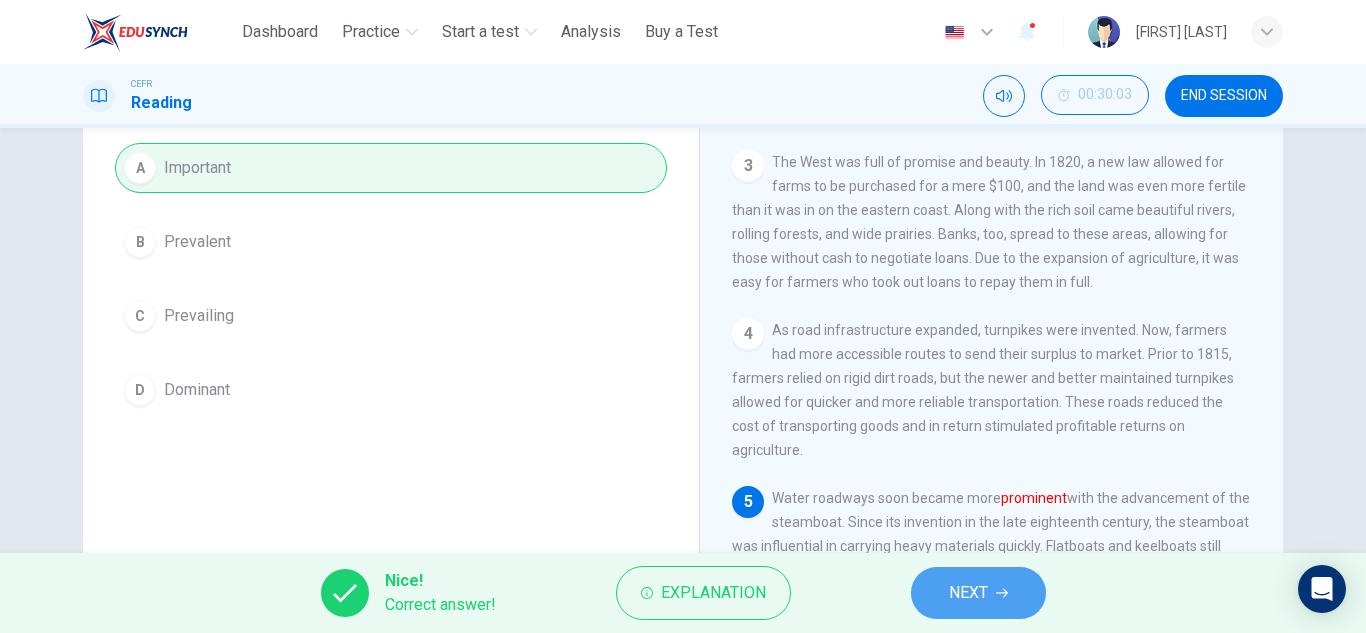 click on "NEXT" at bounding box center (968, 593) 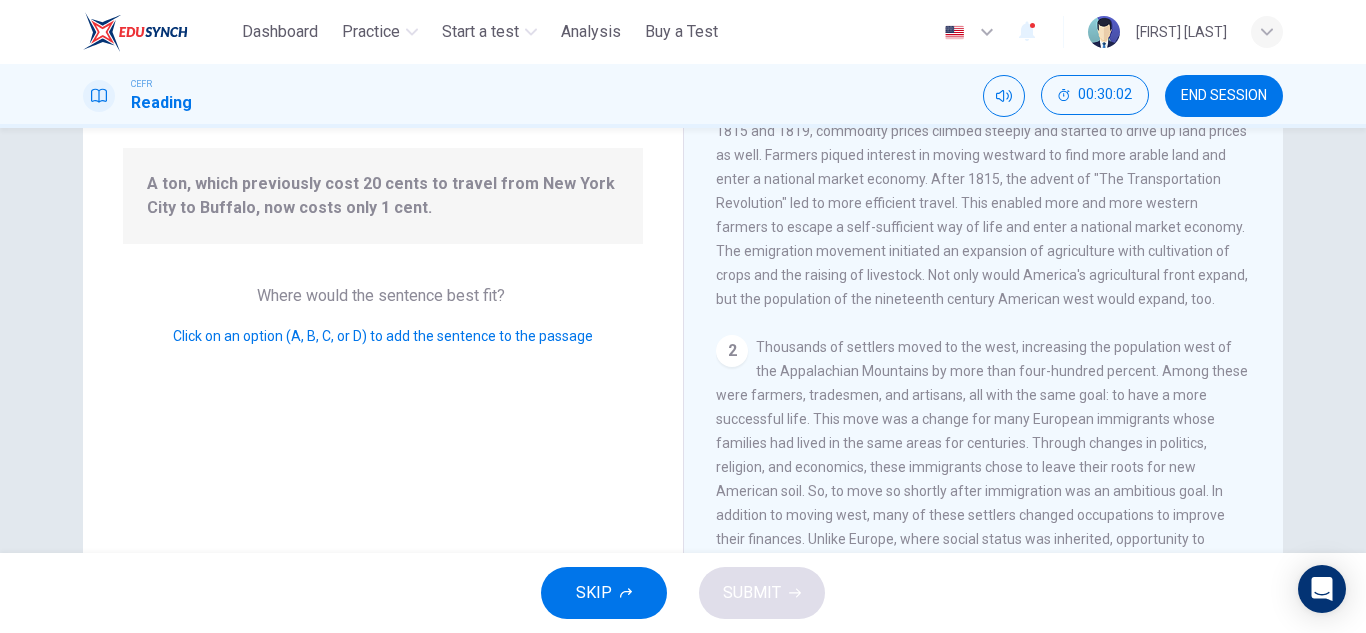 scroll, scrollTop: 545, scrollLeft: 0, axis: vertical 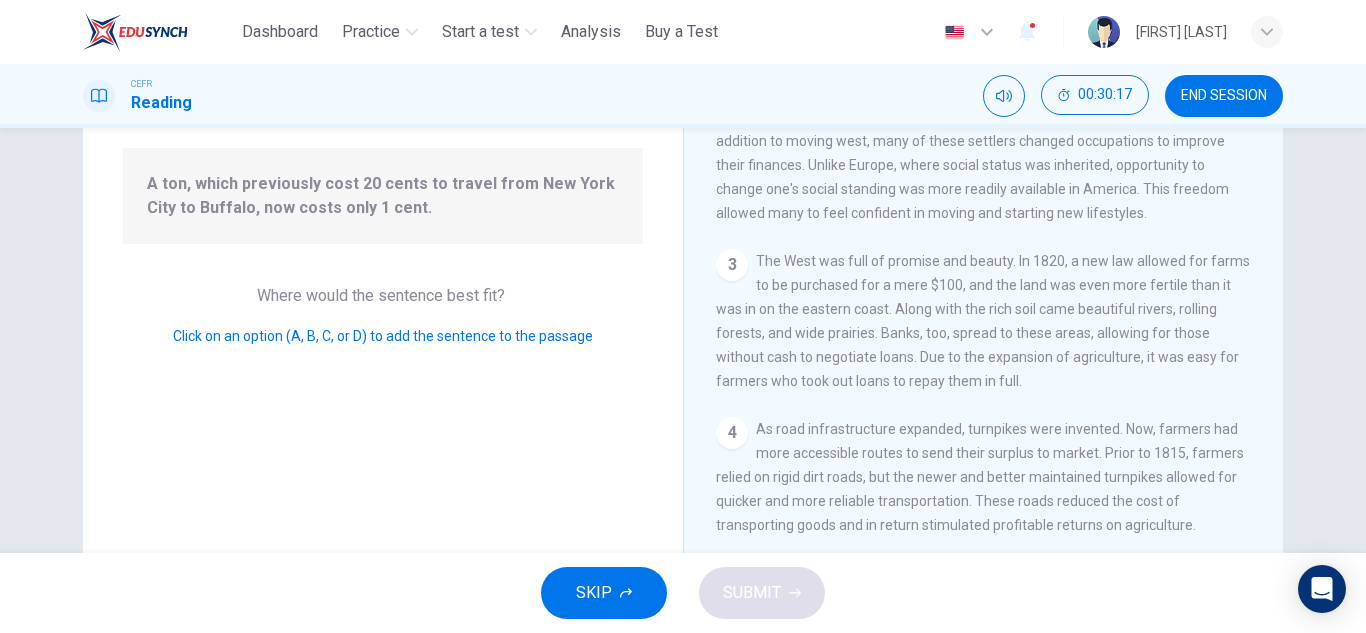 drag, startPoint x: 1273, startPoint y: 293, endPoint x: 1272, endPoint y: 196, distance: 97.00516 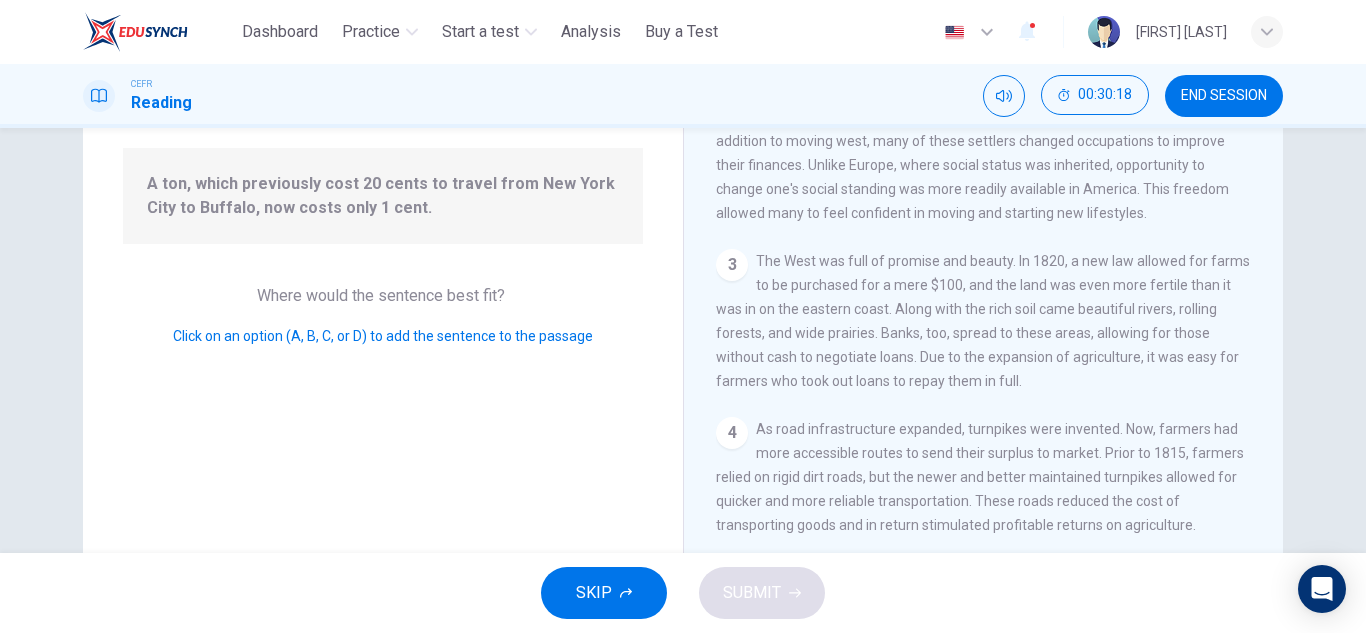 scroll, scrollTop: 0, scrollLeft: 0, axis: both 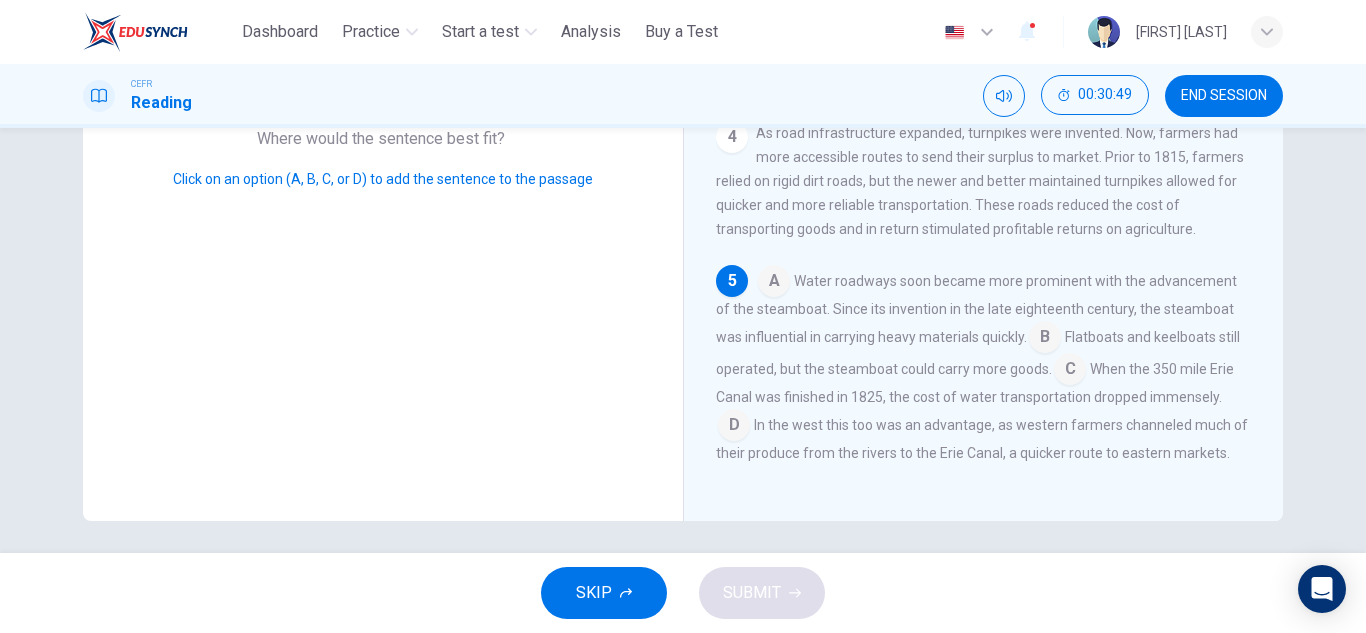 click at bounding box center (774, 283) 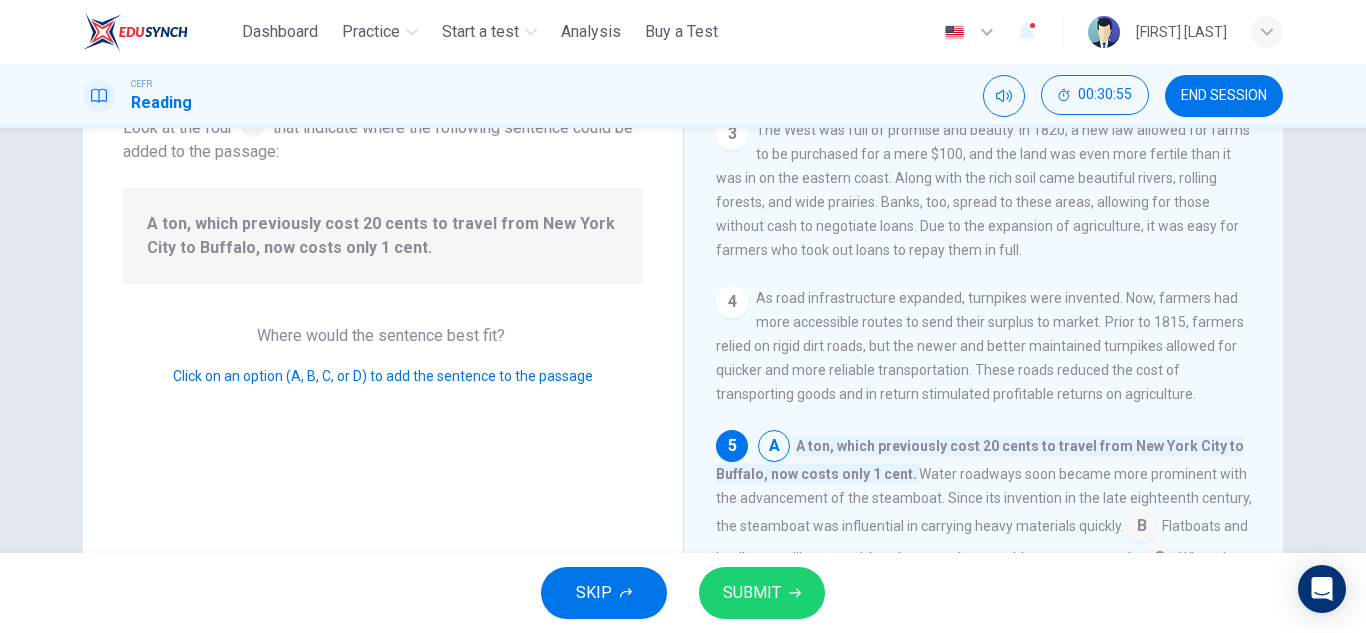 scroll, scrollTop: 126, scrollLeft: 0, axis: vertical 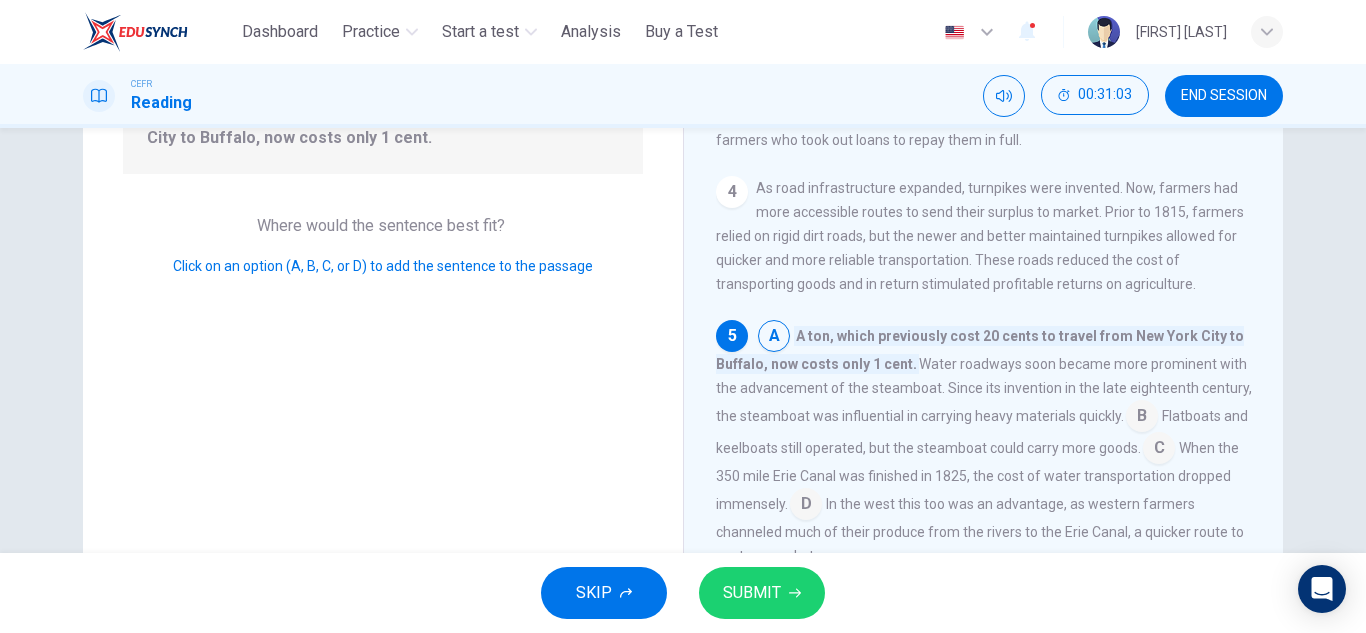 click at bounding box center (774, 338) 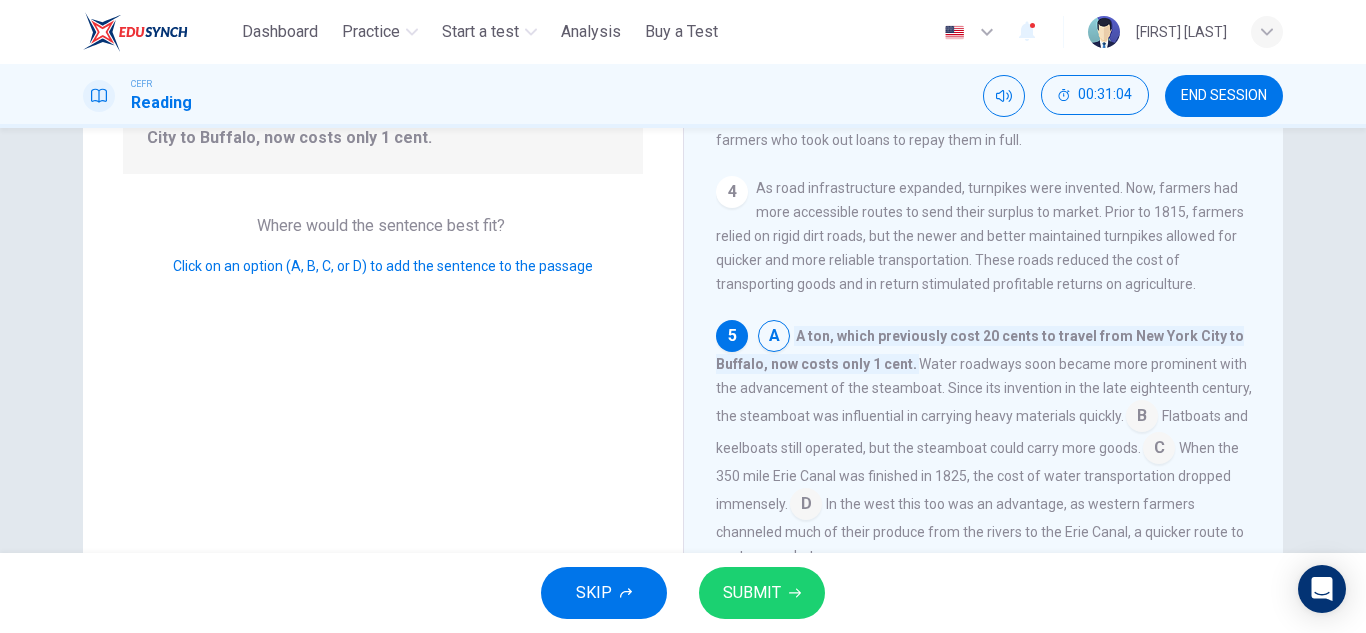click at bounding box center (774, 338) 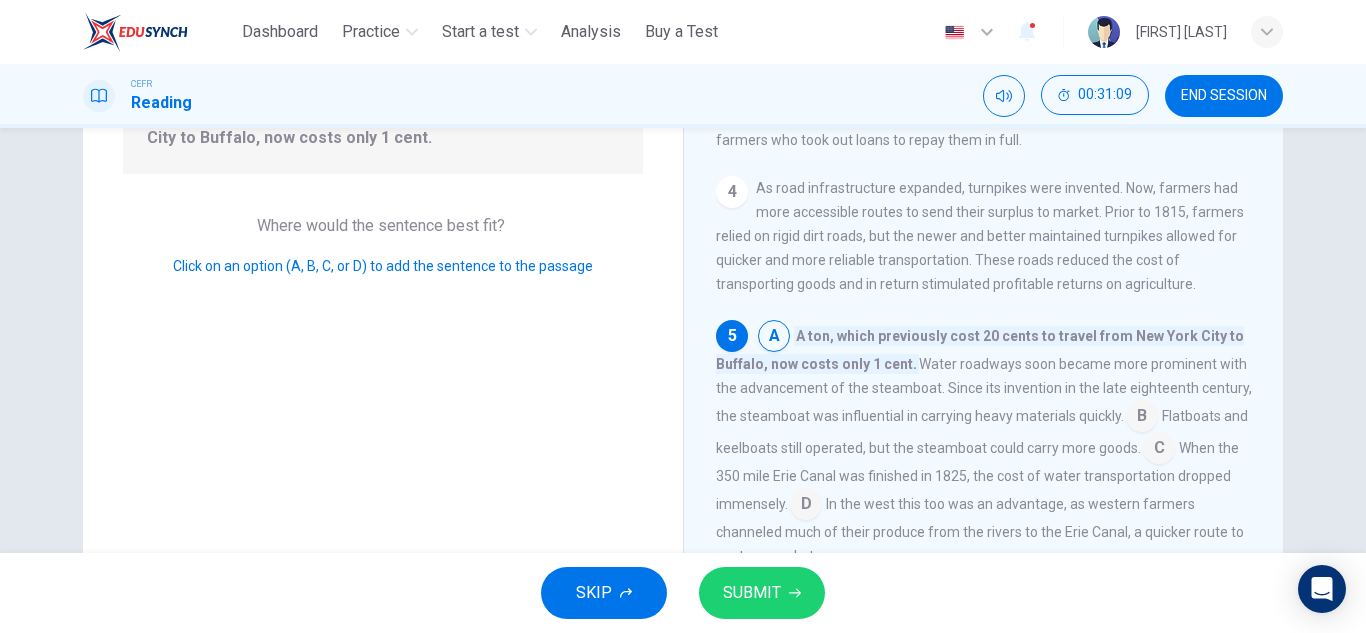 click at bounding box center [774, 338] 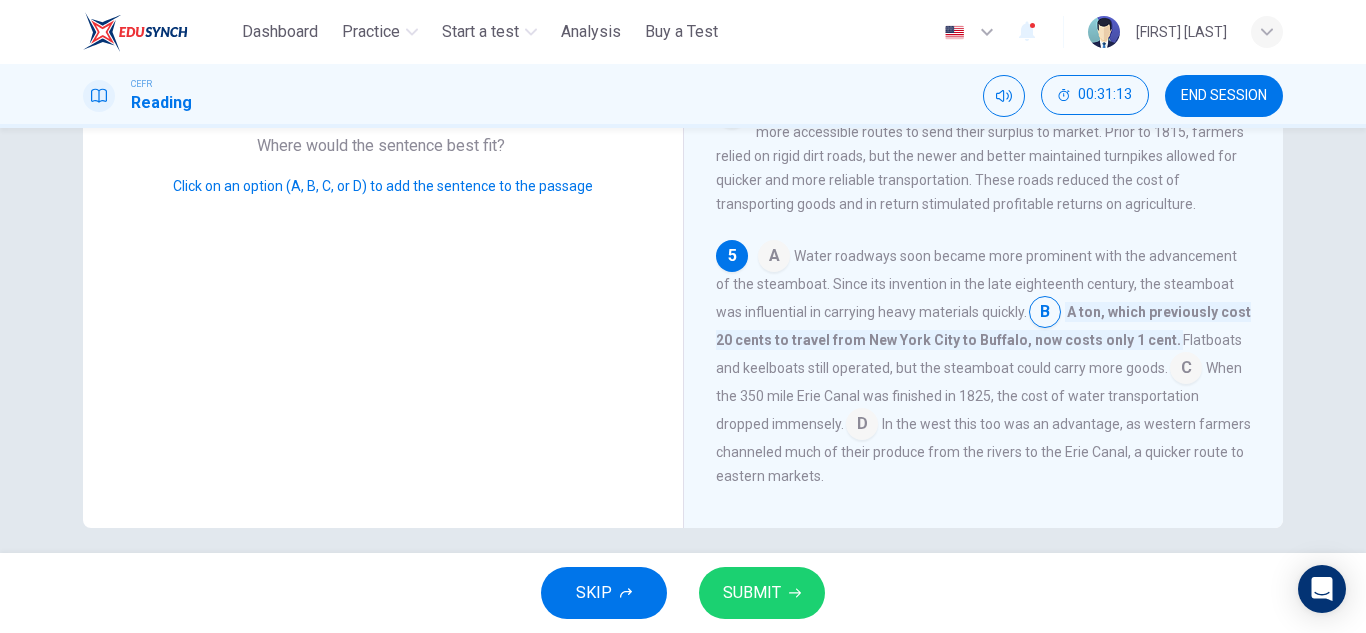 scroll, scrollTop: 350, scrollLeft: 0, axis: vertical 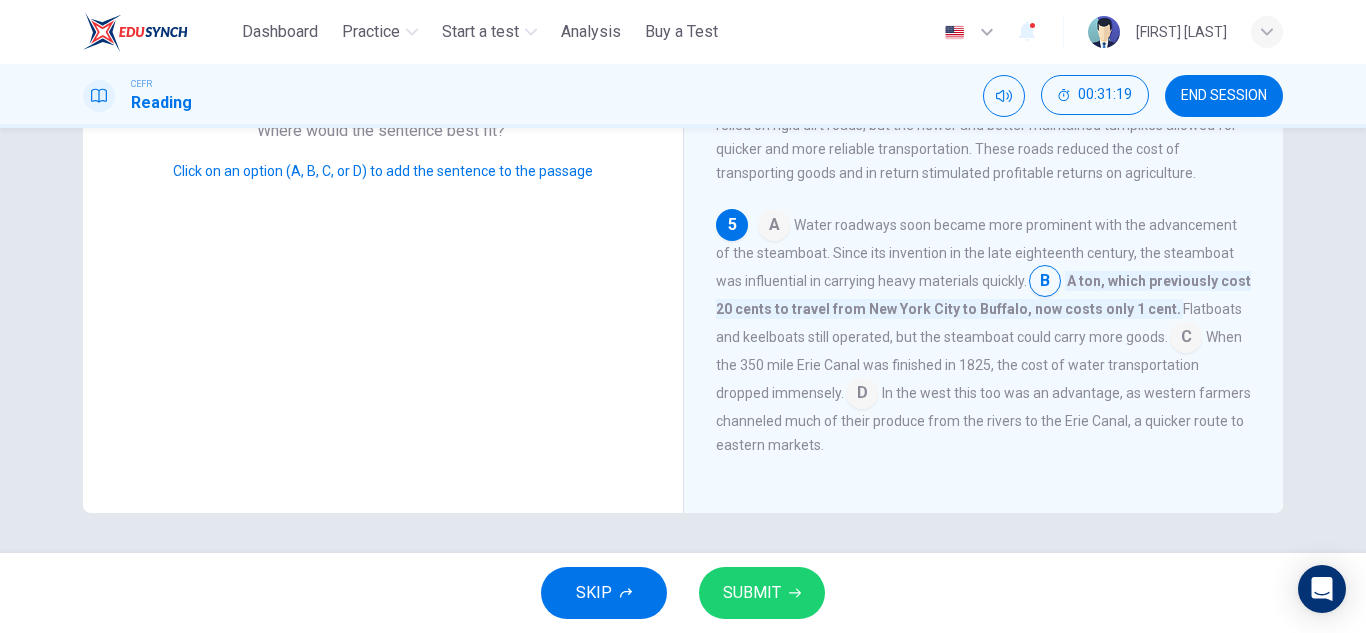 click on "SUBMIT" at bounding box center (762, 593) 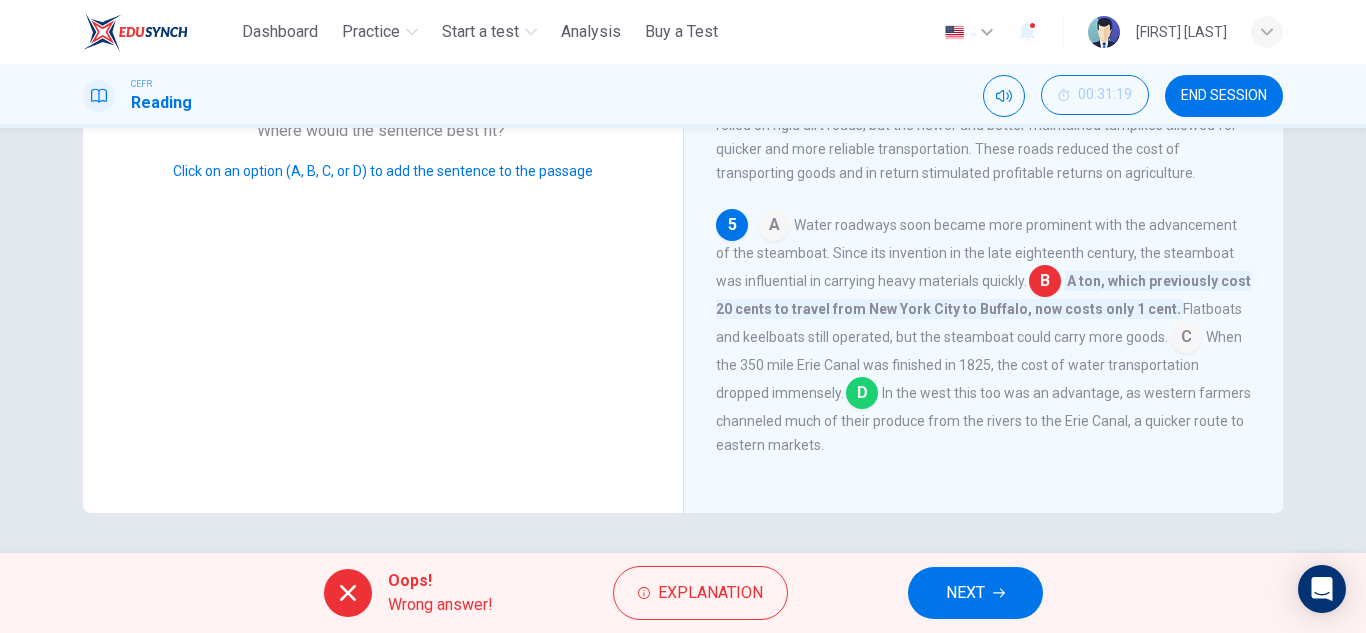 click on "NEXT" at bounding box center [975, 593] 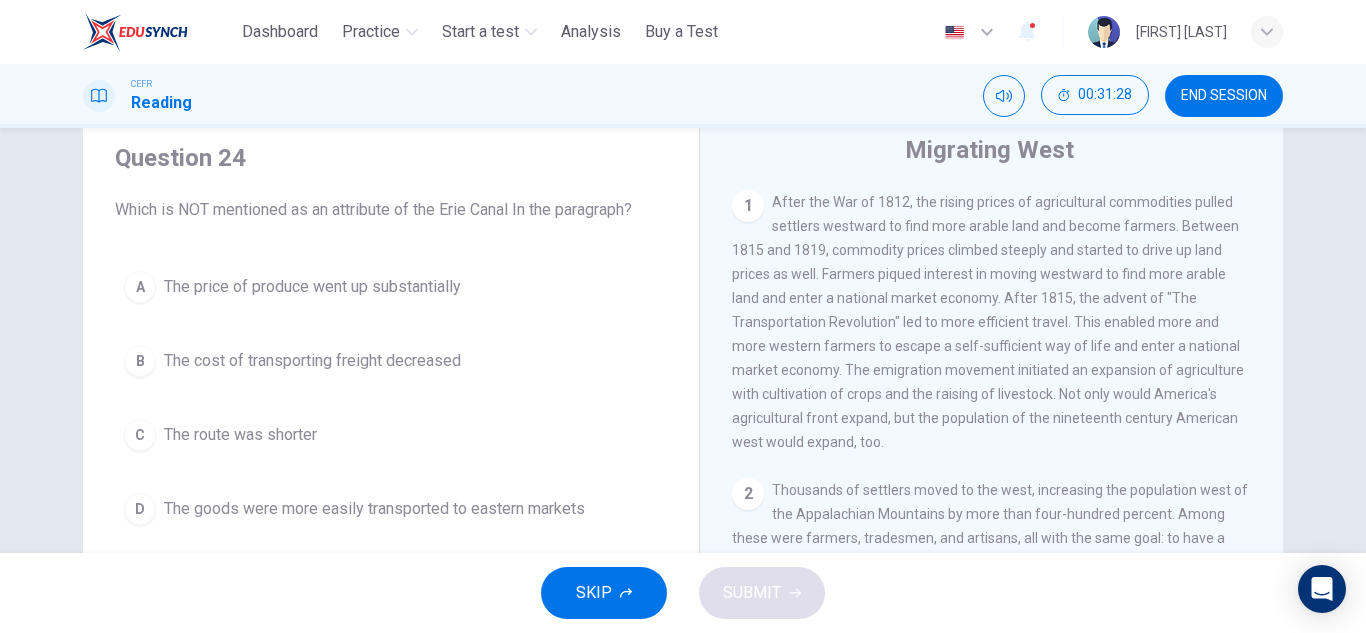 scroll, scrollTop: 70, scrollLeft: 0, axis: vertical 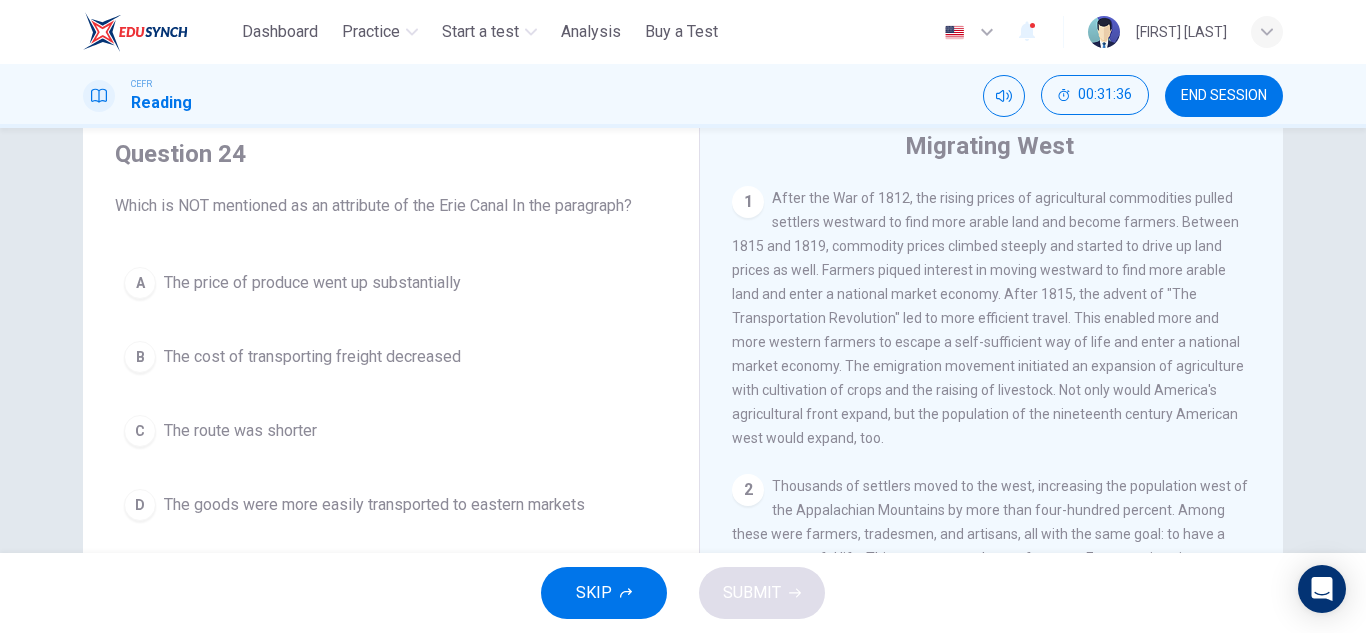 click on "The cost of transporting freight decreased" at bounding box center (312, 283) 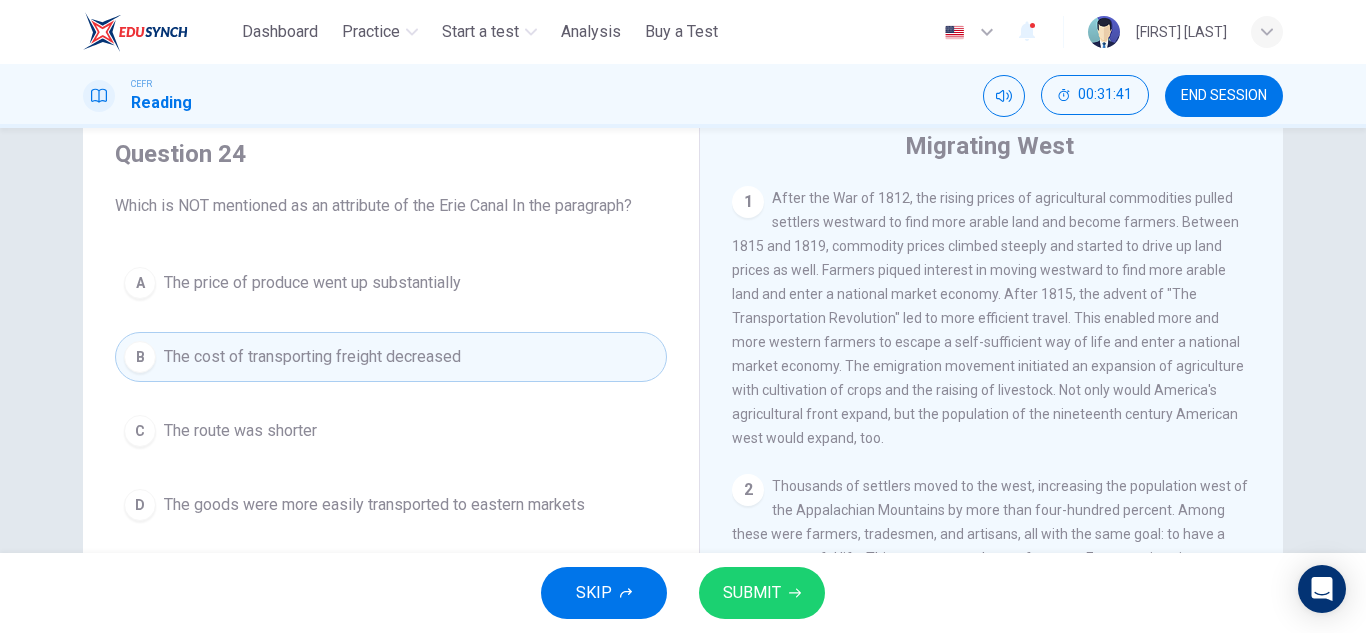 click on "A The price of produce went up substantially" at bounding box center (391, 283) 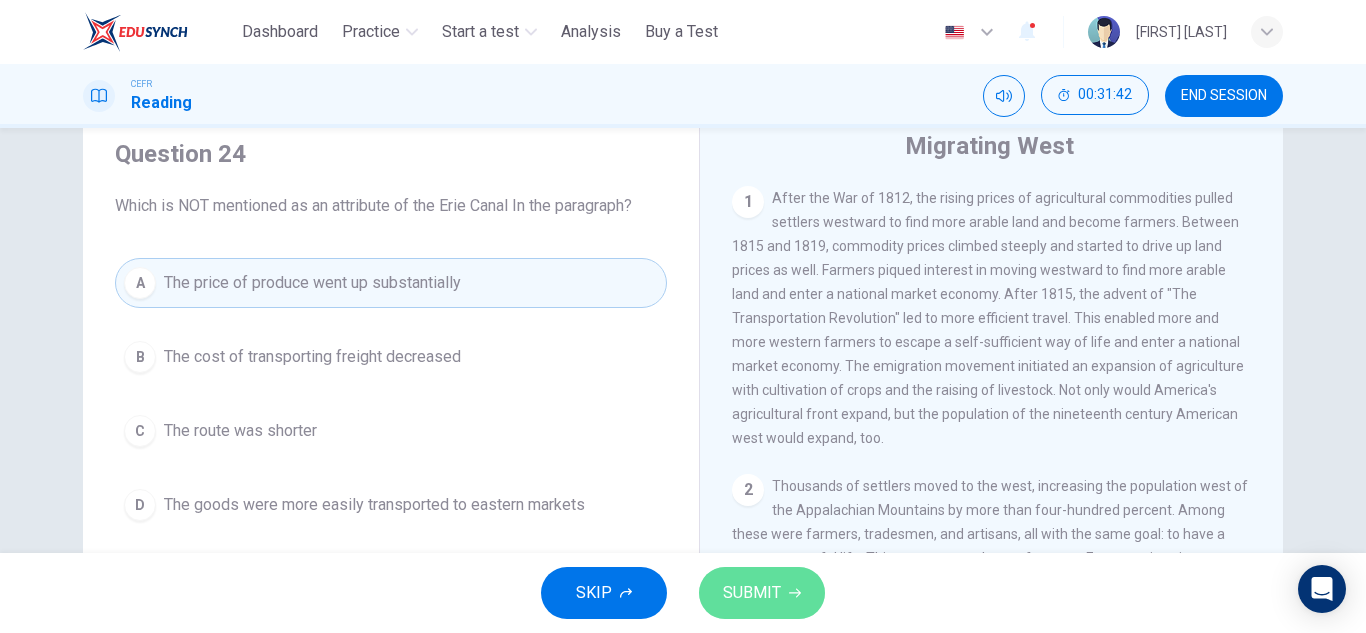 click on "SUBMIT" at bounding box center (762, 593) 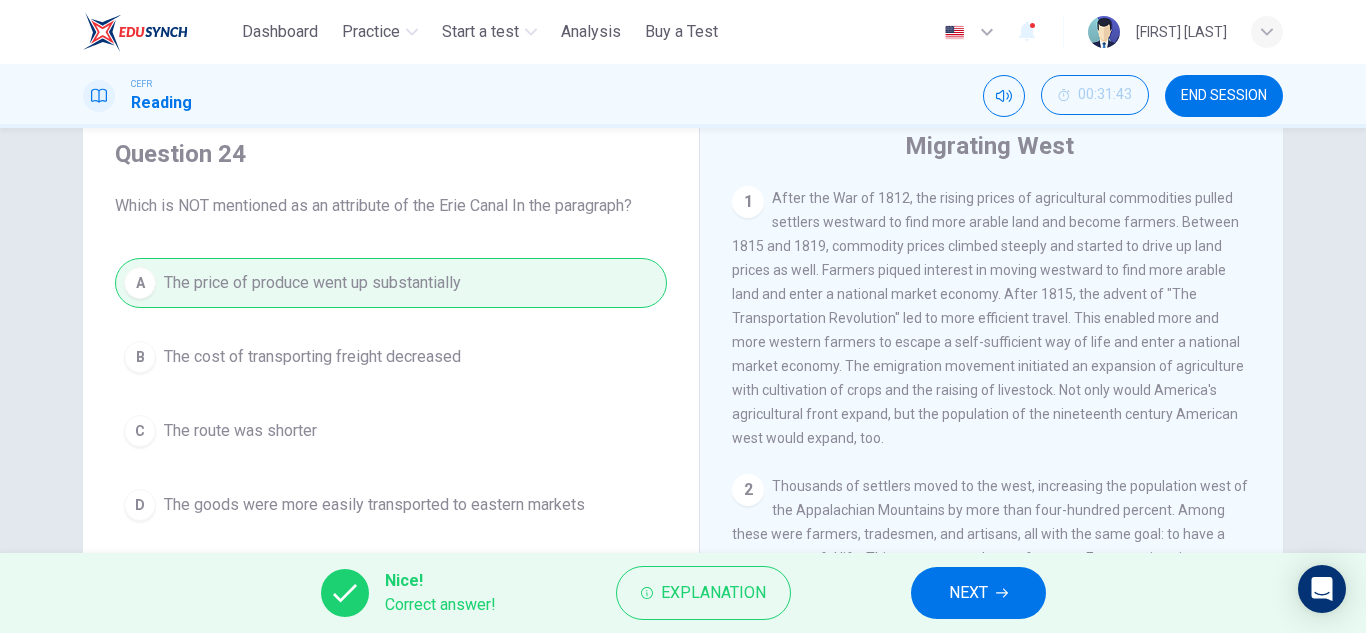 click on "NEXT" at bounding box center [978, 593] 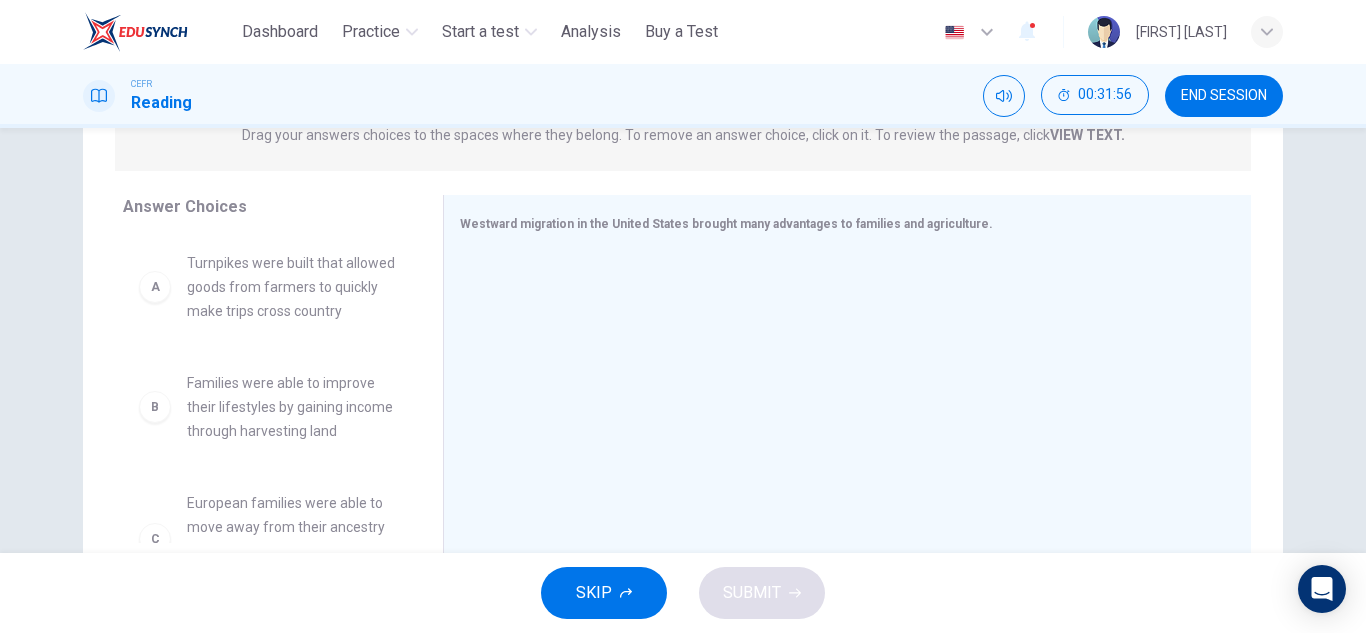scroll, scrollTop: 280, scrollLeft: 0, axis: vertical 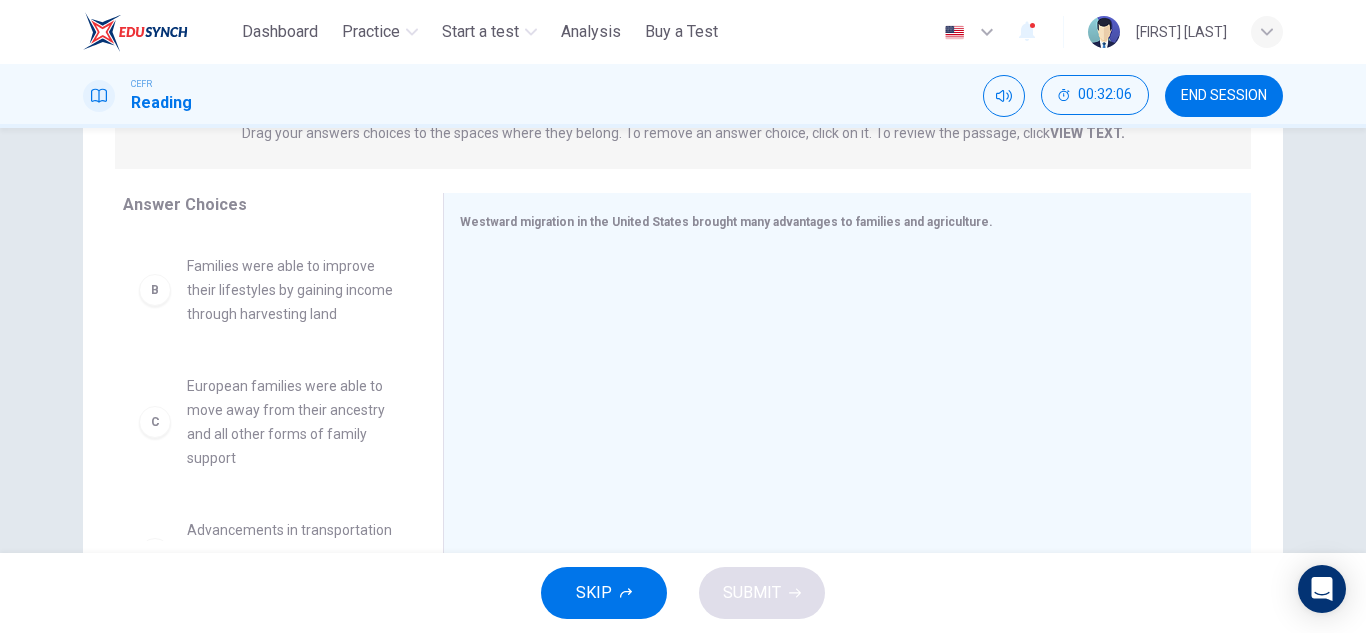click on "Families were able to improve their lifestyles by gaining income through harvesting land" at bounding box center (291, 170) 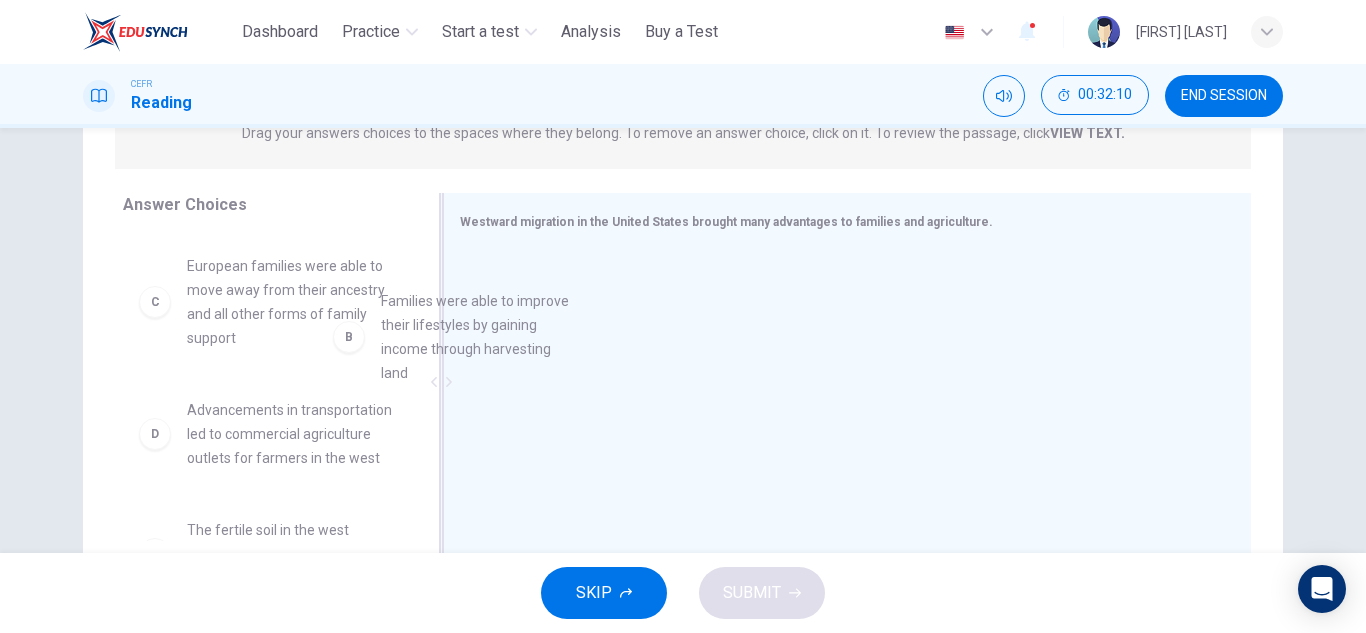 drag, startPoint x: 312, startPoint y: 336, endPoint x: 525, endPoint y: 343, distance: 213.11499 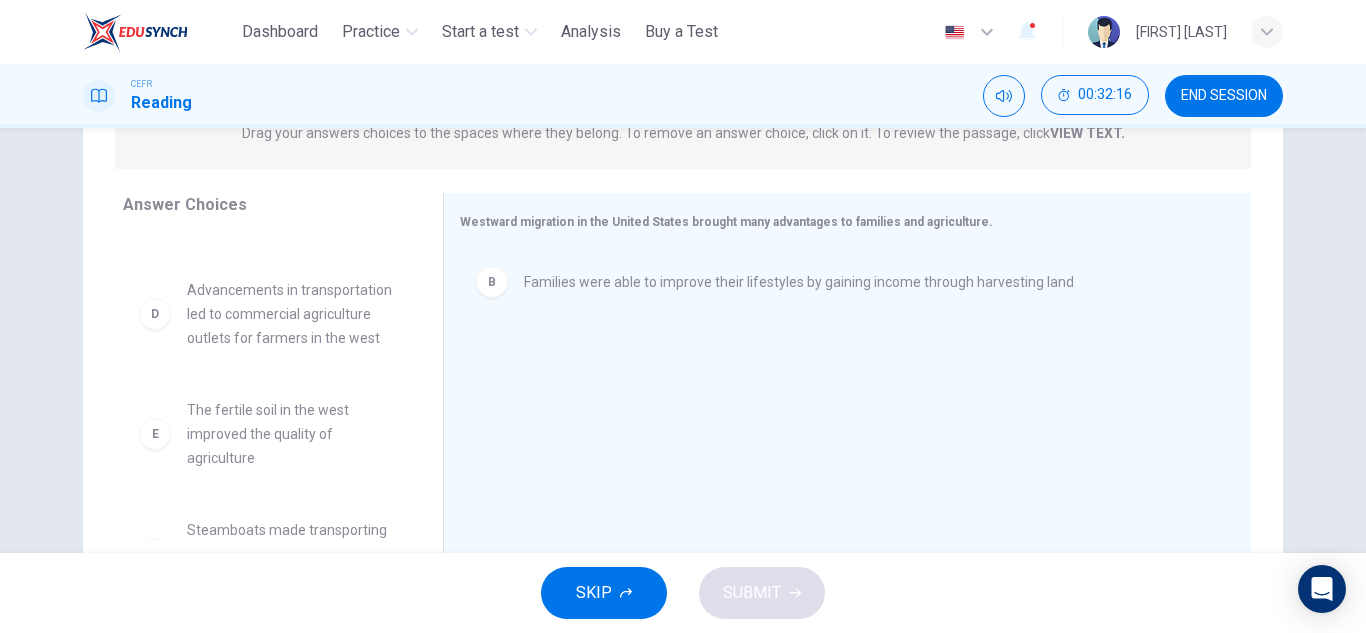 scroll, scrollTop: 274, scrollLeft: 0, axis: vertical 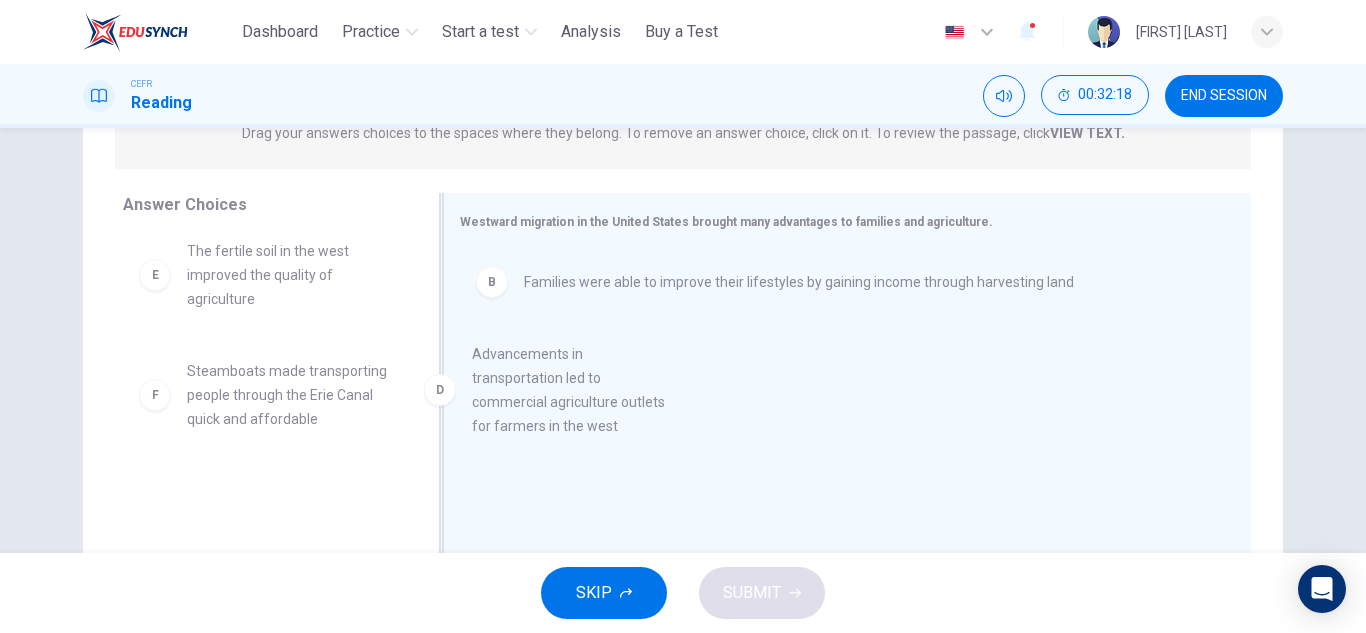 drag, startPoint x: 231, startPoint y: 312, endPoint x: 536, endPoint y: 395, distance: 316.09177 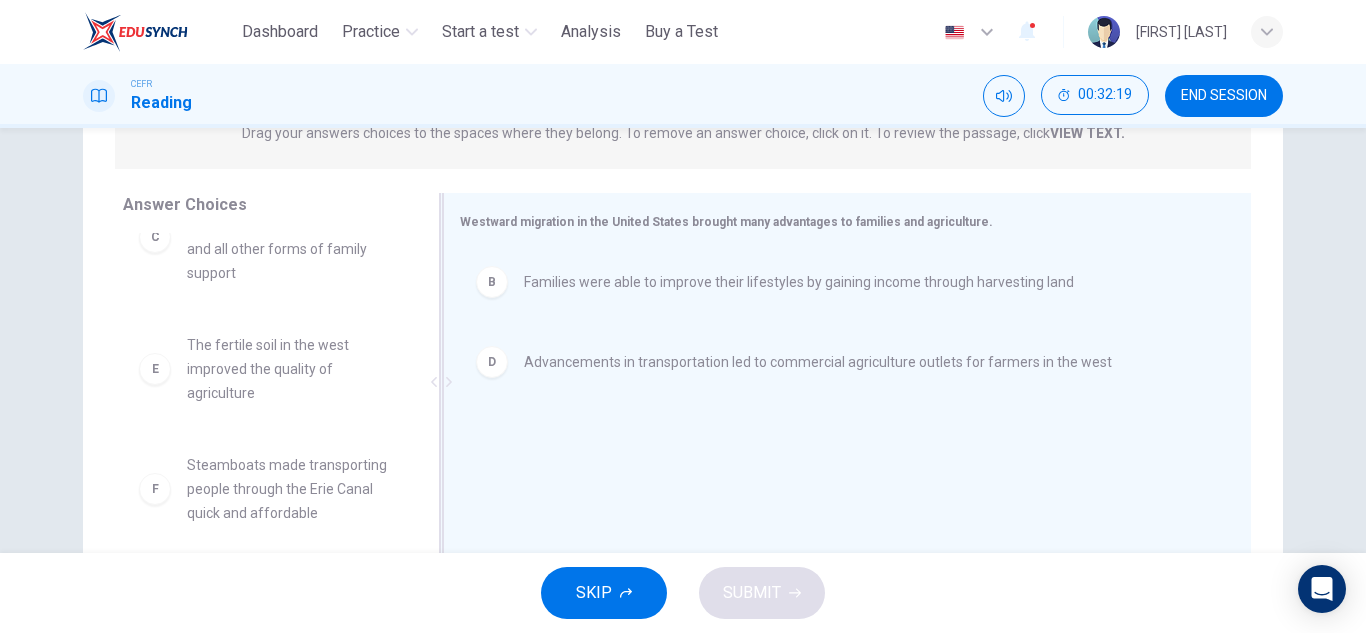 scroll, scrollTop: 204, scrollLeft: 0, axis: vertical 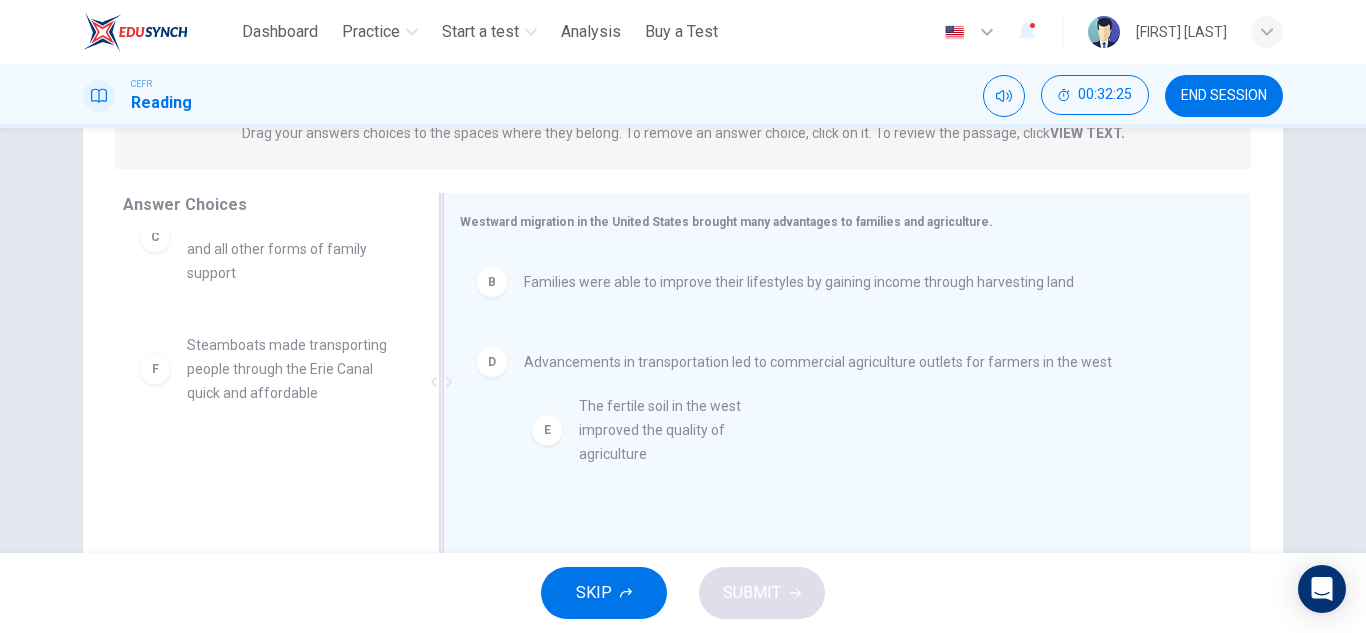 drag, startPoint x: 280, startPoint y: 385, endPoint x: 717, endPoint y: 457, distance: 442.89163 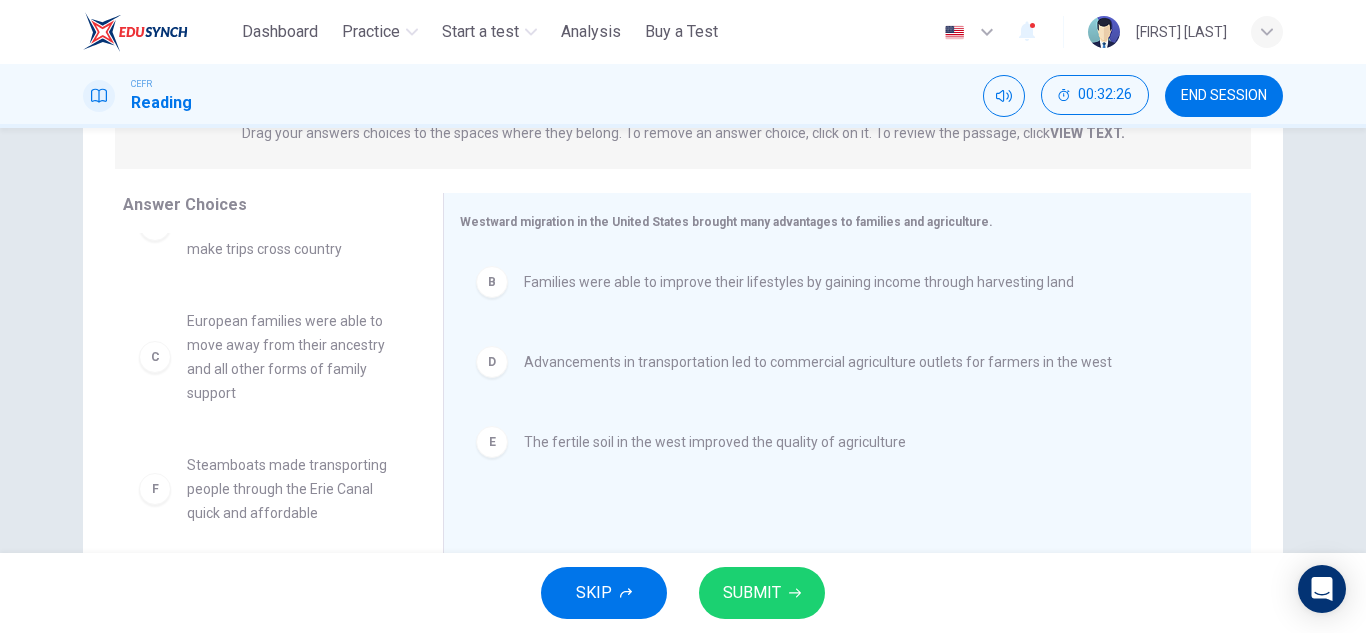 scroll, scrollTop: 84, scrollLeft: 0, axis: vertical 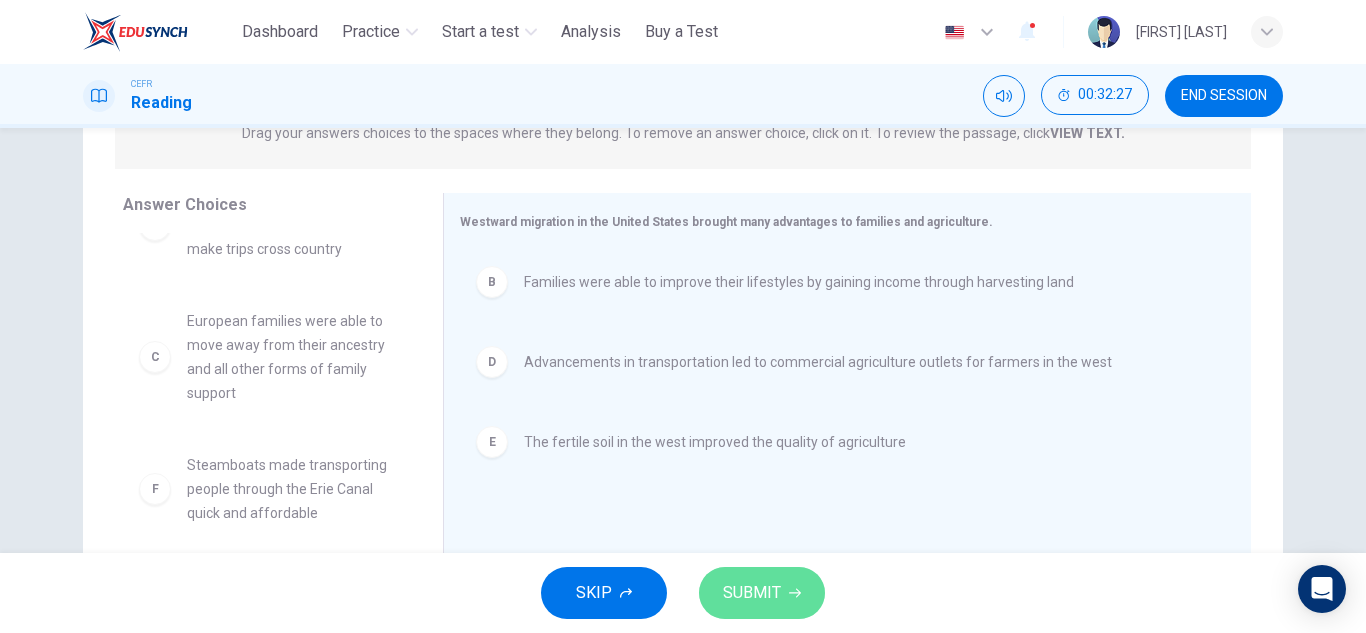 click on "SUBMIT" at bounding box center (752, 593) 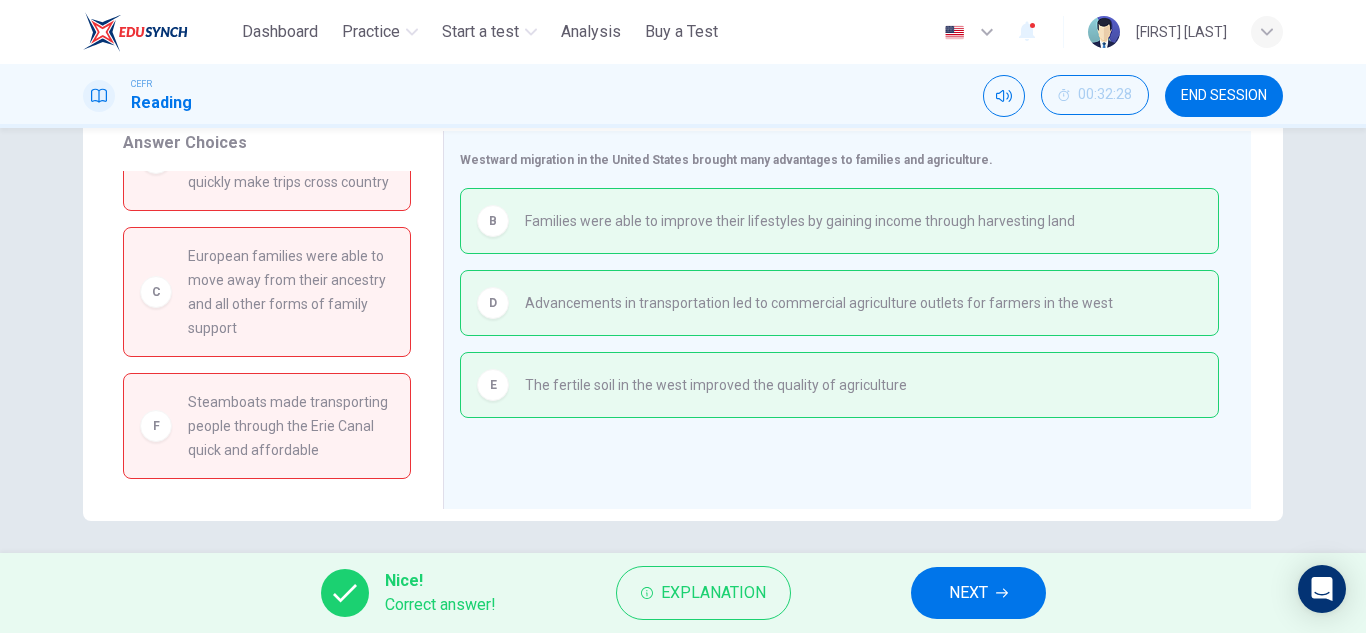 scroll, scrollTop: 350, scrollLeft: 0, axis: vertical 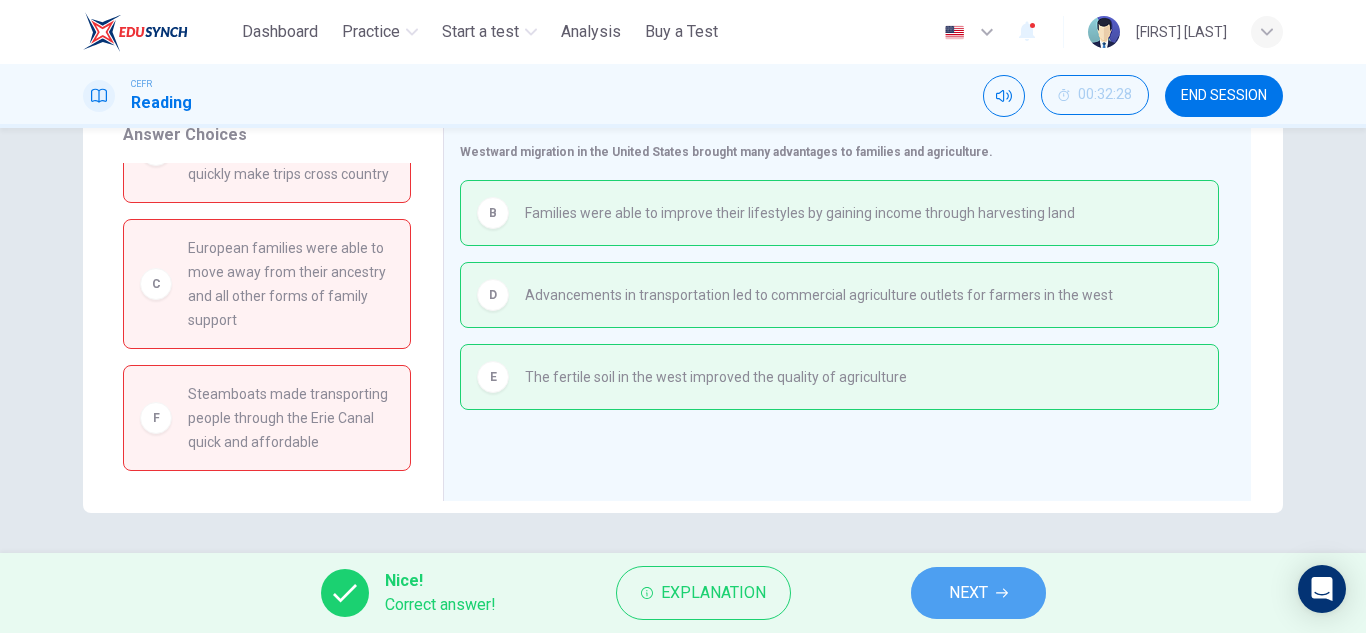 click on "NEXT" at bounding box center (978, 593) 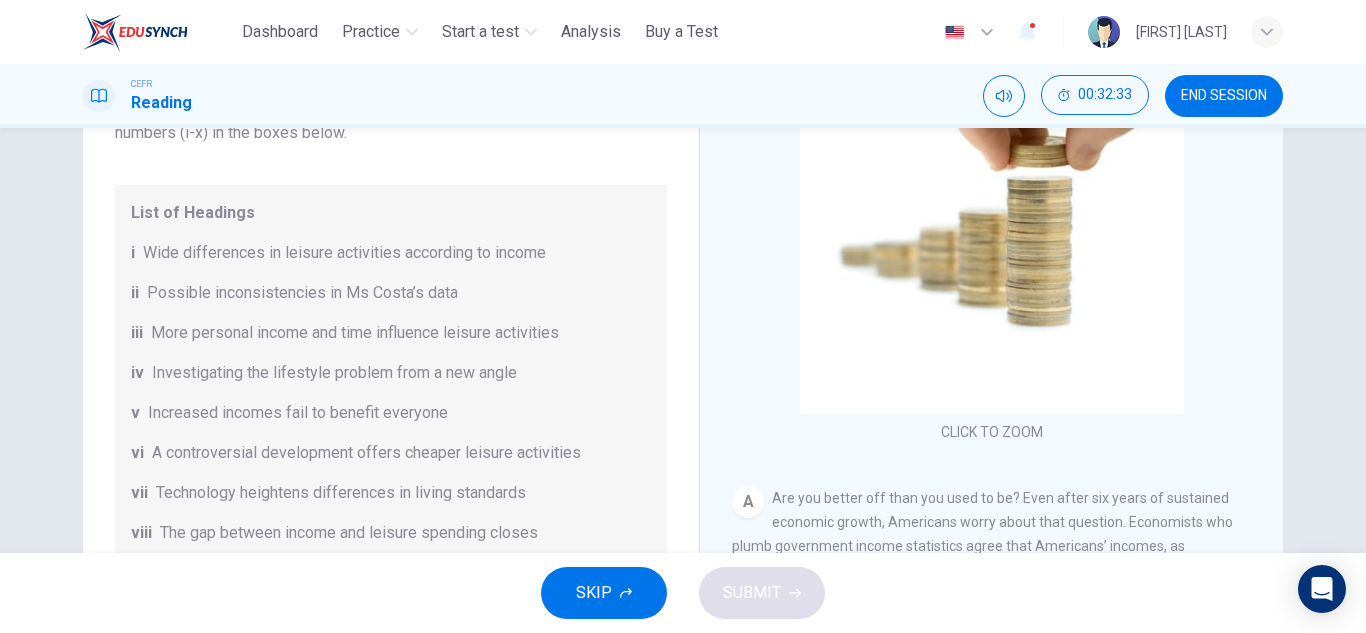 scroll, scrollTop: 205, scrollLeft: 0, axis: vertical 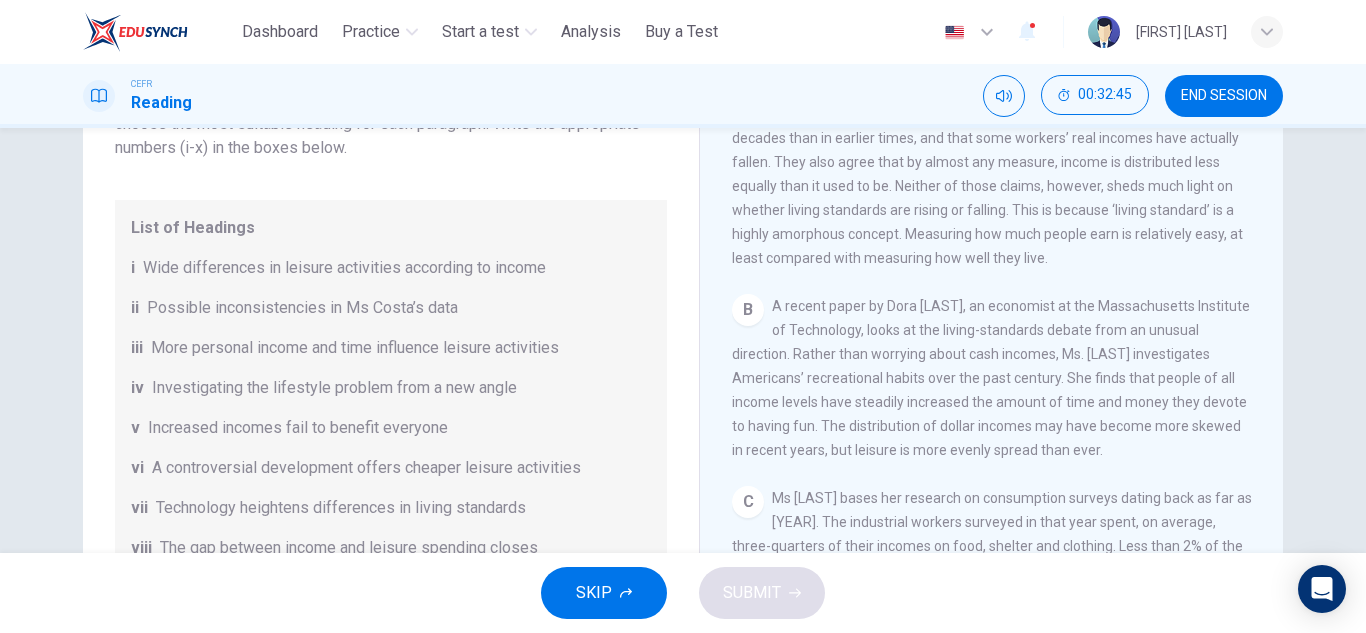 click on "B" at bounding box center (748, 46) 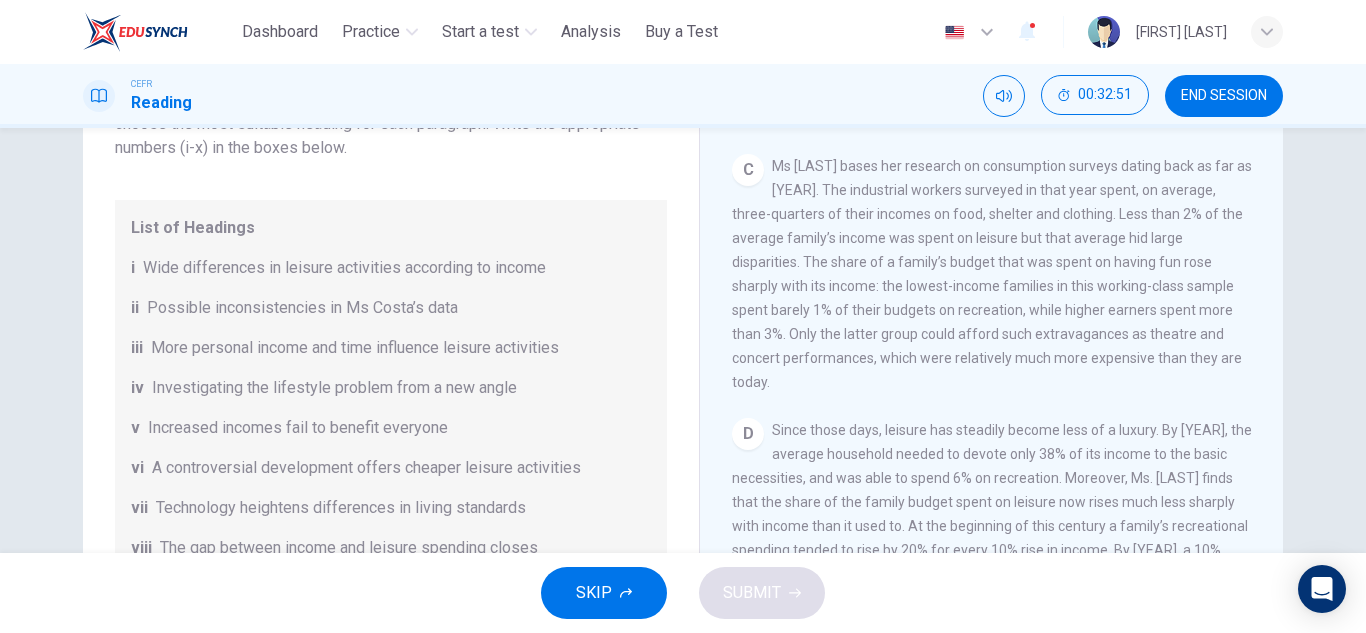 scroll, scrollTop: 799, scrollLeft: 0, axis: vertical 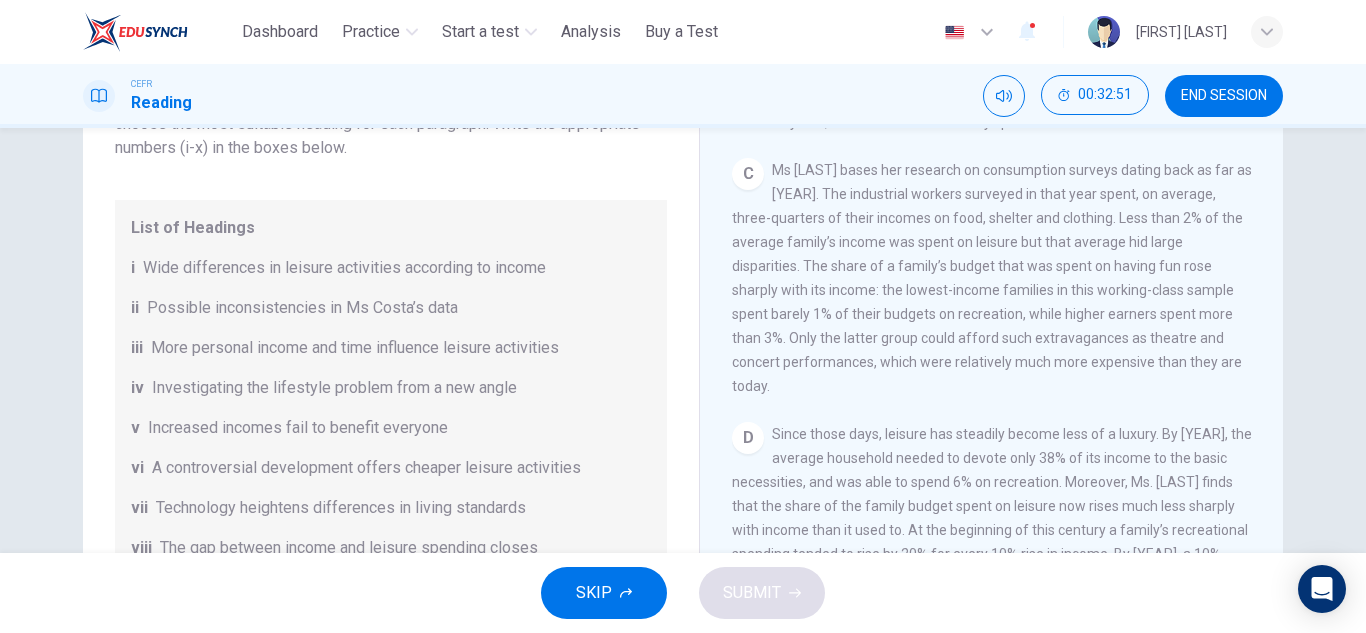 drag, startPoint x: 1259, startPoint y: 304, endPoint x: 1265, endPoint y: 202, distance: 102.176315 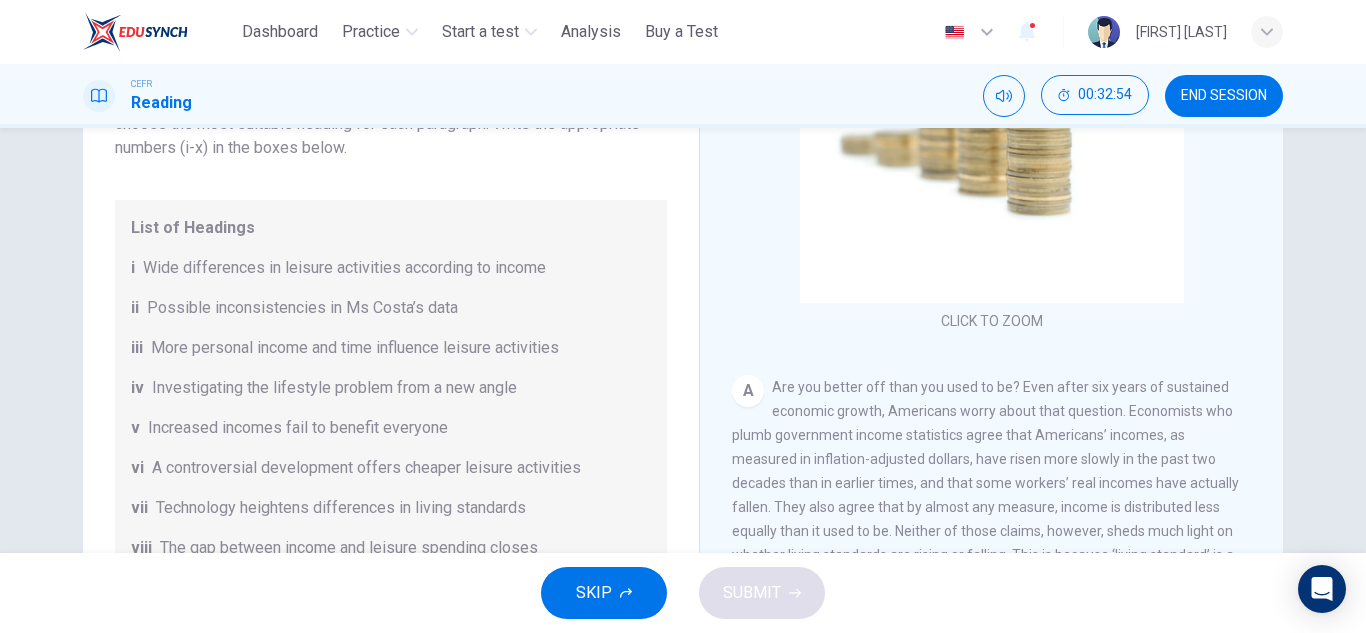 scroll, scrollTop: 122, scrollLeft: 0, axis: vertical 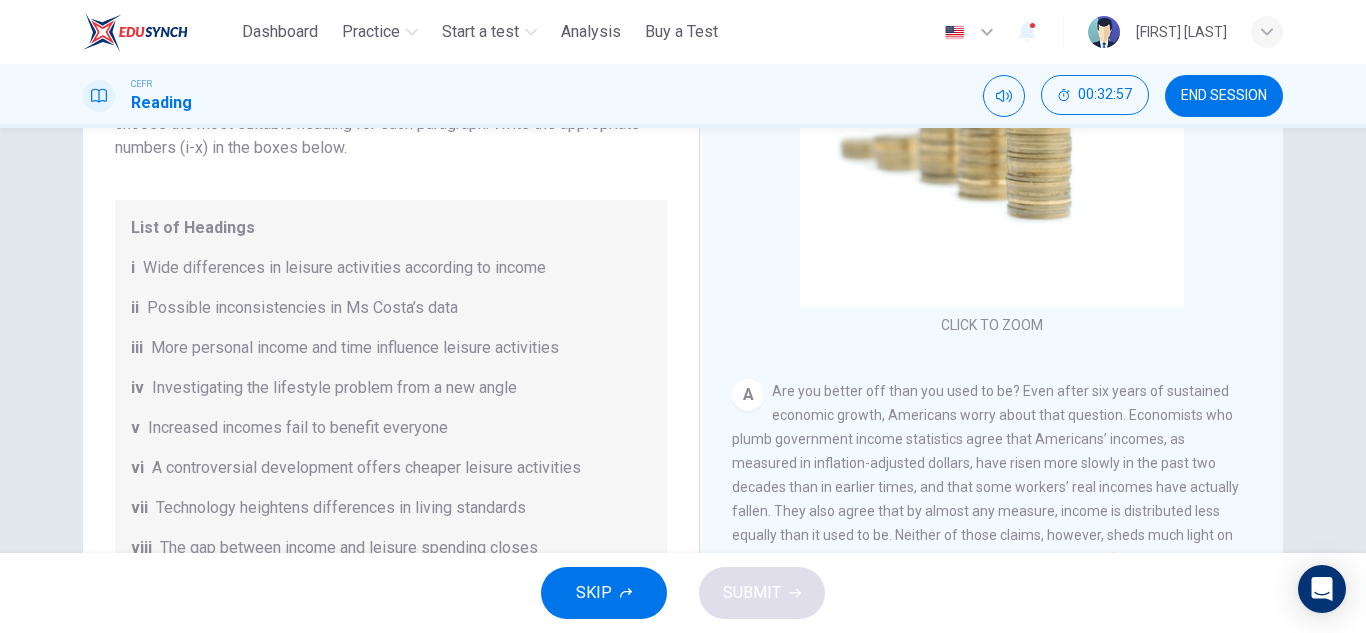 click on "A" at bounding box center [748, 395] 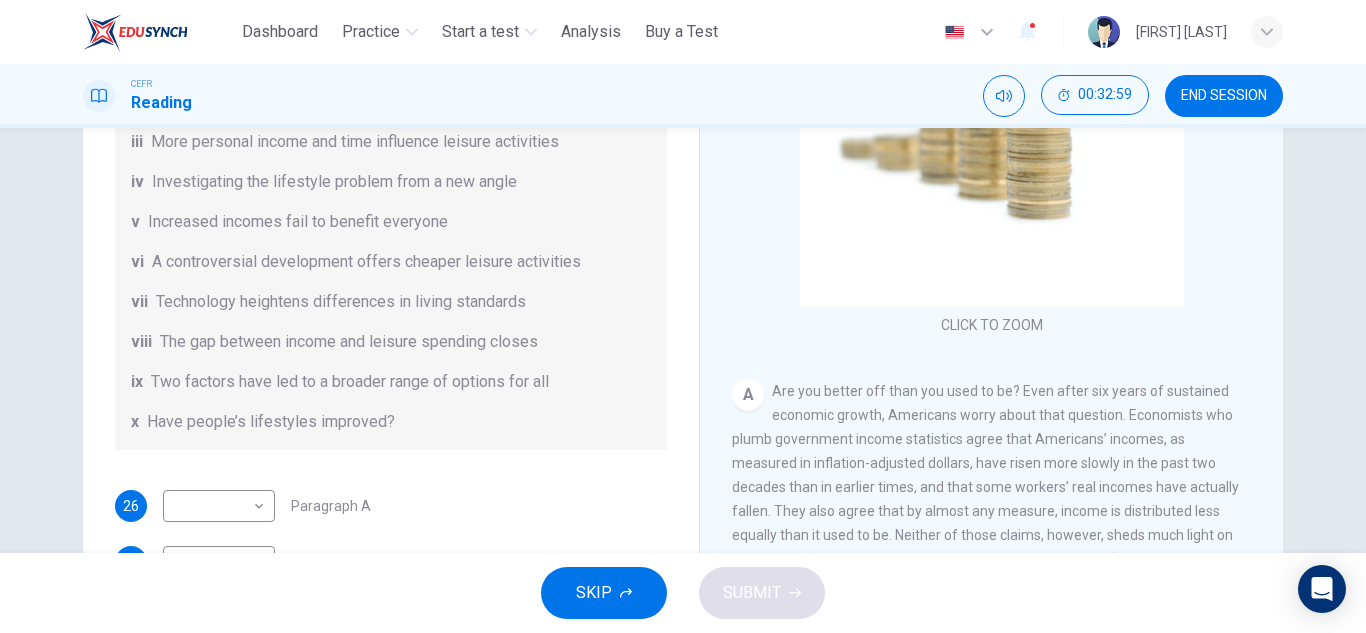 scroll, scrollTop: 224, scrollLeft: 0, axis: vertical 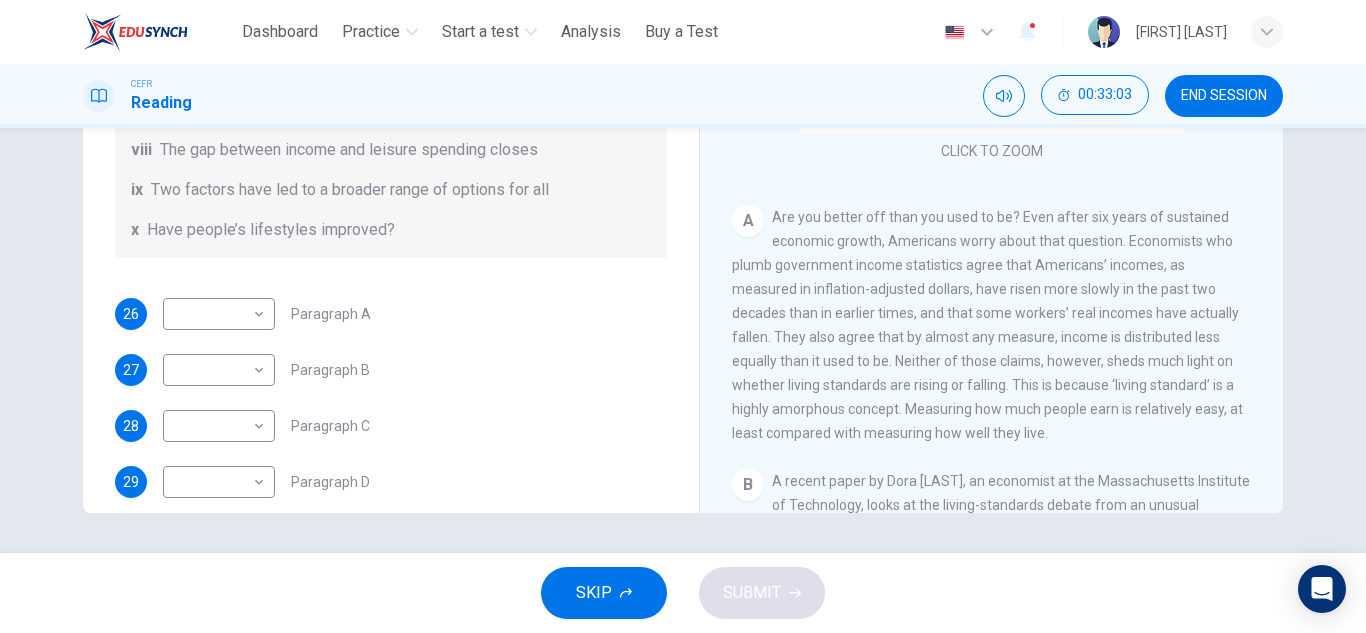 click on "Questions 26 - 32 The Reading Passage has nine paragraphs A-I.
From the list of headings below choose the most suitable heading for each paragraph.
Write the appropriate numbers (i-x) in the boxes below. List of Headings i Wide differences in leisure activities according to income ii Possible inconsistencies in Ms Costa’s data iii More personal income and time influence leisure activities iv Investigating the lifestyle problem from a new angle v Increased incomes fail to benefit everyone vi A controversial development offers cheaper leisure activities vii Technology heightens differences in living standards viii The gap between income and leisure spending closes ix Two factors have led to a broader range of options for all x Have people’s lifestyles improved? 26 ​ ​ Paragraph A 27 ​ ​ Paragraph B 28 ​ ​ Paragraph C 29 ​ ​ Paragraph D 30 ​ ​ Paragraph F 31 ​ ​ Paragraph G 32 ​ ​ Paragraph H" at bounding box center [391, 150] 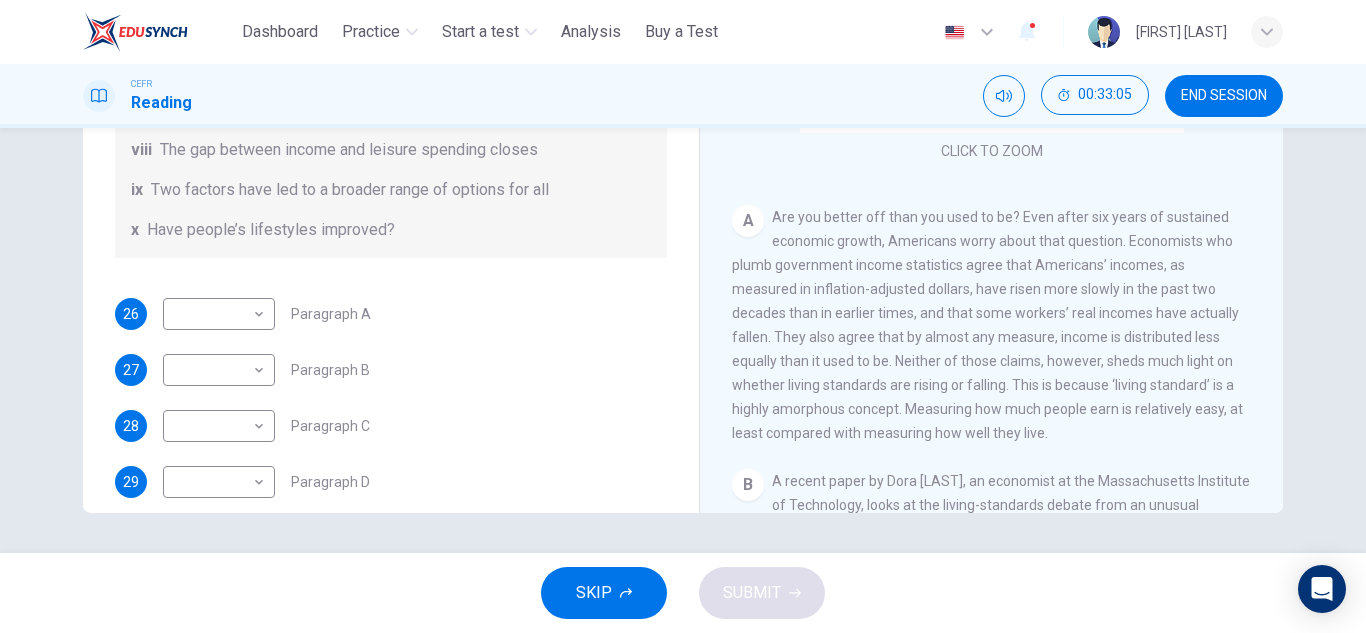 click on "Questions 26 - 32 The Reading Passage has nine paragraphs A-I.
From the list of headings below choose the most suitable heading for each paragraph.
Write the appropriate numbers (i-x) in the boxes below. List of Headings i Wide differences in leisure activities according to income ii Possible inconsistencies in Ms Costa’s data iii More personal income and time influence leisure activities iv Investigating the lifestyle problem from a new angle v Increased incomes fail to benefit everyone vi A controversial development offers cheaper leisure activities vii Technology heightens differences in living standards viii The gap between income and leisure spending closes ix Two factors have led to a broader range of options for all x Have people’s lifestyles improved? 26 ​ ​ Paragraph A 27 ​ ​ Paragraph B 28 ​ ​ Paragraph C 29 ​ ​ Paragraph D 30 ​ ​ Paragraph F 31 ​ ​ Paragraph G 32 ​ ​ Paragraph H" at bounding box center (391, 150) 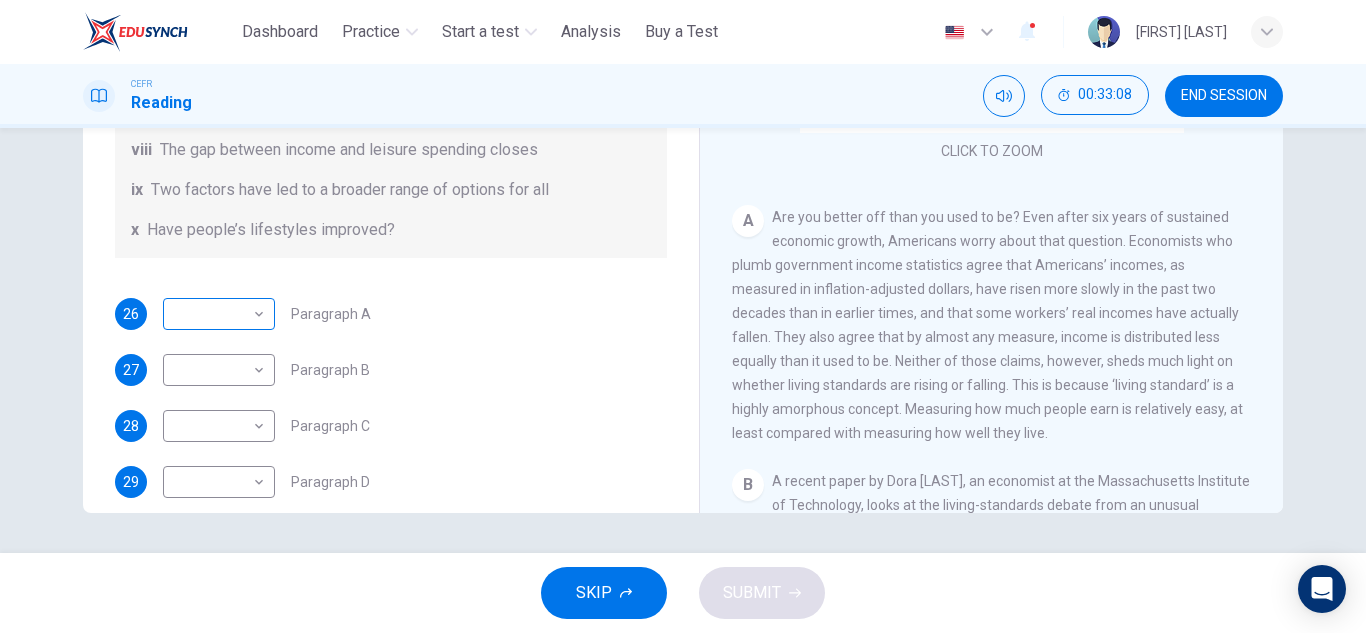 click on "This site uses cookies, as explained in our  Privacy Policy . If you agree to the use of cookies, please click the Accept button and continue to browse our site.   Privacy Policy Accept Dashboard Practice Start a test Analysis Buy a Test English ** ​ [FIRST] [LAST] CEFR Reading 00:33:08 END SESSION Questions 26 - 32 The Reading Passage has nine paragraphs A-I.
From the list of headings below choose the most suitable heading for each paragraph.
Write the appropriate numbers (i-x) in the boxes below. List of Headings i Wide differences in leisure activities according to income ii Possible inconsistencies in Ms [LAST]’s data iii More personal income and time influence leisure activities iv Investigating the lifestyle problem from a new angle v Increased incomes fail to benefit everyone vi A controversial development offers cheaper leisure activities vii Technology heightens differences in living standards viii The gap between income and leisure spending closes ix x 26 ​ ​ Paragraph A 27 ​ 28" at bounding box center [683, 316] 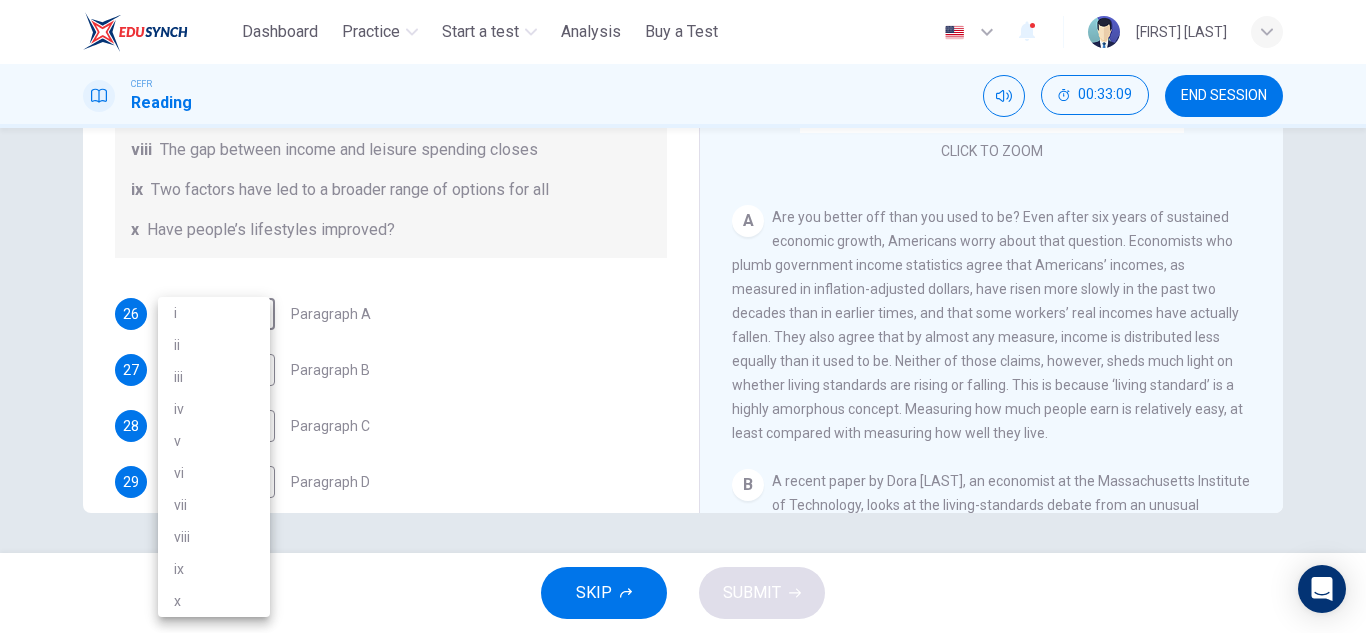 click on "x" at bounding box center [214, 601] 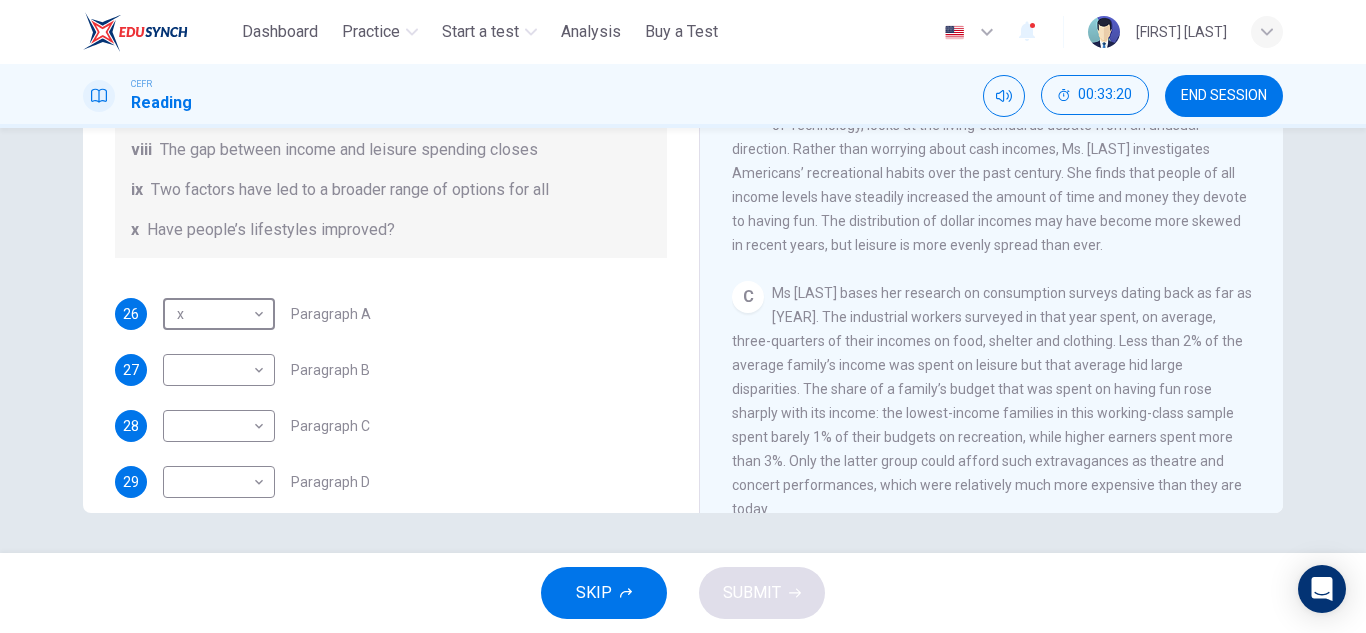 scroll, scrollTop: 497, scrollLeft: 0, axis: vertical 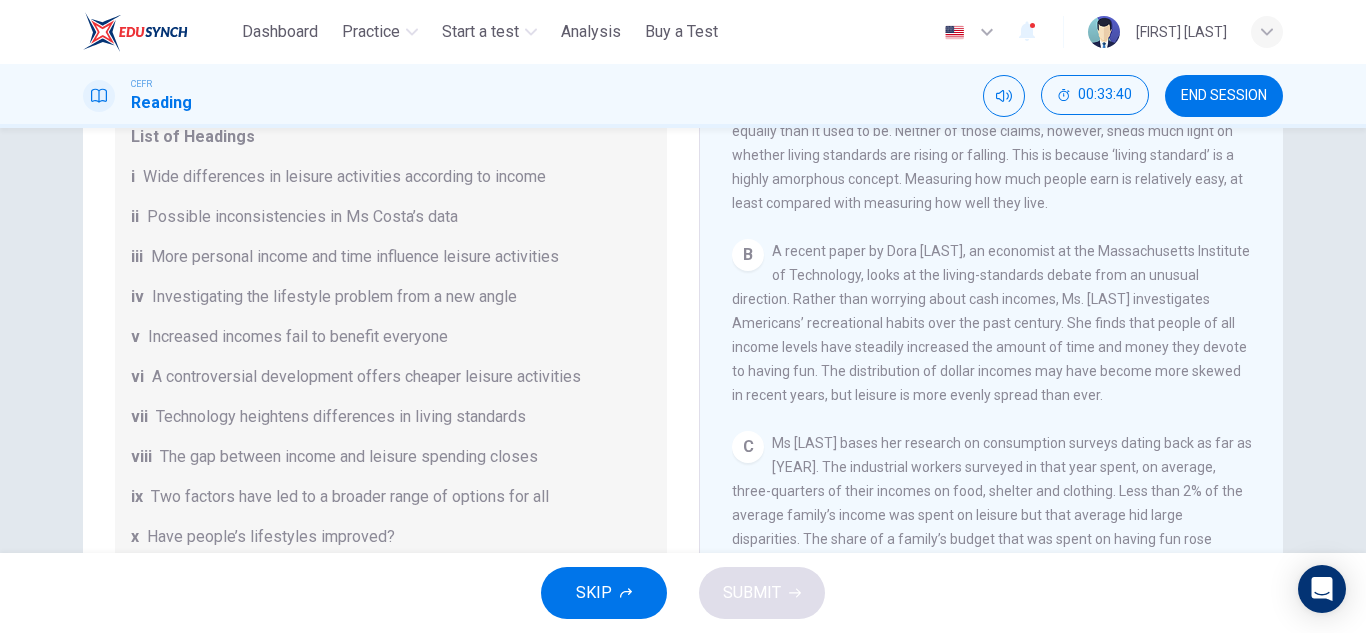 drag, startPoint x: 659, startPoint y: 216, endPoint x: 663, endPoint y: 252, distance: 36.221542 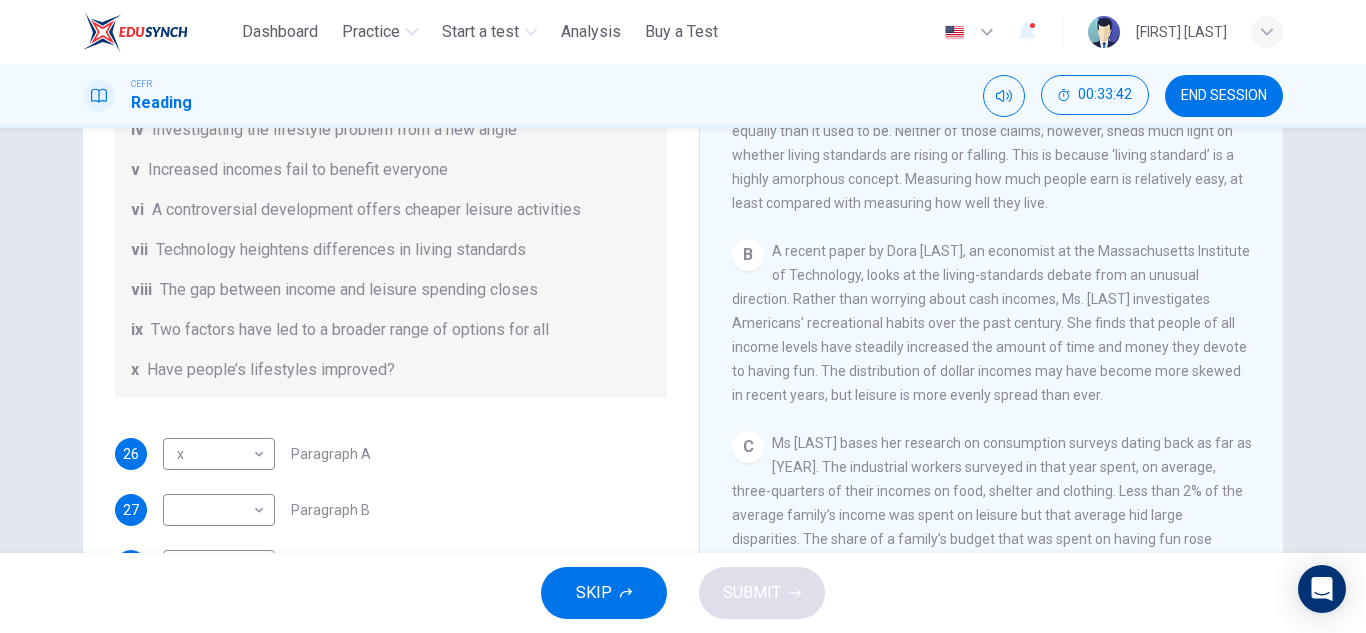 scroll, scrollTop: 231, scrollLeft: 0, axis: vertical 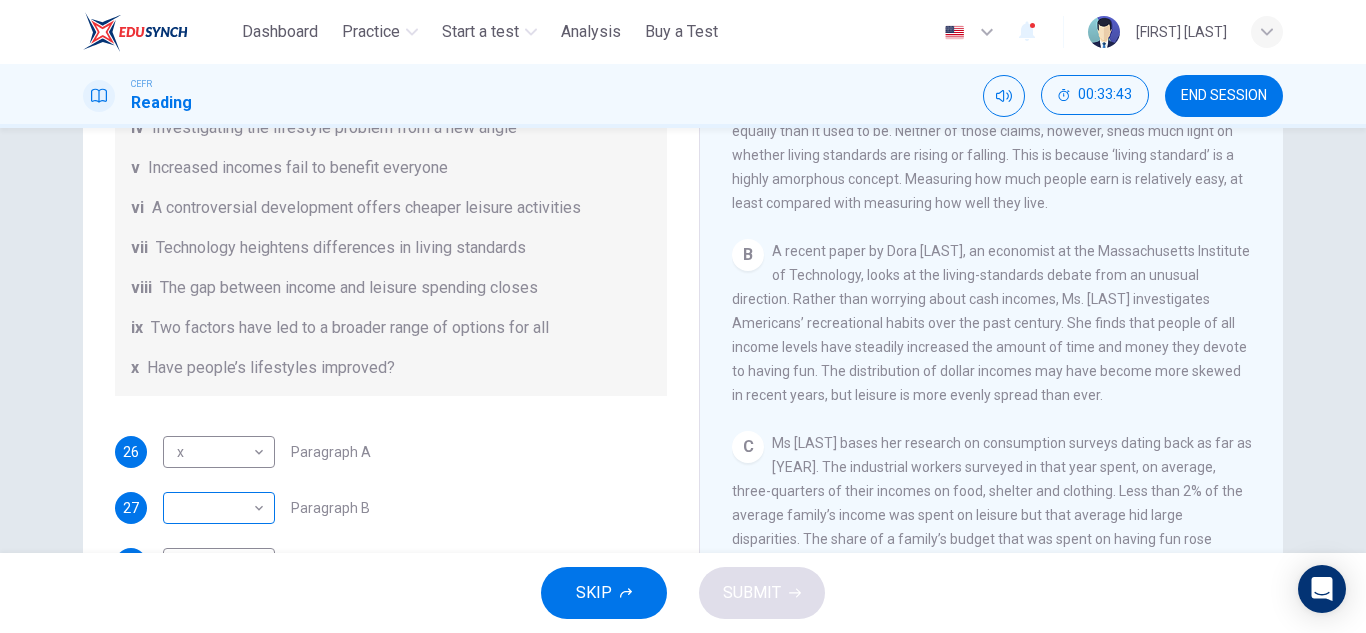 click on "This site uses cookies, as explained in our  Privacy Policy . If you agree to the use of cookies, please click the Accept button and continue to browse our site.   Privacy Policy Accept Dashboard Practice Start a test Analysis Buy a Test English ** ​ [FIRST] [LAST] CEFR Reading 00:33:43 END SESSION Questions 26 - 32 The Reading Passage has nine paragraphs A-I.
From the list of headings below choose the most suitable heading for each paragraph.
Write the appropriate numbers (i-x) in the boxes below. List of Headings i Wide differences in leisure activities according to income ii Possible inconsistencies in Ms Costa’s data iii More personal income and time influence leisure activities iv Investigating the lifestyle problem from a new angle v Increased incomes fail to benefit everyone vi A controversial development offers cheaper leisure activities vii Technology heightens differences in living standards viii The gap between income and leisure spending closes ix x 26 x * ​ Paragraph A 27 ​ 28" at bounding box center [683, 316] 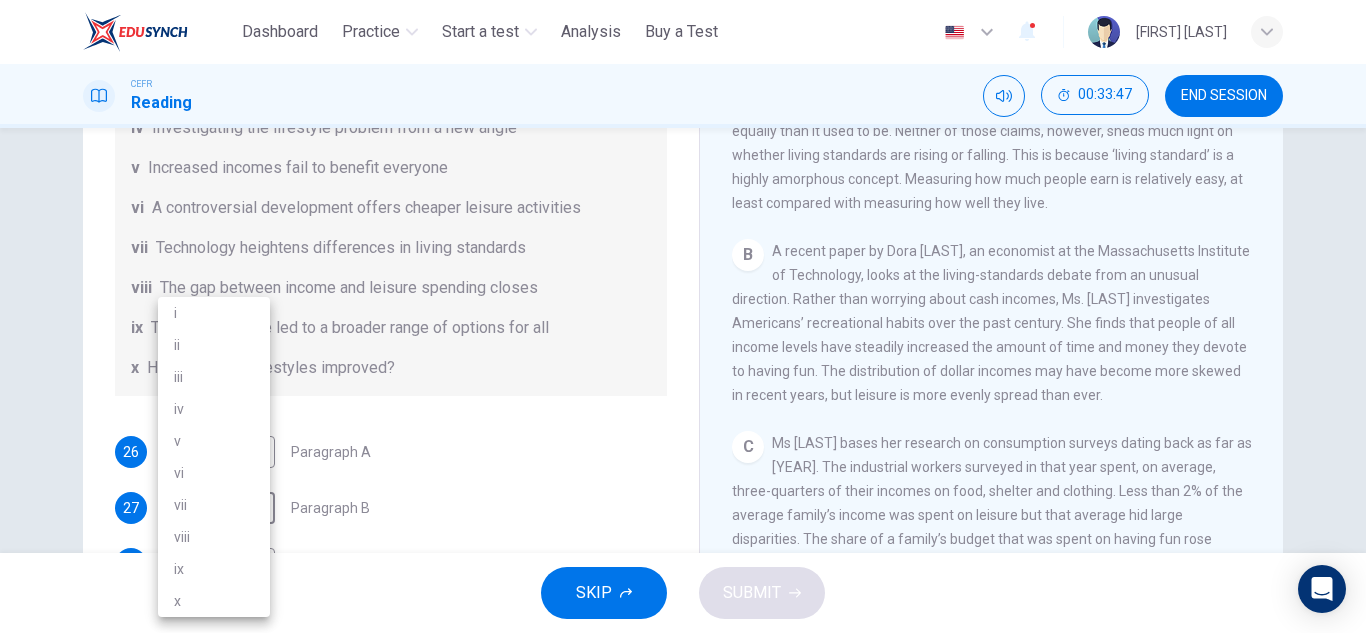drag, startPoint x: 667, startPoint y: 455, endPoint x: 661, endPoint y: 537, distance: 82.219215 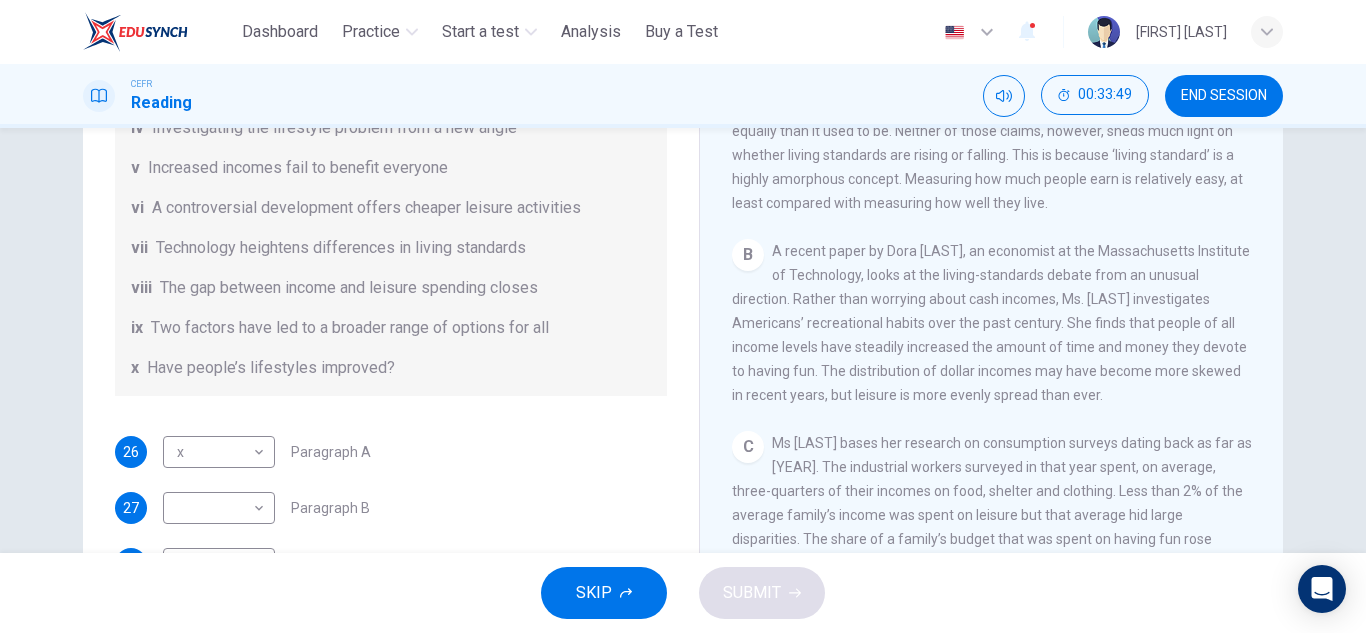 scroll, scrollTop: 328, scrollLeft: 0, axis: vertical 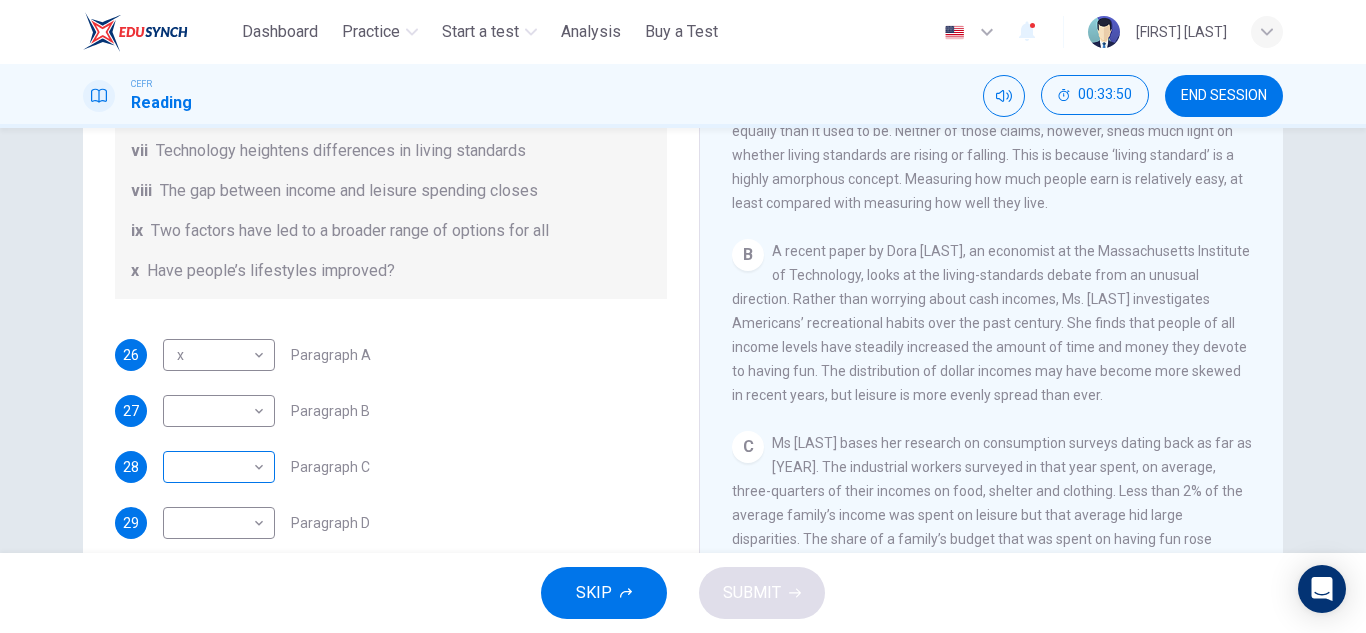 click on "This site uses cookies, as explained in our  Privacy Policy . If you agree to the use of cookies, please click the Accept button and continue to browse our site.   Privacy Policy Accept Dashboard Practice Start a test Analysis Buy a Test English ** ​ [FIRST] [LAST] CEFR Reading 00:33:50 END SESSION Questions 26 - 32 The Reading Passage has nine paragraphs A-I.
From the list of headings below choose the most suitable heading for each paragraph.
Write the appropriate numbers (i-x) in the boxes below. List of Headings i Wide differences in leisure activities according to income ii Possible inconsistencies in Ms [LAST]’s data iii More personal income and time influence leisure activities iv Investigating the lifestyle problem from a new angle v Increased incomes fail to benefit everyone vi A controversial development offers cheaper leisure activities vii Technology heightens differences in living standards viii The gap between income and leisure spending closes ix x 26 x * ​ Paragraph A 27 ​ 28" at bounding box center (683, 316) 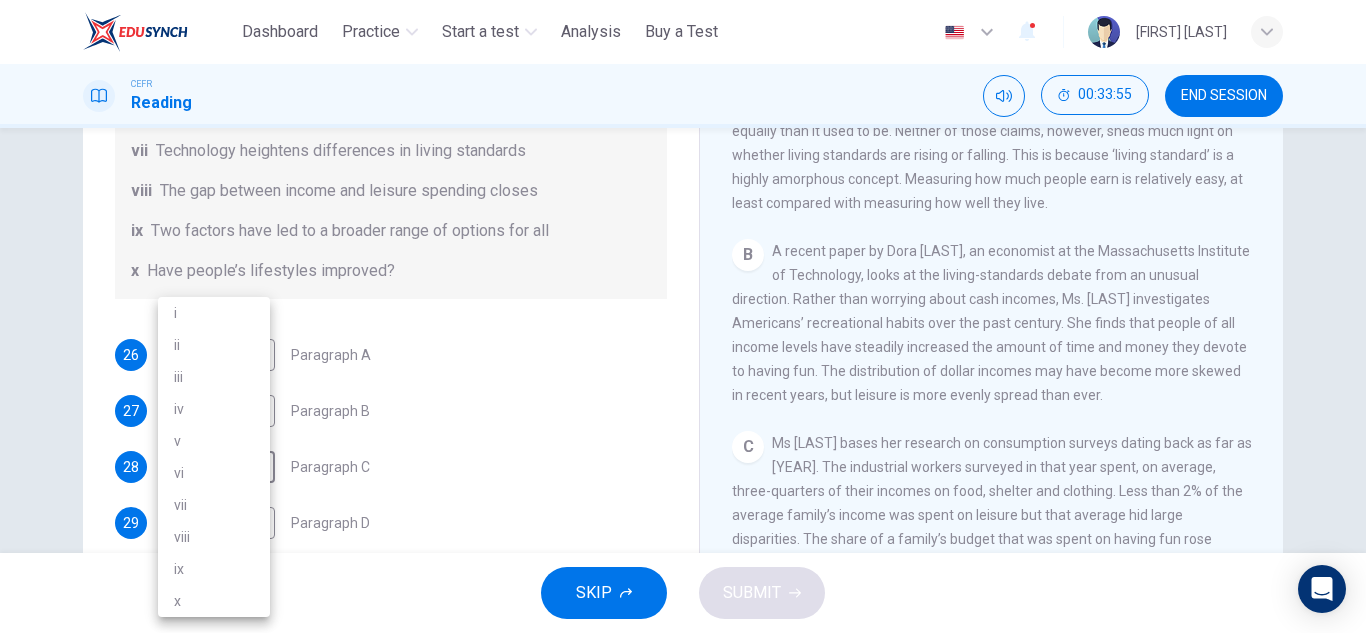drag, startPoint x: 669, startPoint y: 360, endPoint x: 672, endPoint y: 270, distance: 90.04999 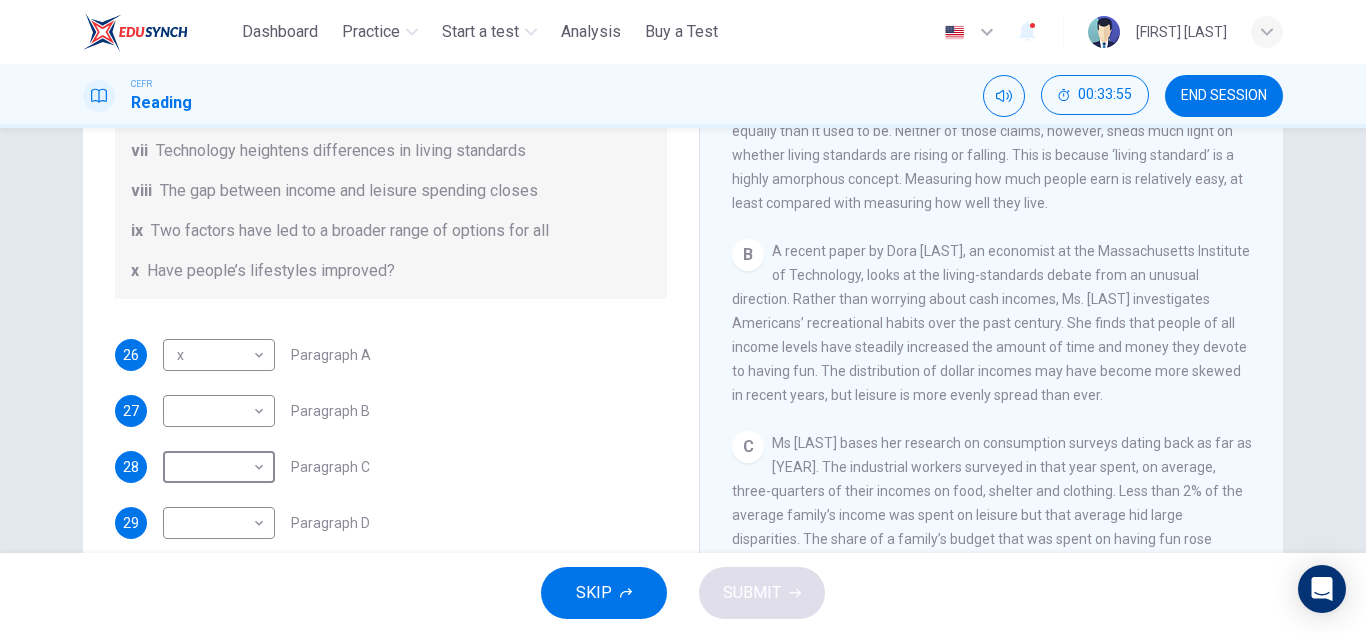 click on "i ii iii iv v vi vii viii ix x" at bounding box center [683, 316] 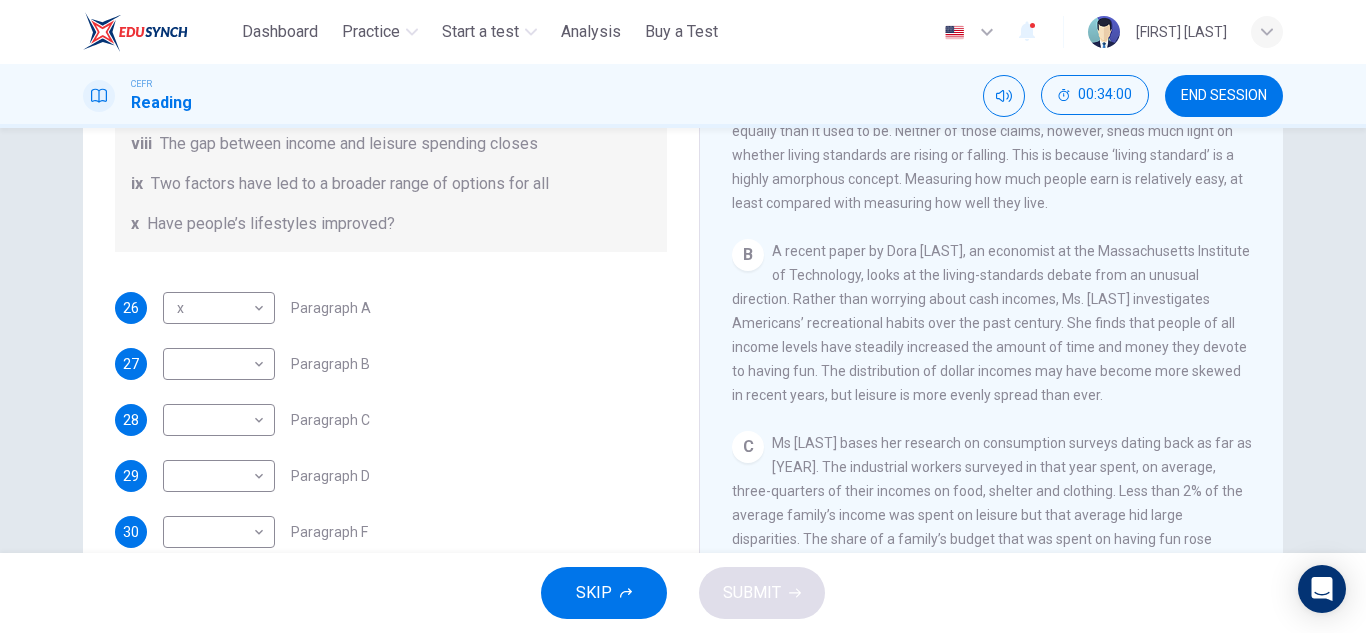 scroll, scrollTop: 377, scrollLeft: 0, axis: vertical 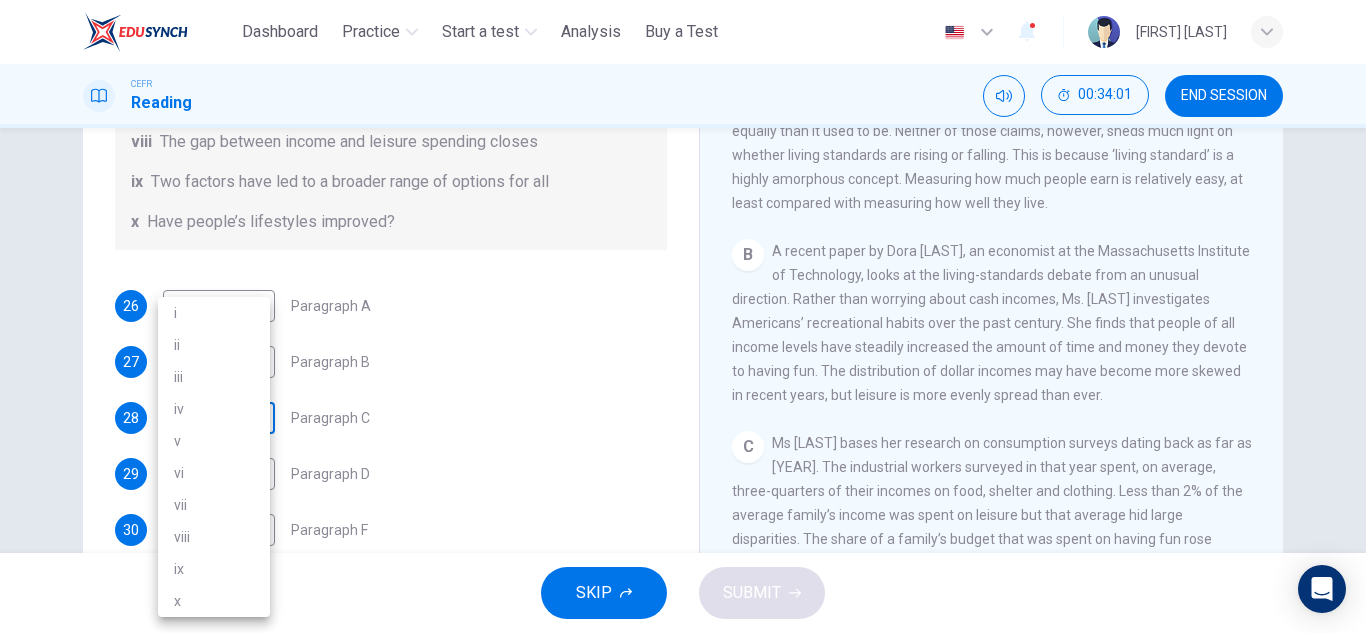 click on "This site uses cookies, as explained in our  Privacy Policy . If you agree to the use of cookies, please click the Accept button and continue to browse our site.   Privacy Policy Accept Dashboard Practice Start a test Analysis Buy a Test English ** ​ [FIRST] [LAST] CEFR Reading 00:34:01 END SESSION Questions 26 - 32 The Reading Passage has nine paragraphs A-I.
From the list of headings below choose the most suitable heading for each paragraph.
Write the appropriate numbers (i-x) in the boxes below. List of Headings i Wide differences in leisure activities according to income ii Possible inconsistencies in Ms [LAST]’s data iii More personal income and time influence leisure activities iv Investigating the lifestyle problem from a new angle v Increased incomes fail to benefit everyone vi A controversial development offers cheaper leisure activities vii Technology heightens differences in living standards viii The gap between income and leisure spending closes ix x 26 x * ​ Paragraph A 27 ​ 28" at bounding box center (683, 316) 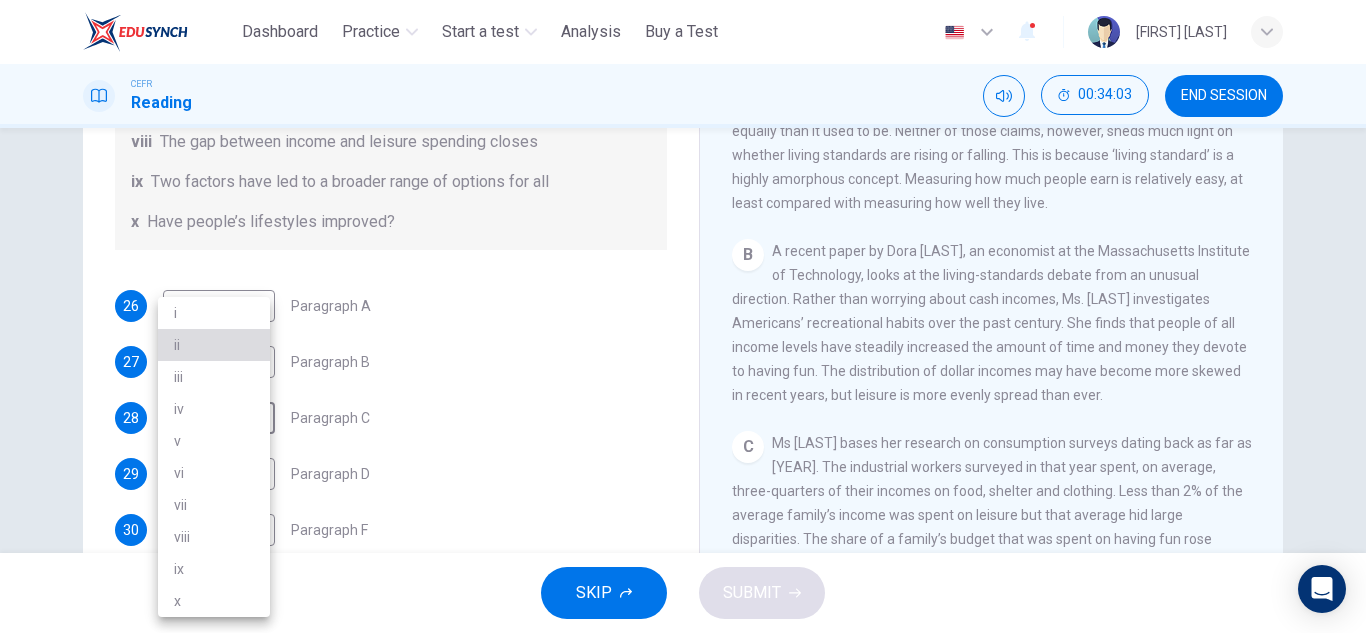 click on "ii" at bounding box center [214, 345] 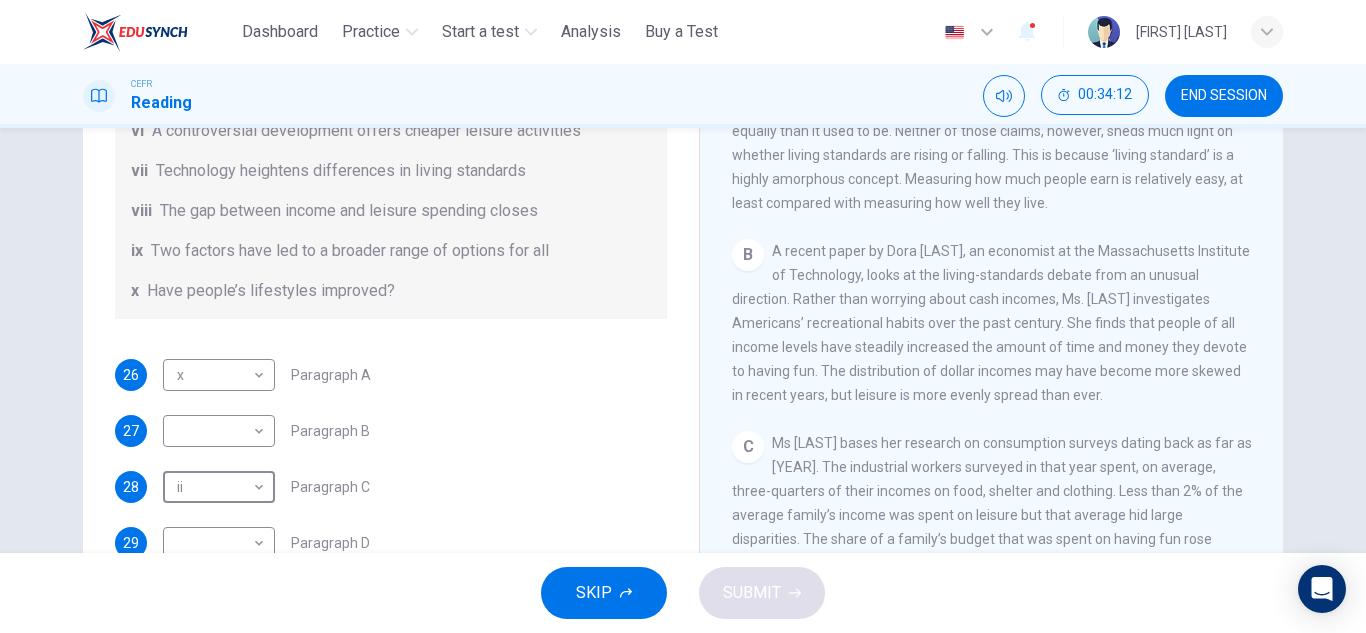 scroll, scrollTop: 313, scrollLeft: 0, axis: vertical 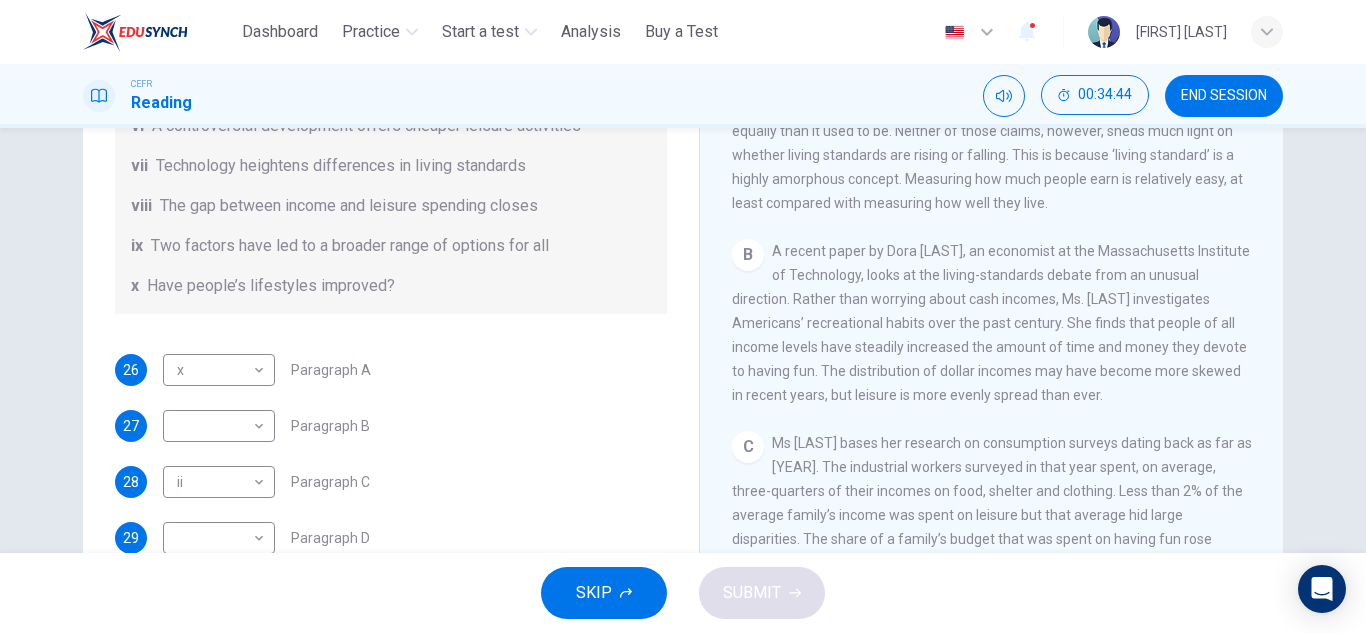 click on "Questions 26 - 32 The Reading Passage has nine paragraphs A-I.
From the list of headings below choose the most suitable heading for each paragraph.
Write the appropriate numbers (i-x) in the boxes below. List of Headings i Wide differences in leisure activities according to income ii Possible inconsistencies in Ms Costa’s data iii More personal income and time influence leisure activities iv Investigating the lifestyle problem from a new angle v Increased incomes fail to benefit everyone vi A controversial development offers cheaper leisure activities vii Technology heightens differences in living standards viii The gap between income and leisure spending closes ix Two factors have led to a broader range of options for all x Have people’s lifestyles improved? 26 x * ​ Paragraph A 27 ​ ​ Paragraph B 28 ii ** ​ Paragraph C 29 ​ ​ Paragraph D 30 ​ ​ Paragraph F 31 ​ ​ Paragraph G 32 ​ ​ Paragraph H" at bounding box center (391, 206) 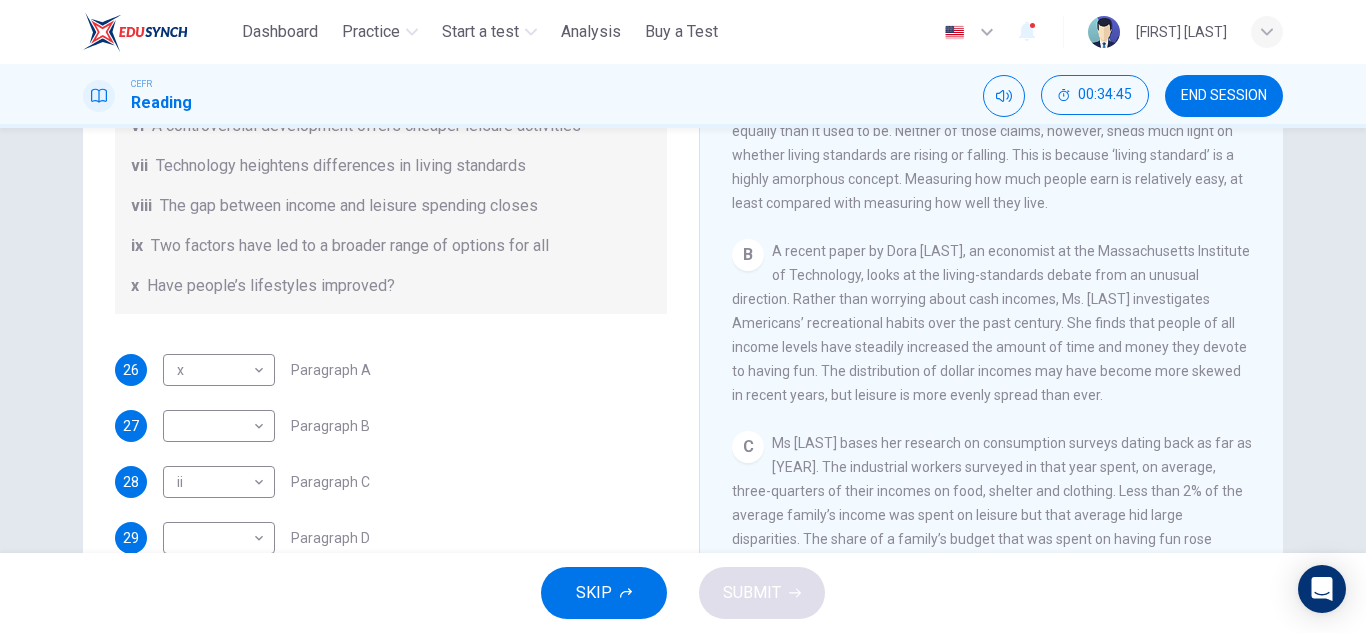scroll, scrollTop: 0, scrollLeft: 0, axis: both 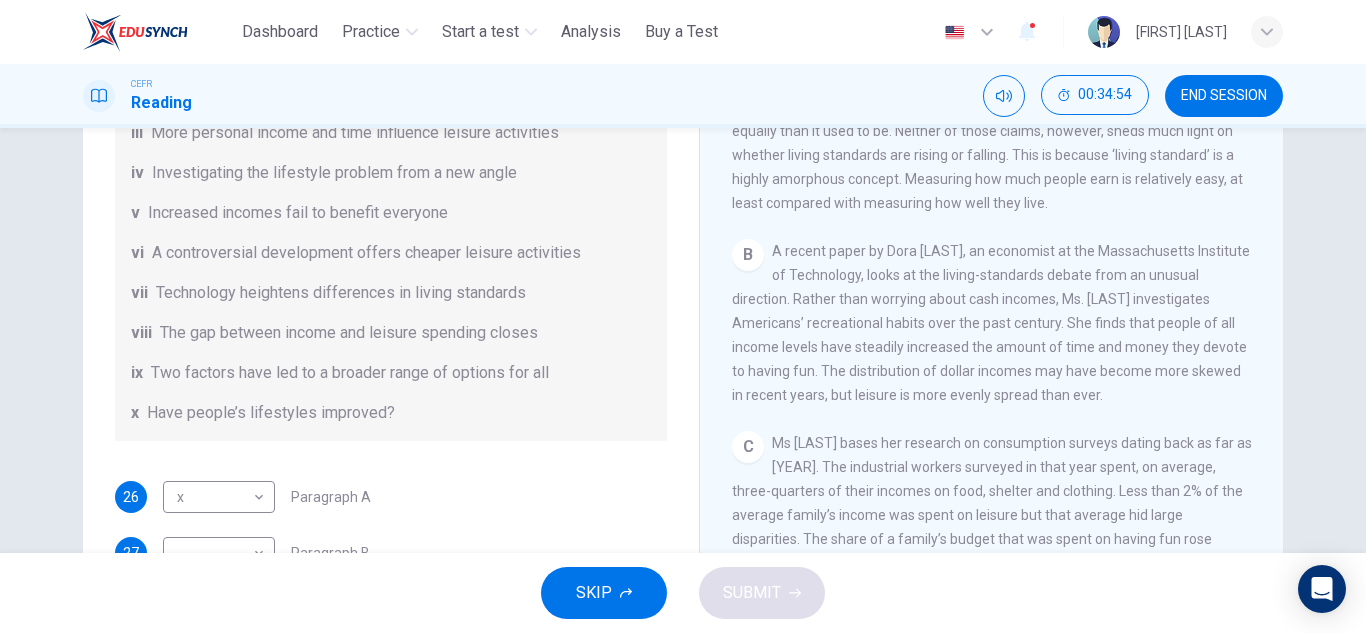 drag, startPoint x: 664, startPoint y: 270, endPoint x: 665, endPoint y: 291, distance: 21.023796 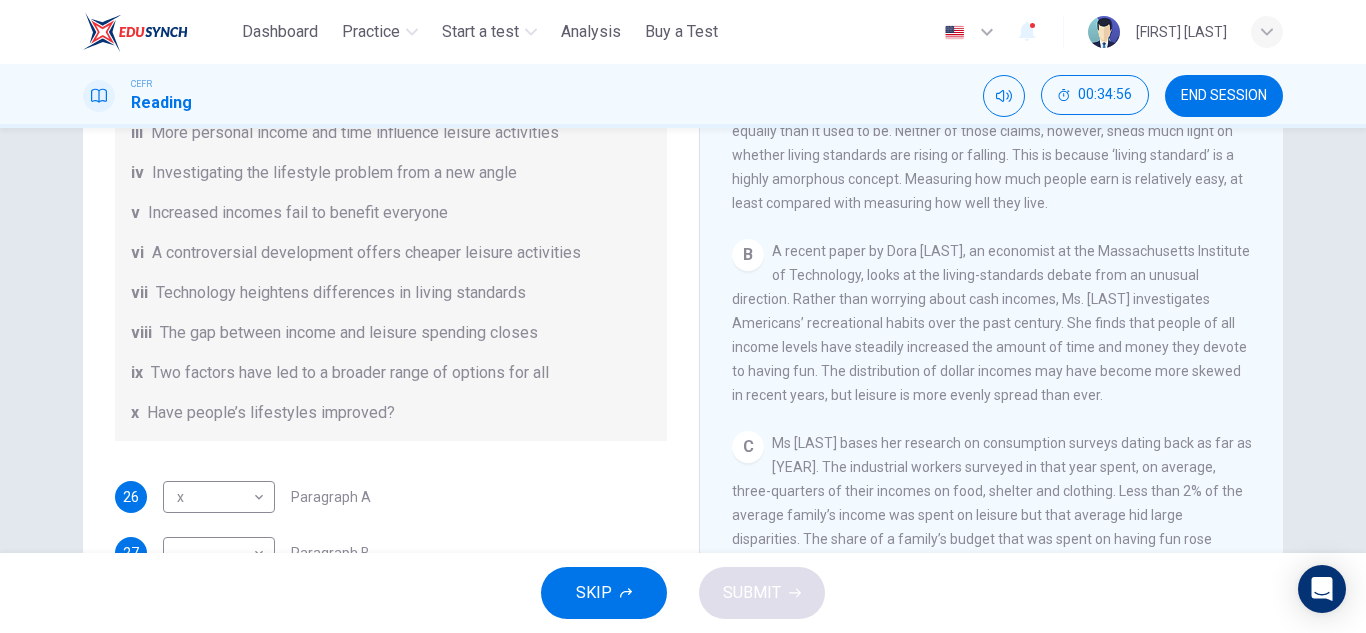 drag, startPoint x: 665, startPoint y: 291, endPoint x: 676, endPoint y: 319, distance: 30.083218 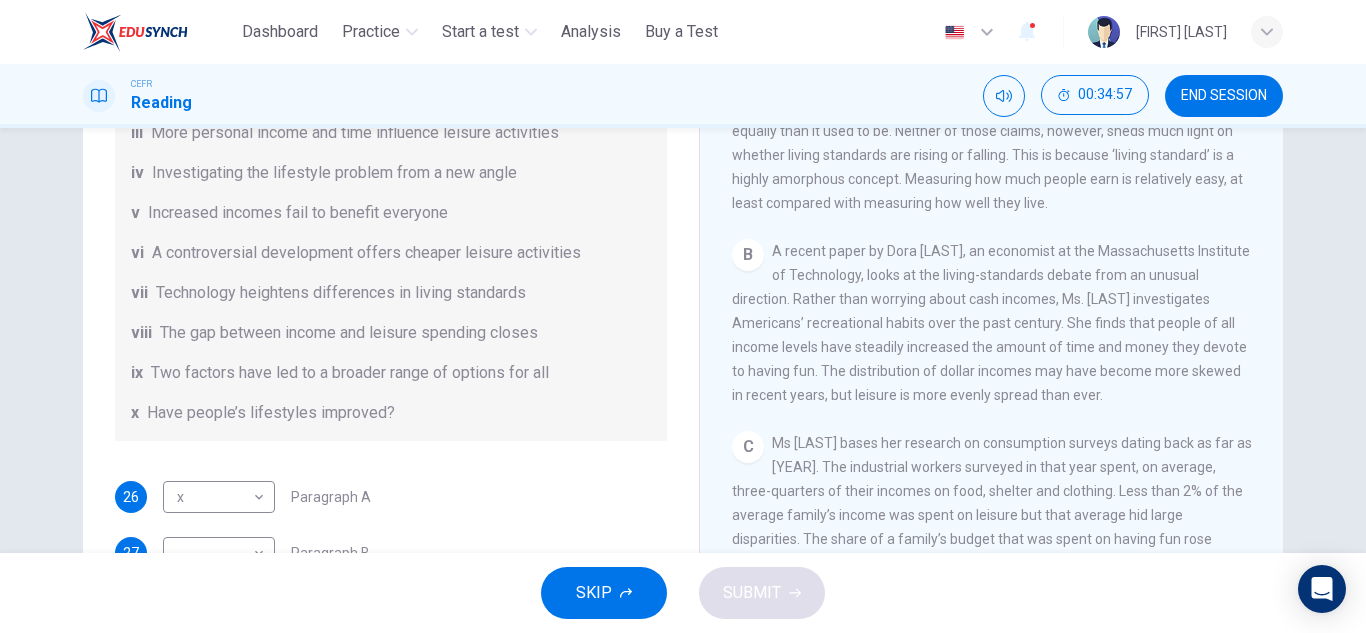 scroll, scrollTop: 285, scrollLeft: 0, axis: vertical 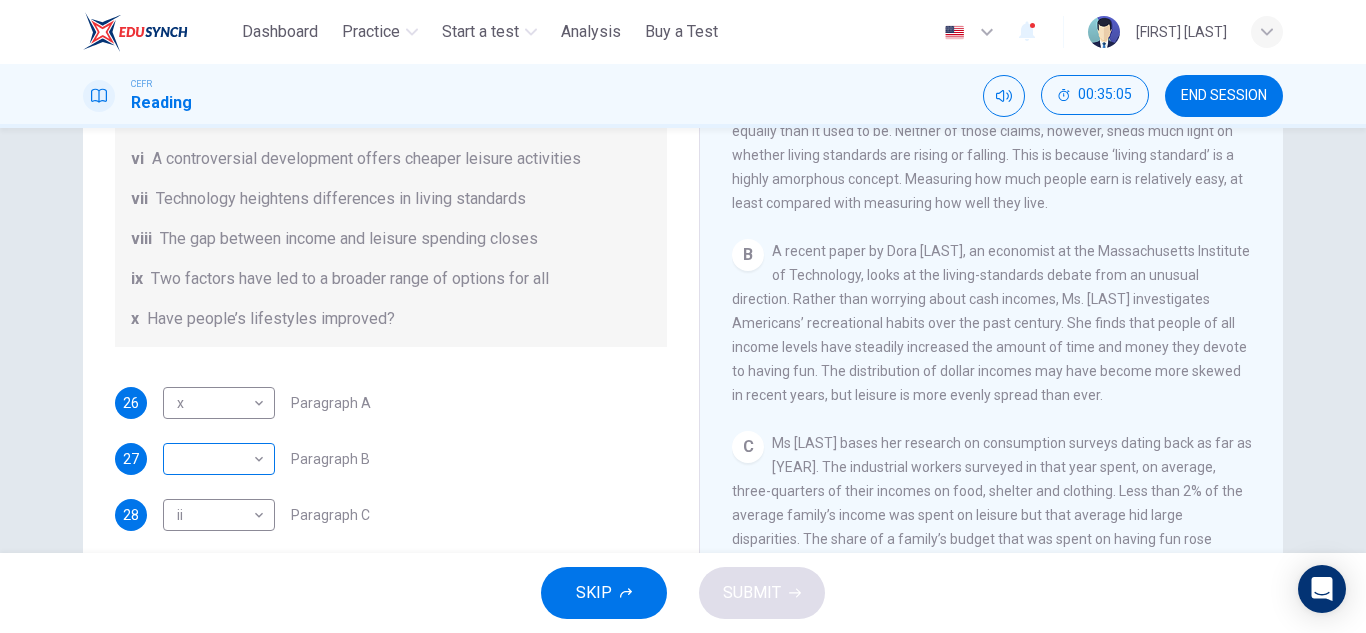click on "This site uses cookies, as explained in our  Privacy Policy . If you agree to the use of cookies, please click the Accept button and continue to browse our site.   Privacy Policy Accept Dashboard Practice Start a test Analysis Buy a Test English ** ​ [FIRST] [LAST] CEFR Reading 00:35:05 END SESSION Questions 26 - 32 The Reading Passage has nine paragraphs A-I.
From the list of headings below choose the most suitable heading for each paragraph.
Write the appropriate numbers (i-x) in the boxes below. List of Headings i Wide differences in leisure activities according to income ii Possible inconsistencies in Ms [LAST]’s data iii More personal income and time influence leisure activities iv Investigating the lifestyle problem from a new angle v Increased incomes fail to benefit everyone vi A controversial development offers cheaper leisure activities vii Technology heightens differences in living standards viii The gap between income and leisure spending closes ix x 26 x * ​ Paragraph A 27 ​ 28" at bounding box center [683, 316] 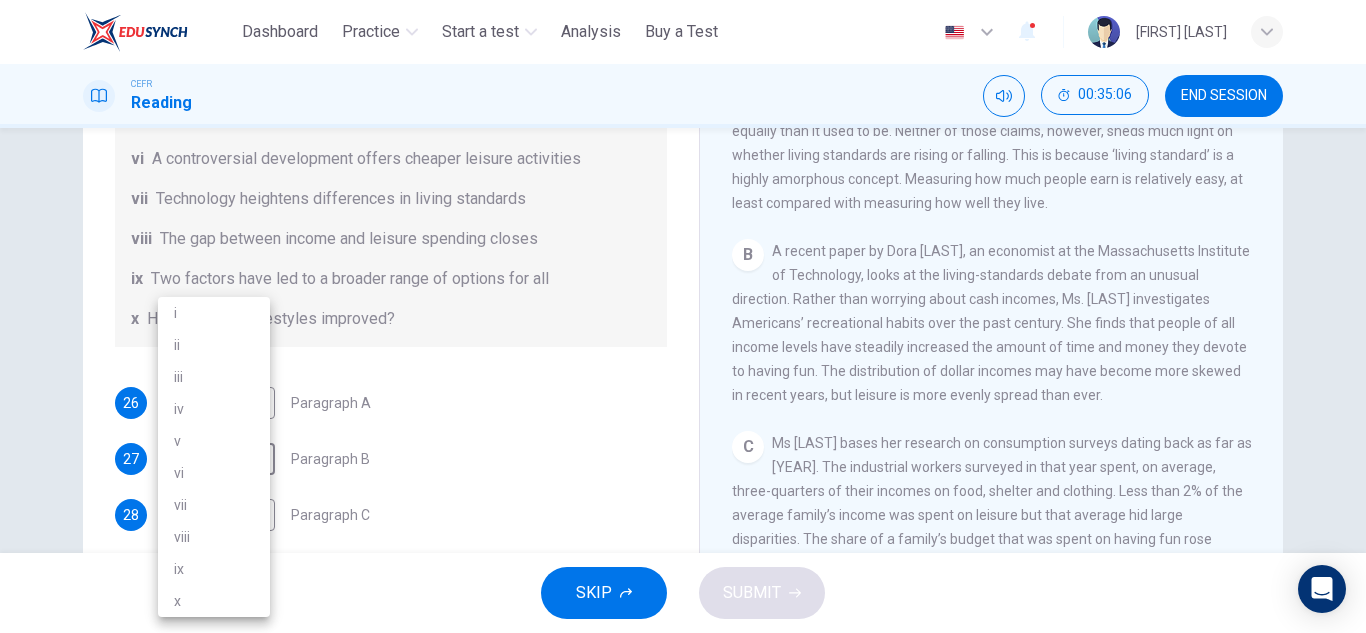 click on "iv" at bounding box center [214, 409] 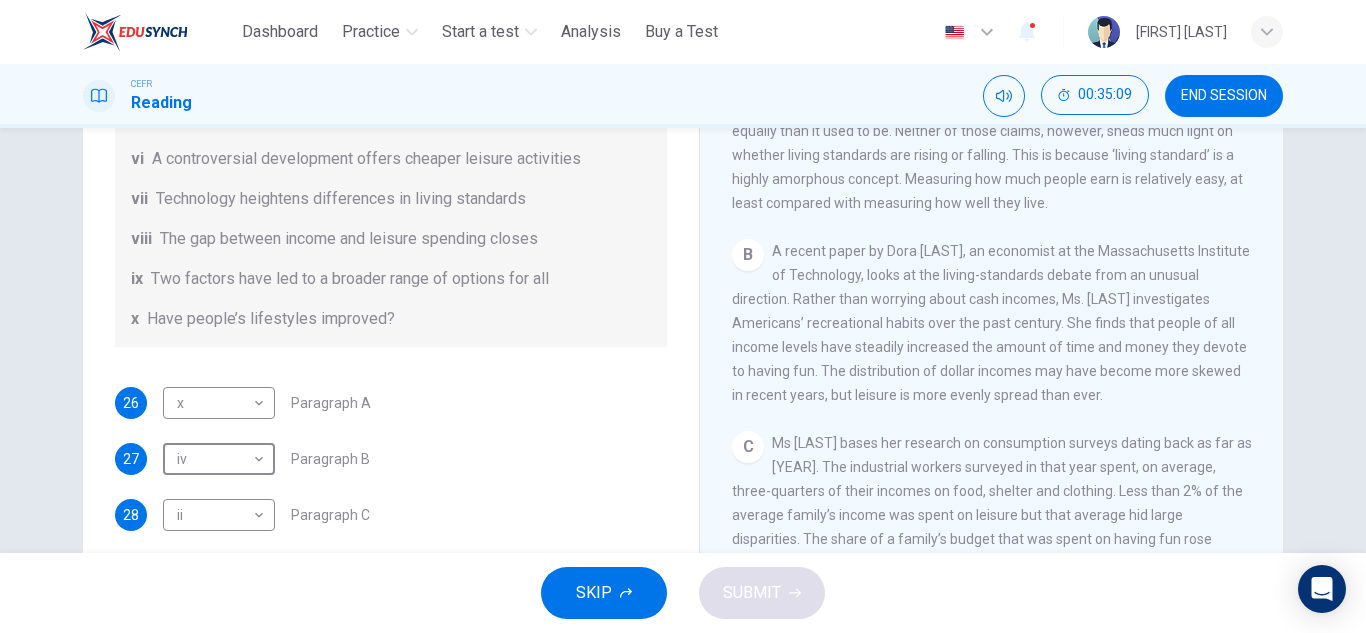 scroll, scrollTop: 350, scrollLeft: 0, axis: vertical 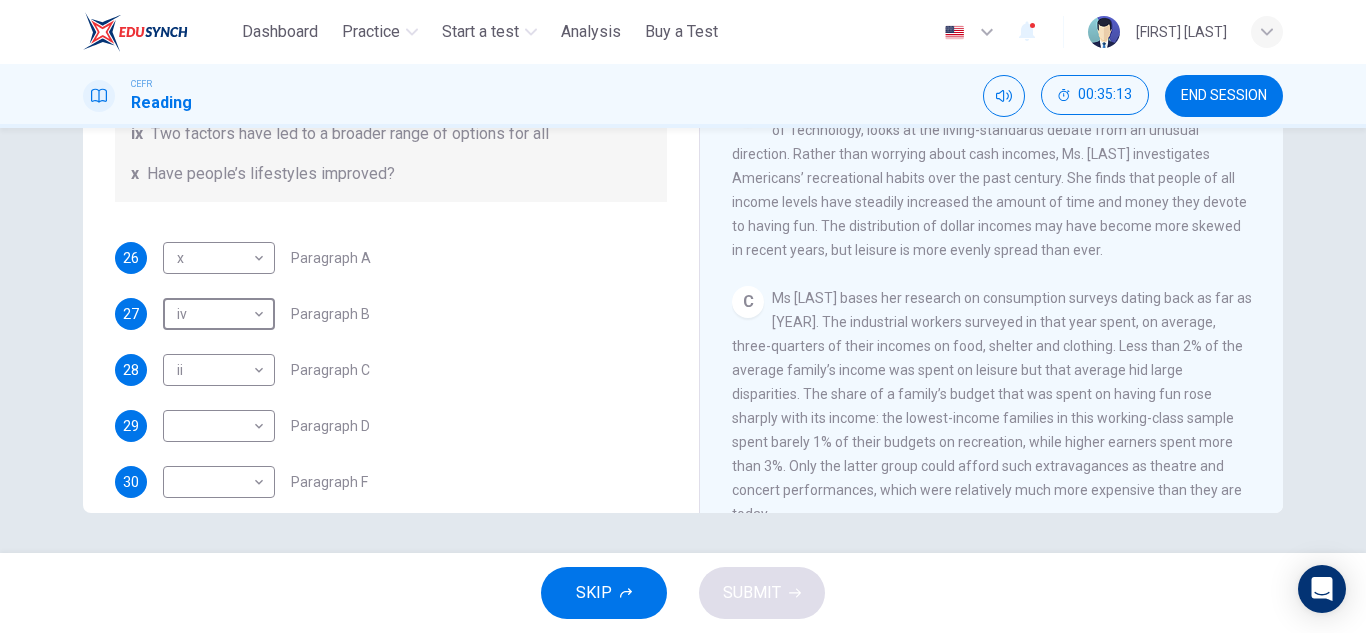 click on "Fun for the Masses CLICK TO ZOOM Click to Zoom A Are you better off than you used to be? Even after six years of sustained economic growth, Americans worry about that question. Economists who plumb government income statistics agree that Americans’ incomes, as measured in inflation-adjusted dollars, have risen more slowly in the past two decades than in earlier times, and that some workers’ real incomes have actually fallen. They also agree that by almost any measure, income is distributed less equally than it used to be. Neither of those claims, however, sheds much light on whether living standards are rising or falling. This is because ‘living standard’ is a highly amorphous concept. Measuring how much people earn is relatively easy, at least compared with measuring how well they live. B C D E F G H I" at bounding box center [991, 181] 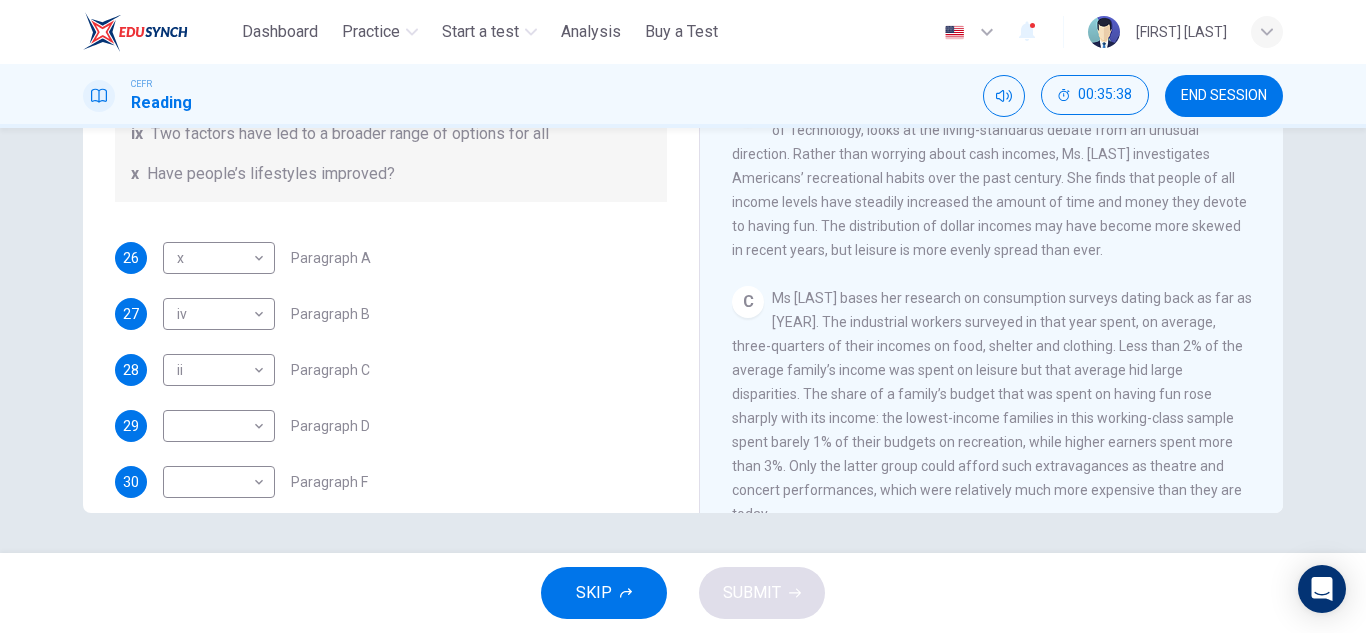 click on "Questions 26 - 32 The Reading Passage has nine paragraphs A-I.
From the list of headings below choose the most suitable heading for each paragraph.
Write the appropriate numbers (i-x) in the boxes below. List of Headings i Wide differences in leisure activities according to income ii Possible inconsistencies in Ms Costa’s data iii More personal income and time influence leisure activities iv Investigating the lifestyle problem from a new angle v Increased incomes fail to benefit everyone vi A controversial development offers cheaper leisure activities vii Technology heightens differences in living standards viii The gap between income and leisure spending closes ix Two factors have led to a broader range of options for all x Have people’s lifestyles improved? 26 x * ​ Paragraph A 27 iv ** ​ Paragraph B 28 ii ** ​ Paragraph C 29 ​ ​ Paragraph D 30 ​ ​ Paragraph F 31 ​ ​ Paragraph G 32 ​ ​ Paragraph H" at bounding box center [391, 94] 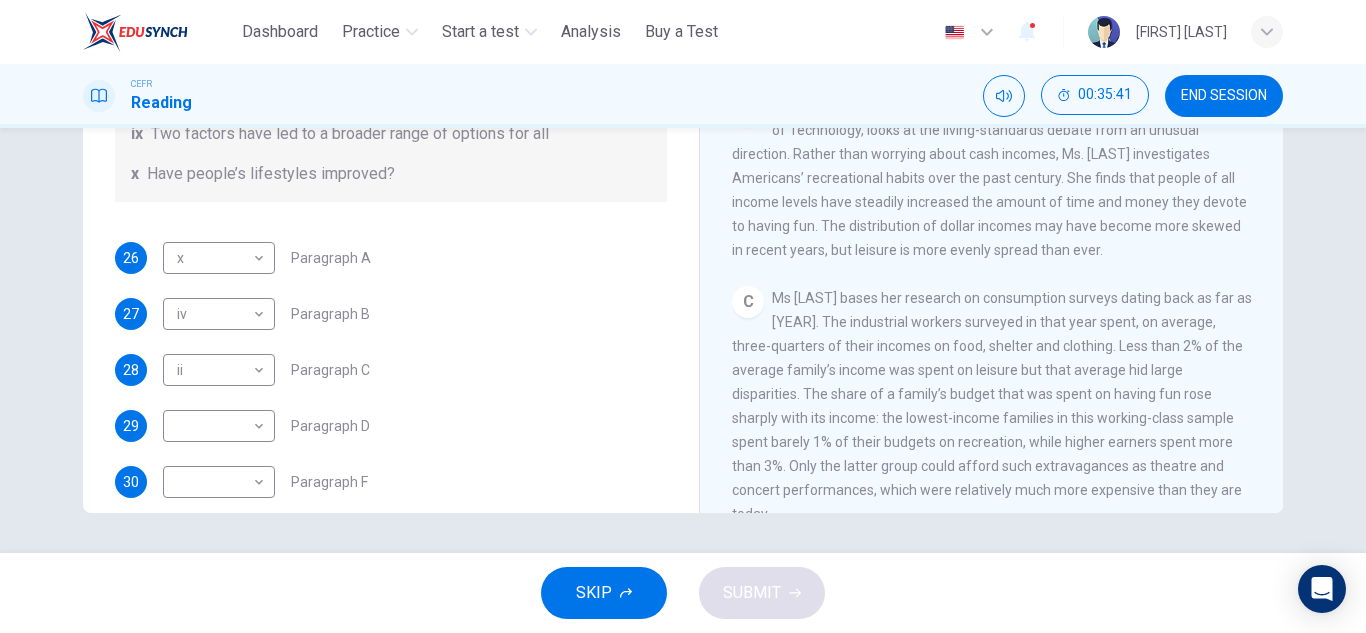 click on "Fun for the Masses CLICK TO ZOOM Click to Zoom A Are you better off than you used to be? Even after six years of sustained economic growth, Americans worry about that question. Economists who plumb government income statistics agree that Americans’ incomes, as measured in inflation-adjusted dollars, have risen more slowly in the past two decades than in earlier times, and that some workers’ real incomes have actually fallen. They also agree that by almost any measure, income is distributed less equally than it used to be. Neither of those claims, however, sheds much light on whether living standards are rising or falling. This is because ‘living standard’ is a highly amorphous concept. Measuring how much people earn is relatively easy, at least compared with measuring how well they live. B C D E F G H I" at bounding box center [991, 181] 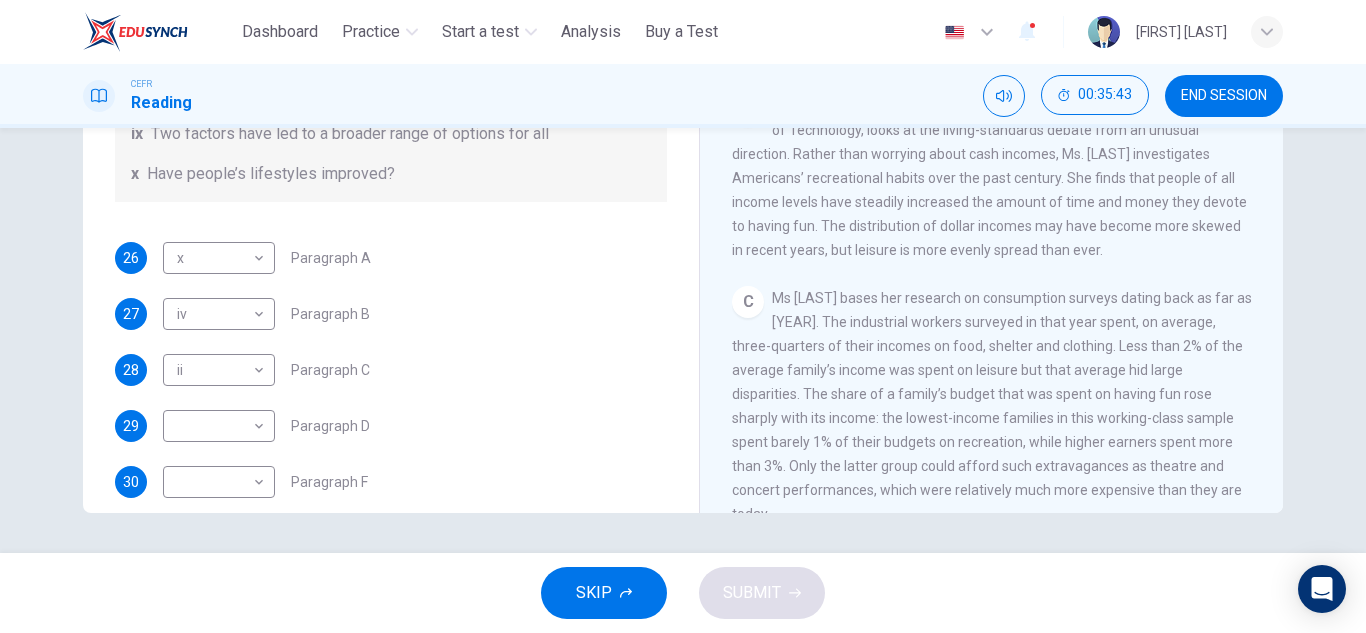 scroll, scrollTop: 1028, scrollLeft: 0, axis: vertical 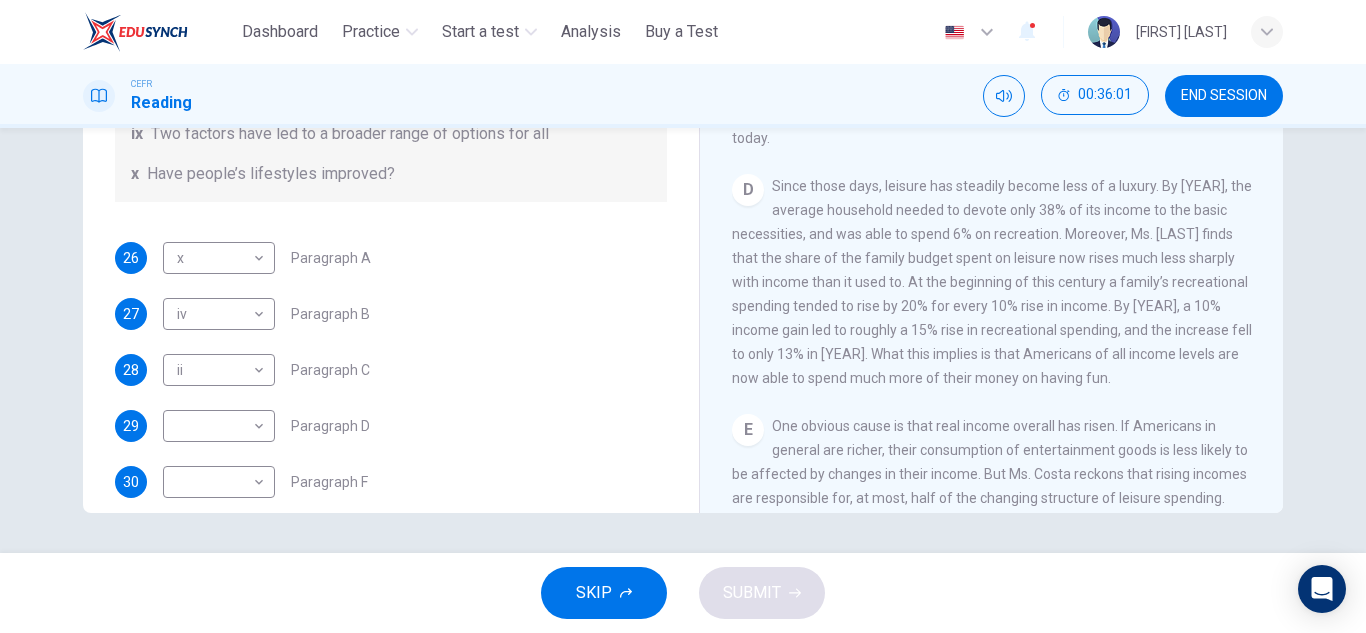 click on "Questions 26 - 32 The Reading Passage has nine paragraphs A-I.
From the list of headings below choose the most suitable heading for each paragraph.
Write the appropriate numbers (i-x) in the boxes below. List of Headings i Wide differences in leisure activities according to income ii Possible inconsistencies in Ms Costa’s data iii More personal income and time influence leisure activities iv Investigating the lifestyle problem from a new angle v Increased incomes fail to benefit everyone vi A controversial development offers cheaper leisure activities vii Technology heightens differences in living standards viii The gap between income and leisure spending closes ix Two factors have led to a broader range of options for all x Have people’s lifestyles improved? 26 x * ​ Paragraph A 27 iv ** ​ Paragraph B 28 ii ** ​ Paragraph C 29 ​ ​ Paragraph D 30 ​ ​ Paragraph F 31 ​ ​ Paragraph G 32 ​ ​ Paragraph H Fun for the Masses CLICK TO ZOOM Click to Zoom A B C D E F G H I" at bounding box center (683, 165) 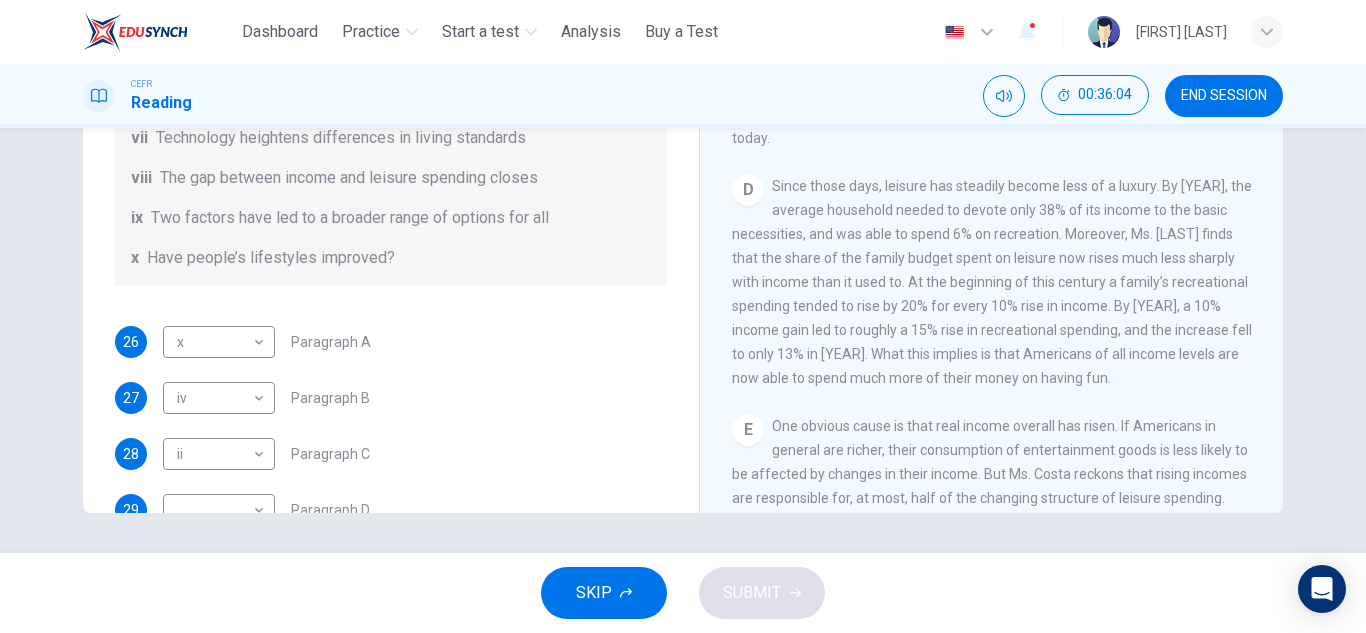 scroll, scrollTop: 189, scrollLeft: 0, axis: vertical 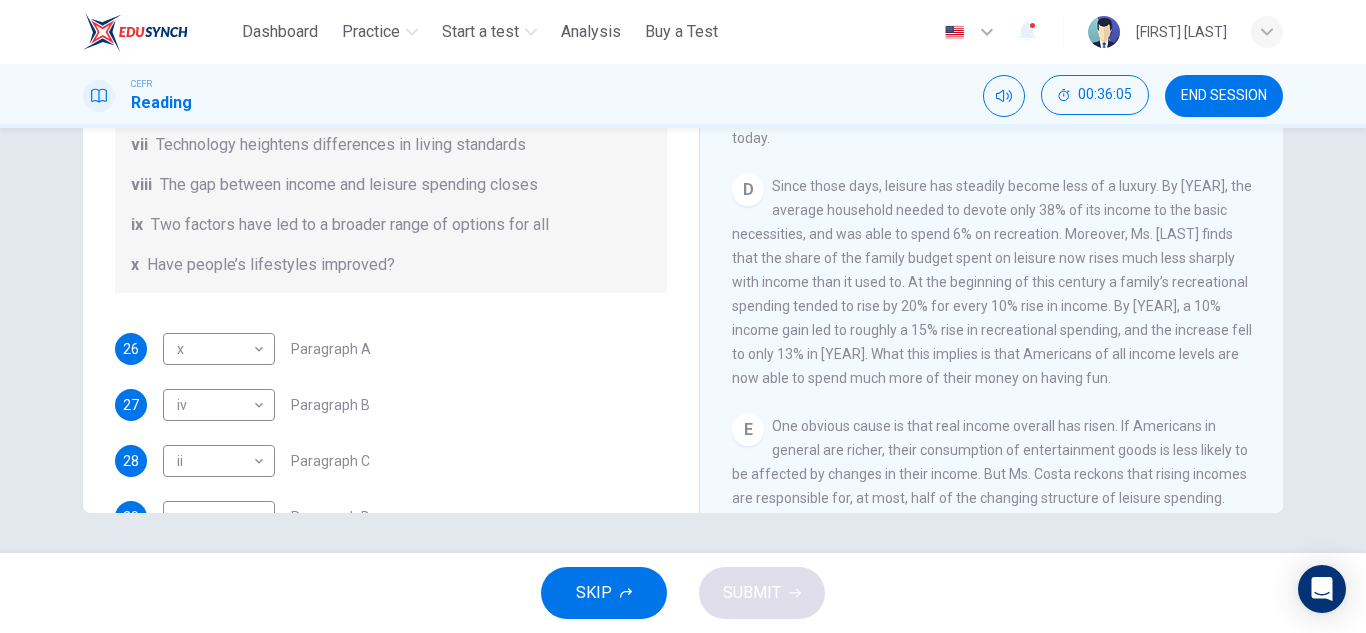 drag, startPoint x: 666, startPoint y: 194, endPoint x: 666, endPoint y: 172, distance: 22 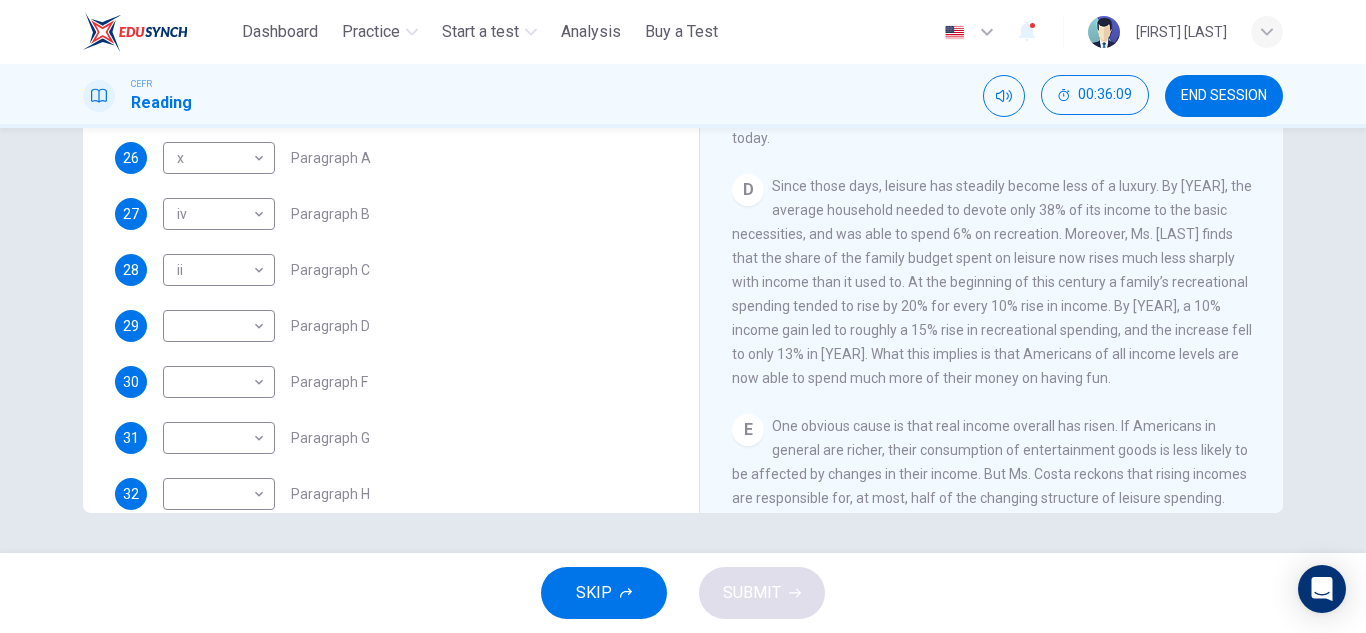 scroll, scrollTop: 382, scrollLeft: 0, axis: vertical 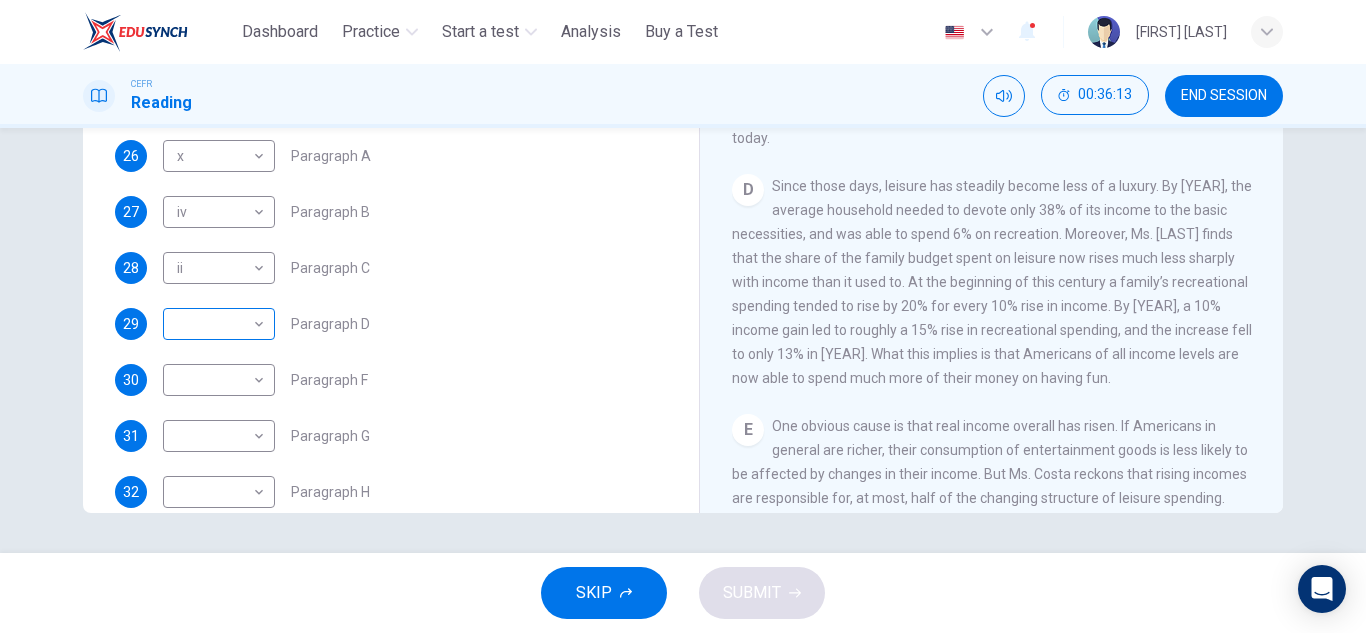 click on "This site uses cookies, as explained in our  Privacy Policy . If you agree to the use of cookies, please click the Accept button and continue to browse our site.   Privacy Policy Accept Dashboard Practice Start a test Analysis Buy a Test English ** ​ [FIRST] [LAST] CEFR Reading 00:36:13 END SESSION Questions 26 - 32 The Reading Passage has nine paragraphs A-I.
From the list of headings below choose the most suitable heading for each paragraph.
Write the appropriate numbers (i-x) in the boxes below. List of Headings i Wide differences in leisure activities according to income ii Possible inconsistencies in Ms Costa’s data iii More personal income and time influence leisure activities iv Investigating the lifestyle problem from a new angle v Increased incomes fail to benefit everyone vi A controversial development offers cheaper leisure activities vii Technology heightens differences in living standards viii The gap between income and leisure spending closes ix x 26 x * ​ Paragraph A 27 iv **" at bounding box center (683, 316) 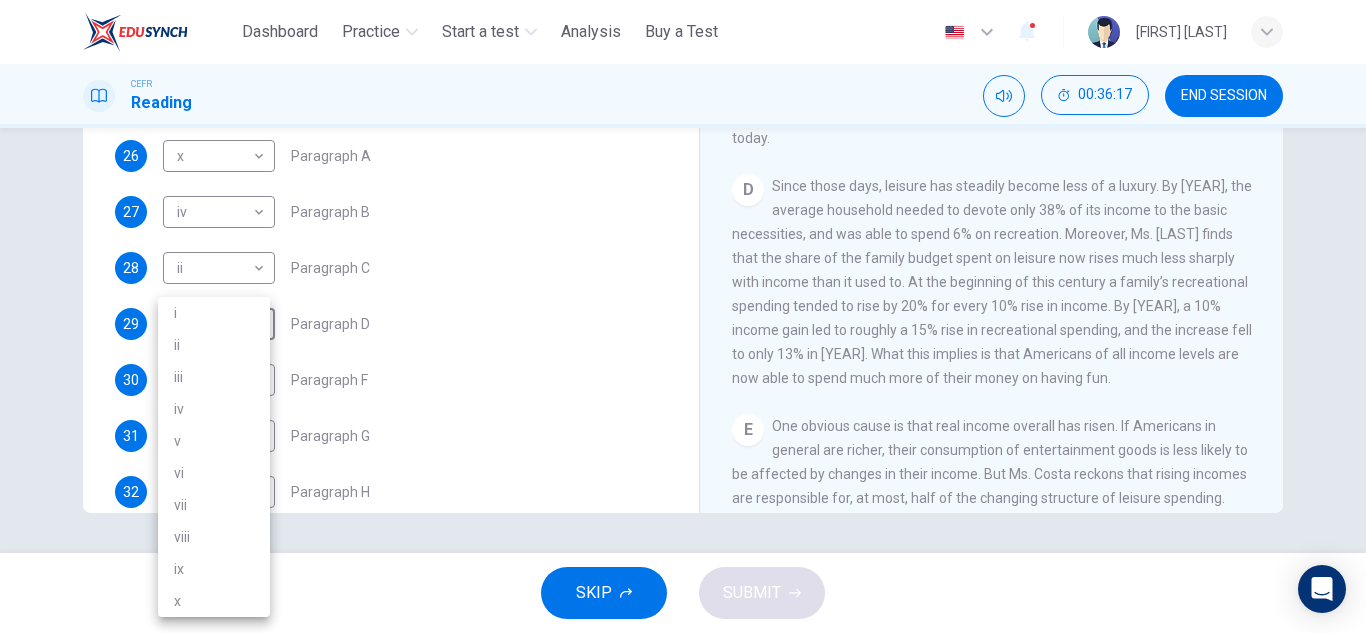 click on "vii" at bounding box center [214, 505] 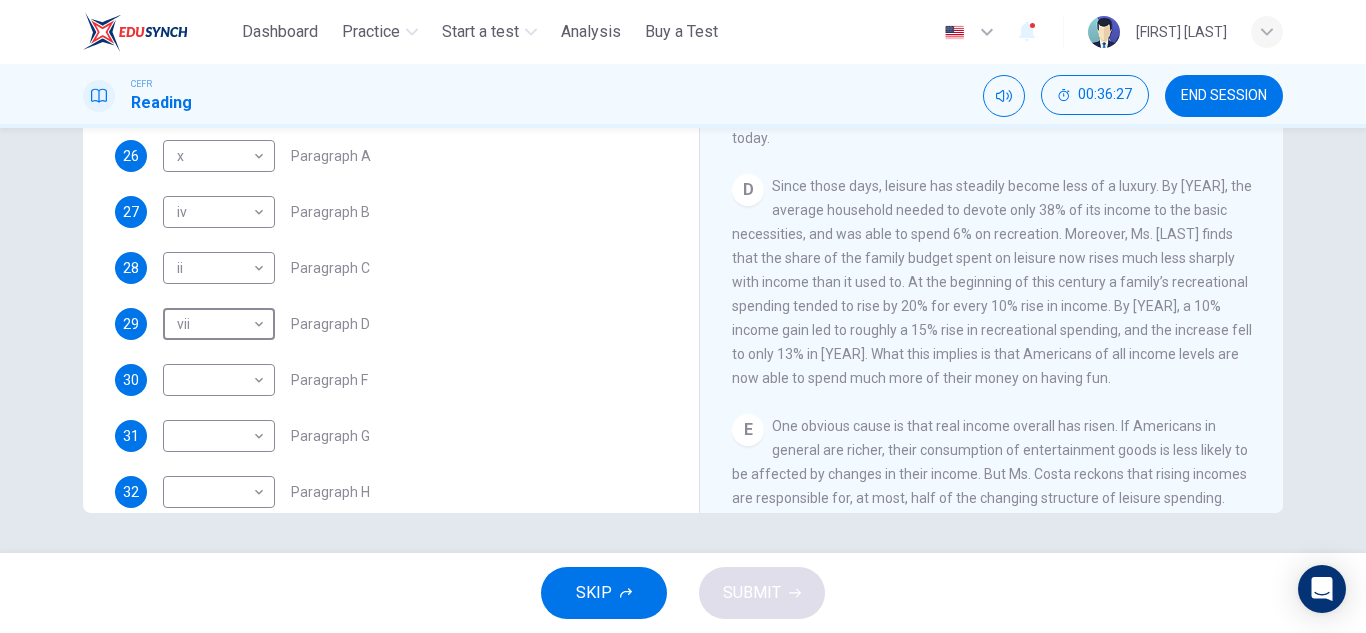 scroll, scrollTop: 1404, scrollLeft: 0, axis: vertical 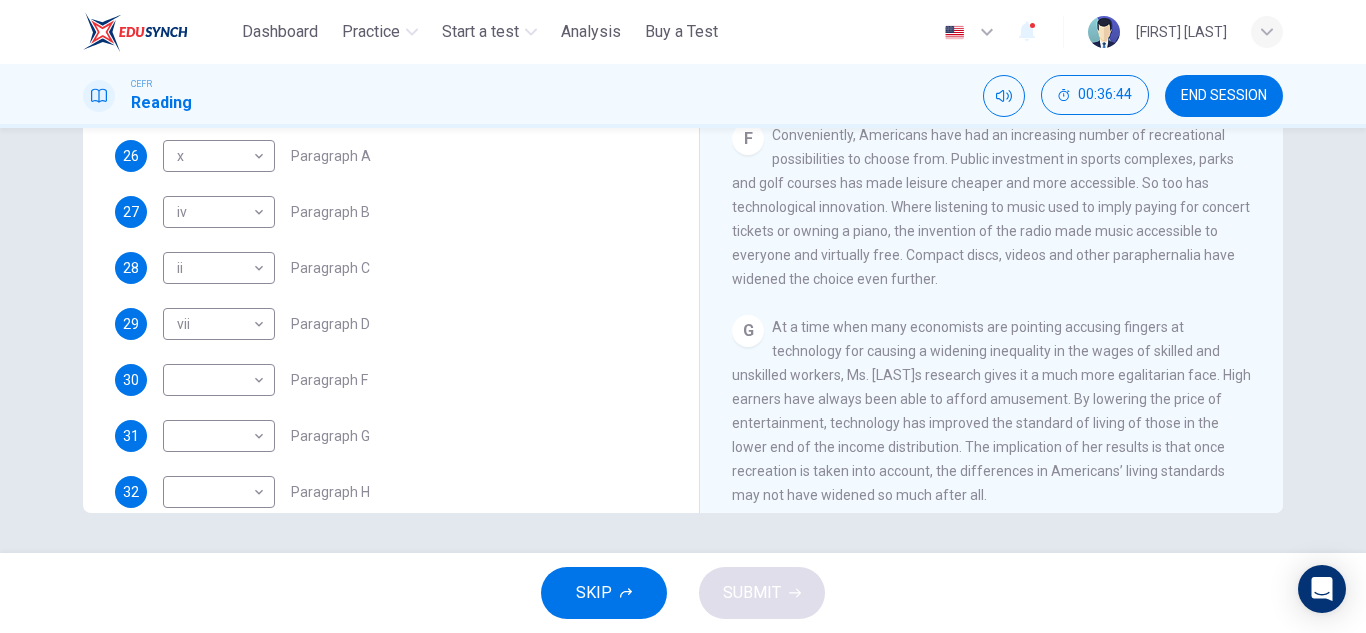 drag, startPoint x: 666, startPoint y: 398, endPoint x: 673, endPoint y: 325, distance: 73.33485 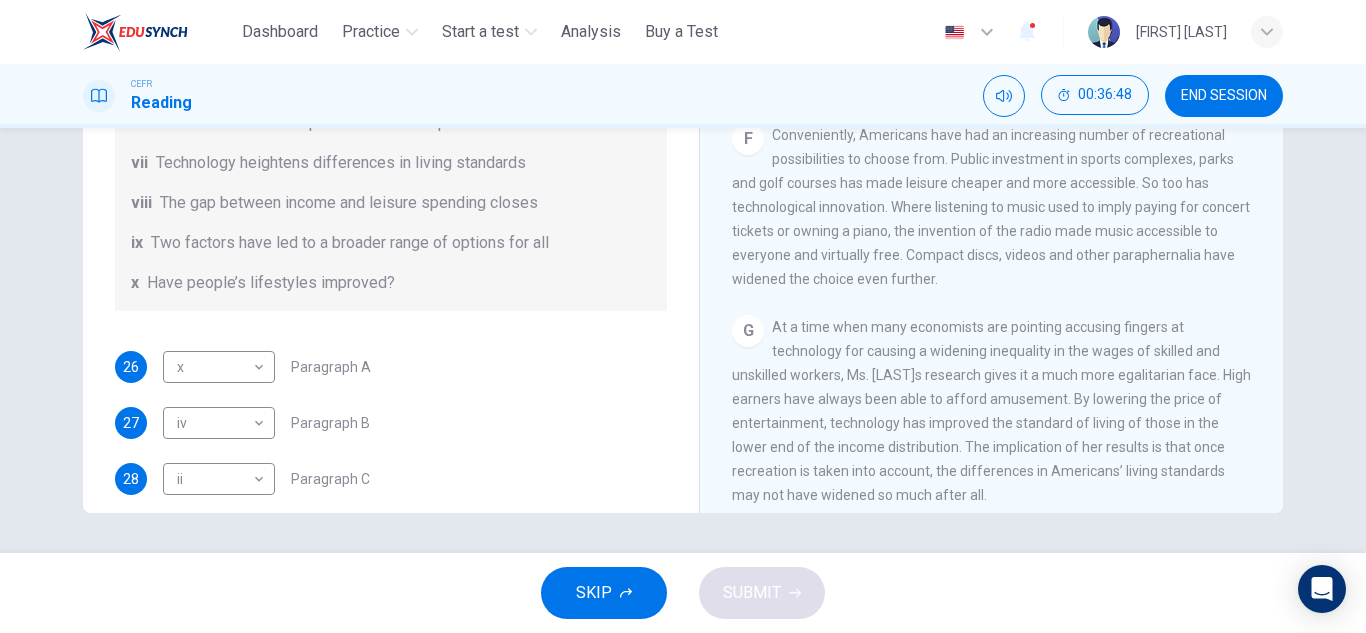 scroll, scrollTop: 161, scrollLeft: 0, axis: vertical 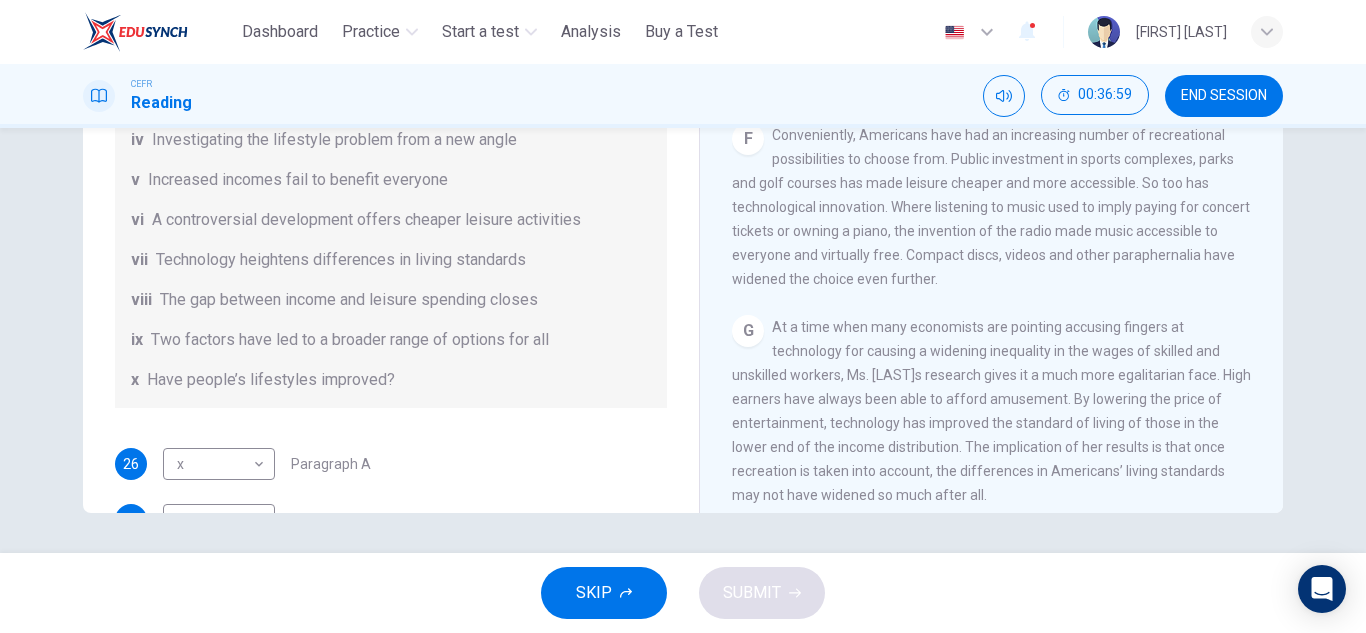 drag, startPoint x: 675, startPoint y: 122, endPoint x: 669, endPoint y: 221, distance: 99.18165 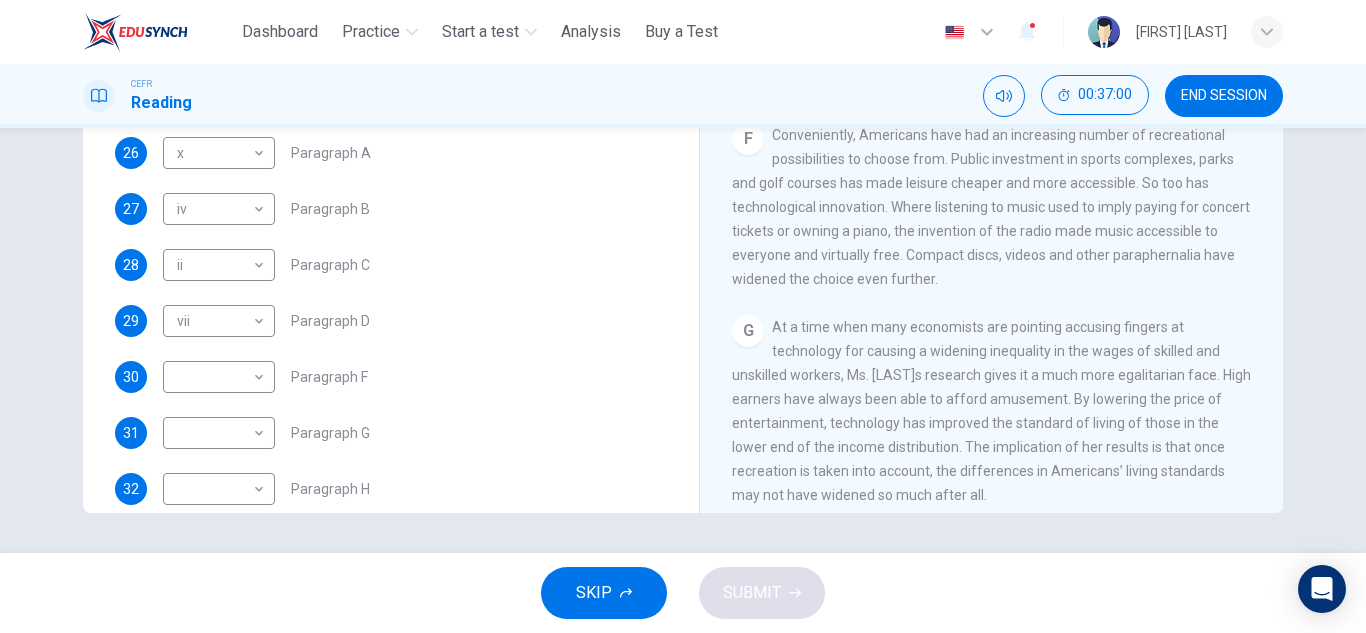 scroll, scrollTop: 392, scrollLeft: 0, axis: vertical 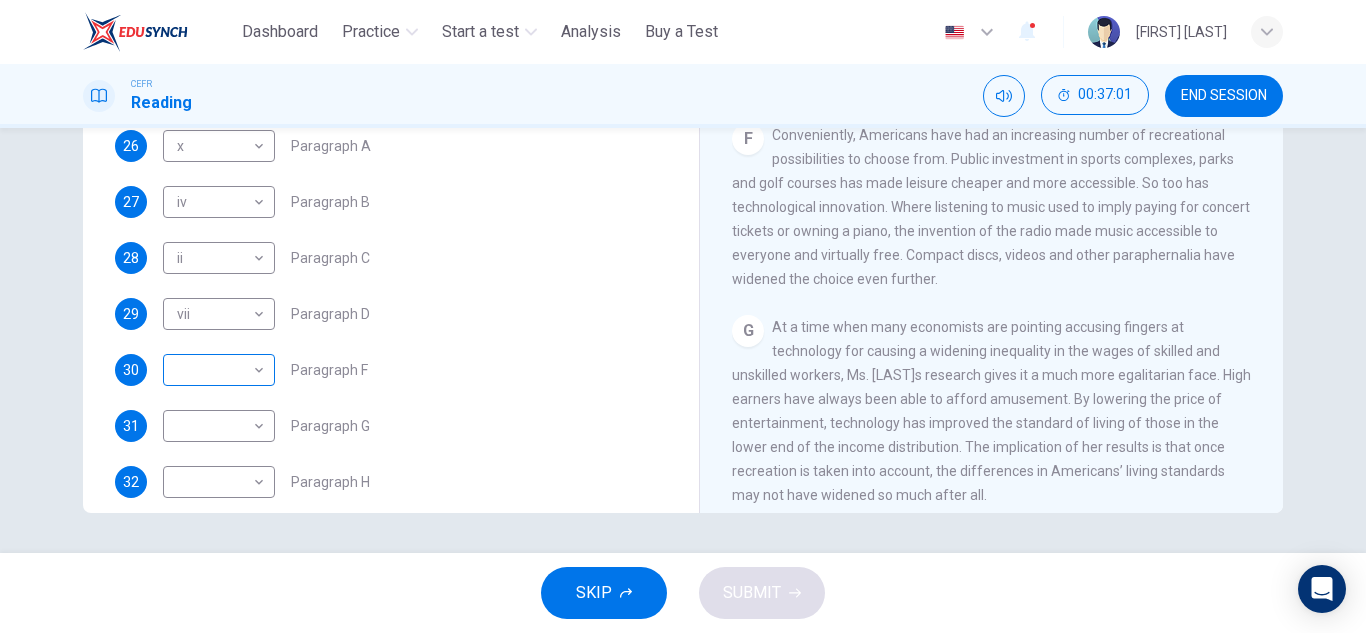 click on "This site uses cookies, as explained in our  Privacy Policy . If you agree to the use of cookies, please click the Accept button and continue to browse our site.   Privacy Policy Accept Dashboard Practice Start a test Analysis Buy a Test English ** ​ [FIRST] [LAST] CEFR Reading 00:37:01 END SESSION Questions 26 - 32 The Reading Passage has nine paragraphs A-I.
From the list of headings below choose the most suitable heading for each paragraph.
Write the appropriate numbers (i-x) in the boxes below. List of Headings i Wide differences in leisure activities according to income ii Possible inconsistencies in Ms Costa’s data iii More personal income and time influence leisure activities iv Investigating the lifestyle problem from a new angle v Increased incomes fail to benefit everyone vi A controversial development offers cheaper leisure activities vii Technology heightens differences in living standards viii The gap between income and leisure spending closes ix x 26 x * ​ Paragraph A 27 iv **" at bounding box center [683, 316] 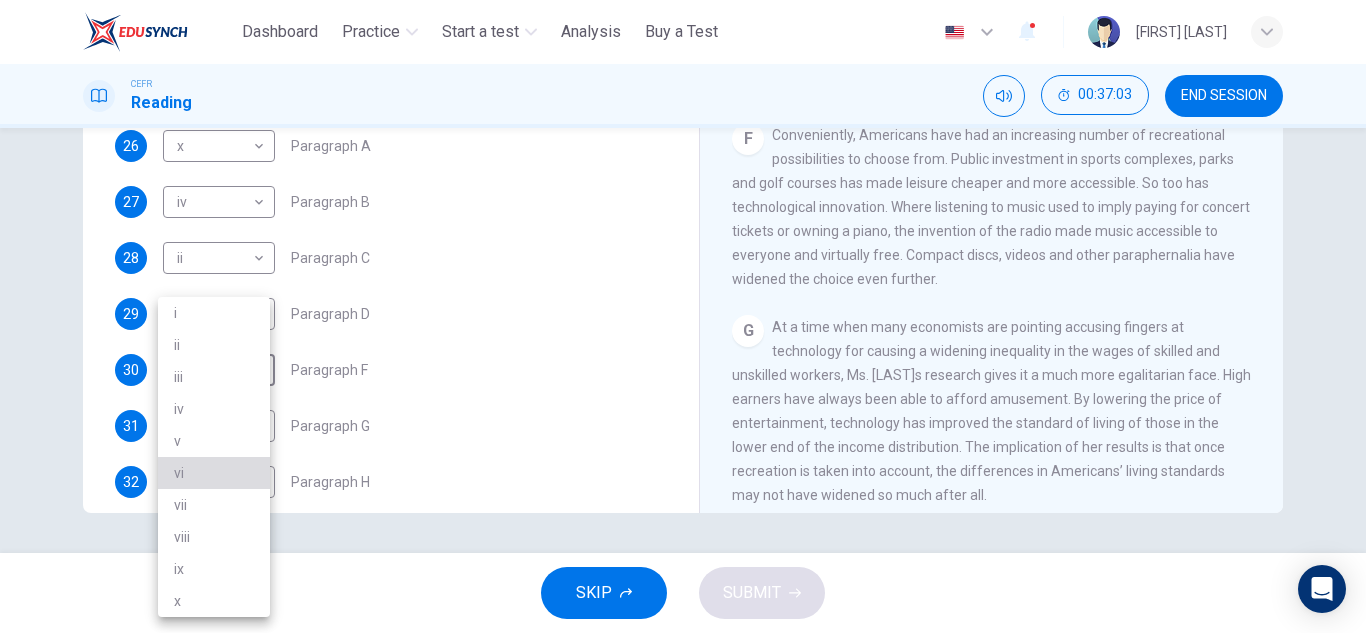 click on "vi" at bounding box center [214, 473] 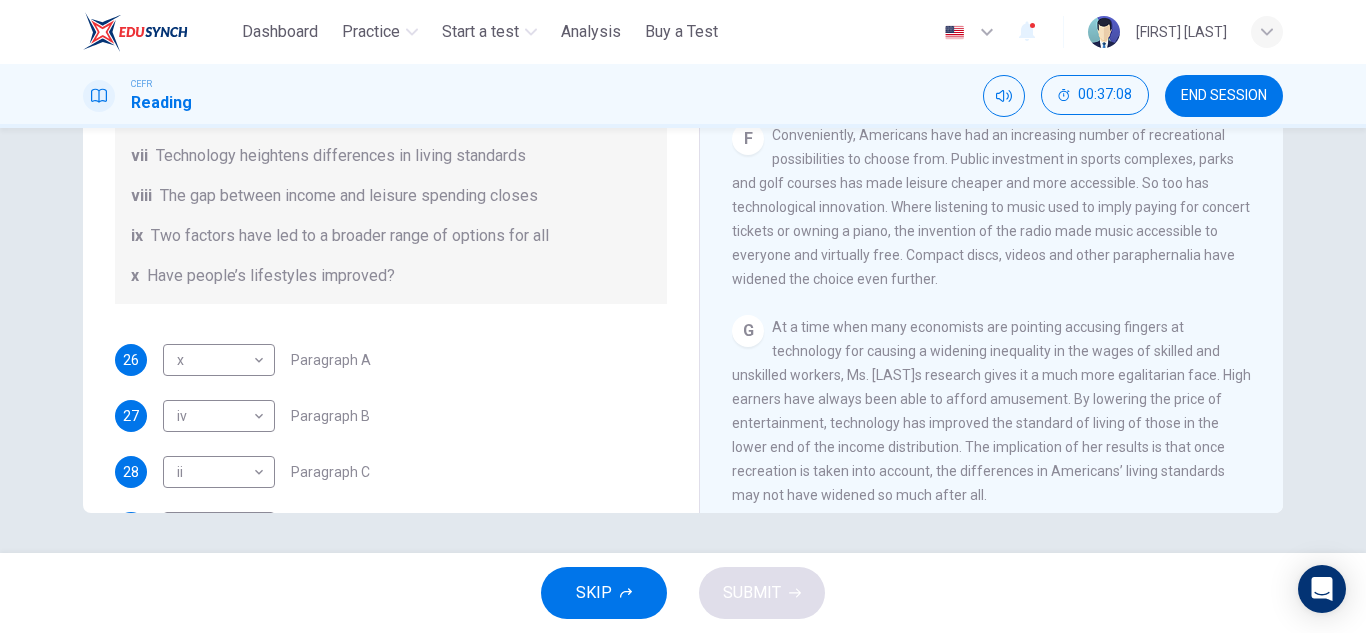 scroll, scrollTop: 169, scrollLeft: 0, axis: vertical 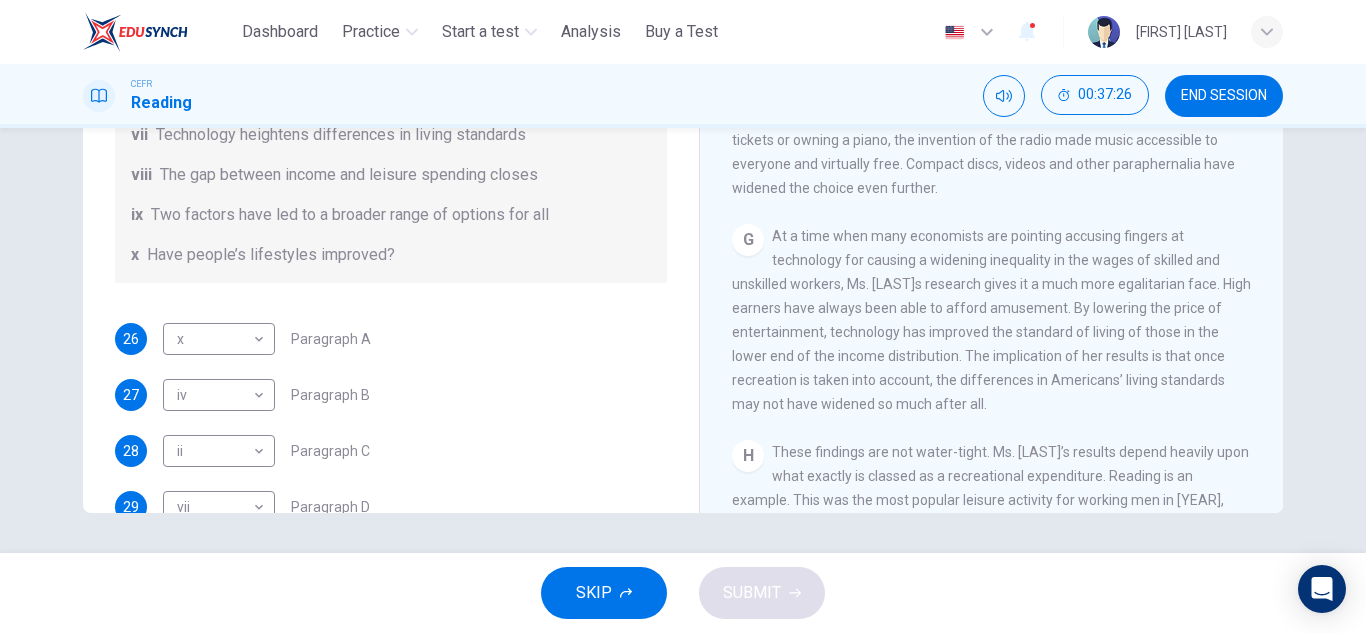 drag, startPoint x: 666, startPoint y: 307, endPoint x: 666, endPoint y: 394, distance: 87 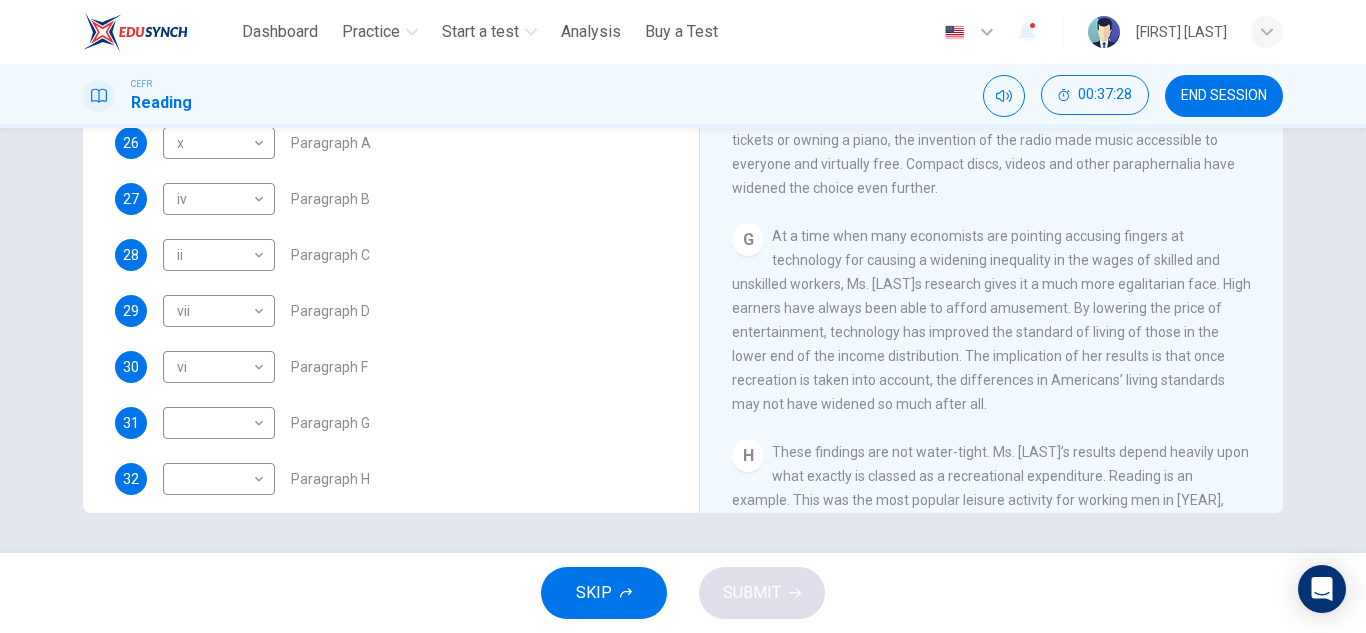 scroll, scrollTop: 417, scrollLeft: 0, axis: vertical 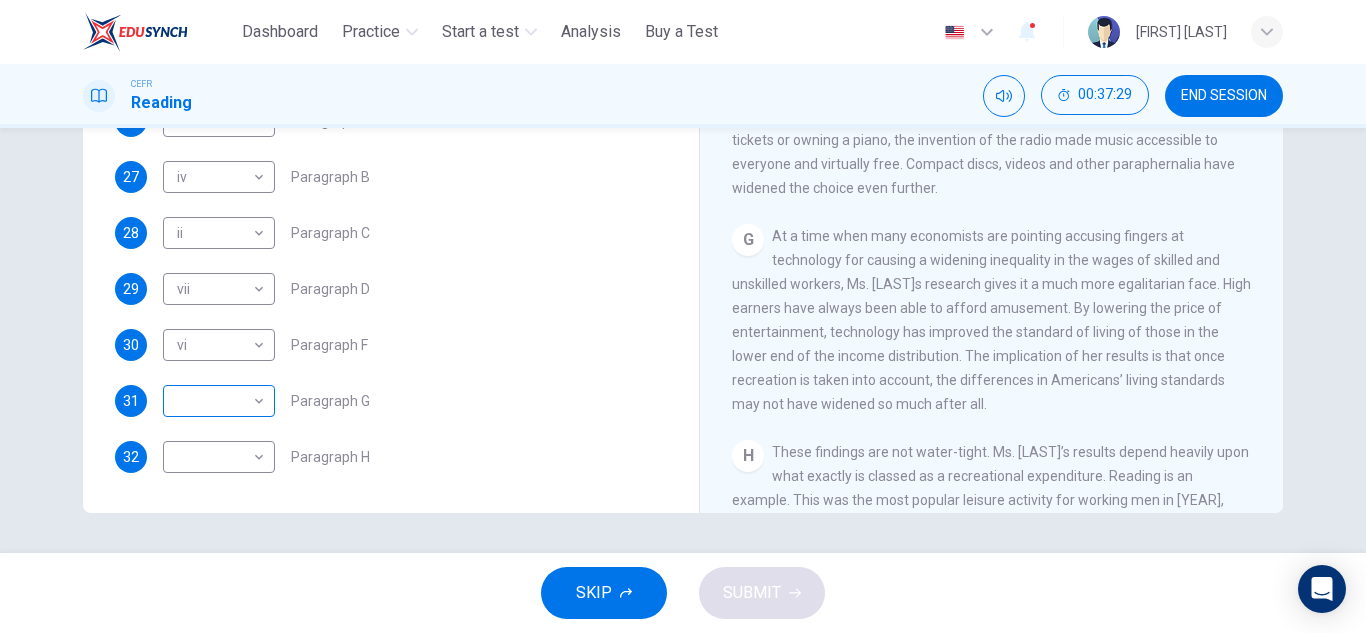 click on "This site uses cookies, as explained in our  Privacy Policy . If you agree to the use of cookies, please click the Accept button and continue to browse our site.   Privacy Policy Accept Dashboard Practice Start a test Analysis Buy a Test English ** ​ [FIRST] [LAST] CEFR Reading 00:37:29 END SESSION Questions 26 - 32 The Reading Passage has nine paragraphs A-I.
From the list of headings below choose the most suitable heading for each paragraph.
Write the appropriate numbers (i-x) in the boxes below. List of Headings i Wide differences in leisure activities according to income ii Possible inconsistencies in Ms [LAST]’s data iii More personal income and time influence leisure activities iv Investigating the lifestyle problem from a new angle v Increased incomes fail to benefit everyone vi A controversial development offers cheaper leisure activities vii Technology heightens differences in living standards viii The gap between income and leisure spending closes ix x 26 x * ​ Paragraph A 27 iv **" at bounding box center [683, 316] 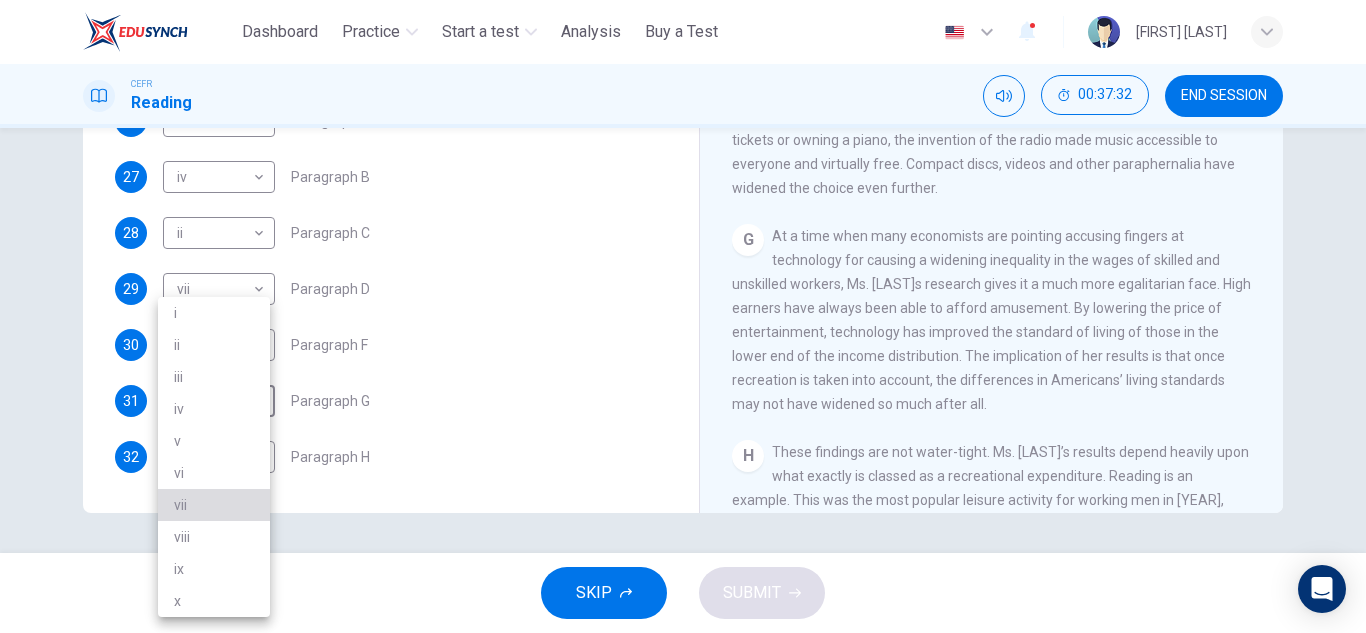 click on "vii" at bounding box center (214, 505) 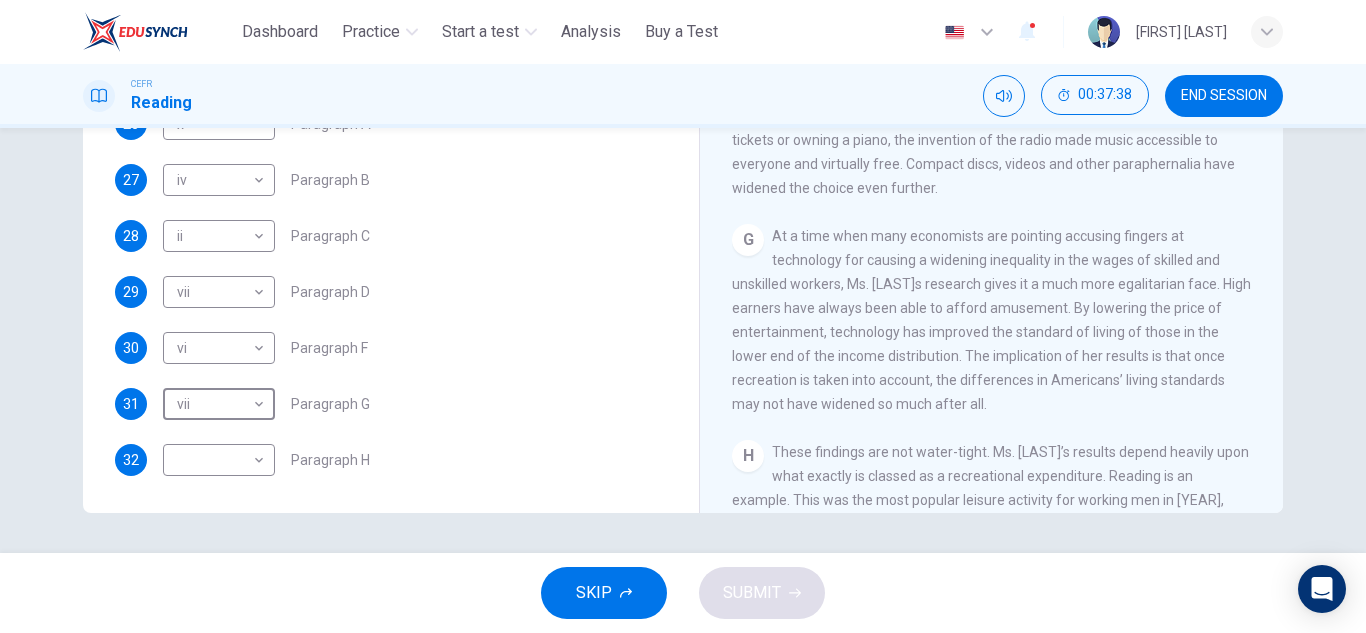 scroll, scrollTop: 417, scrollLeft: 0, axis: vertical 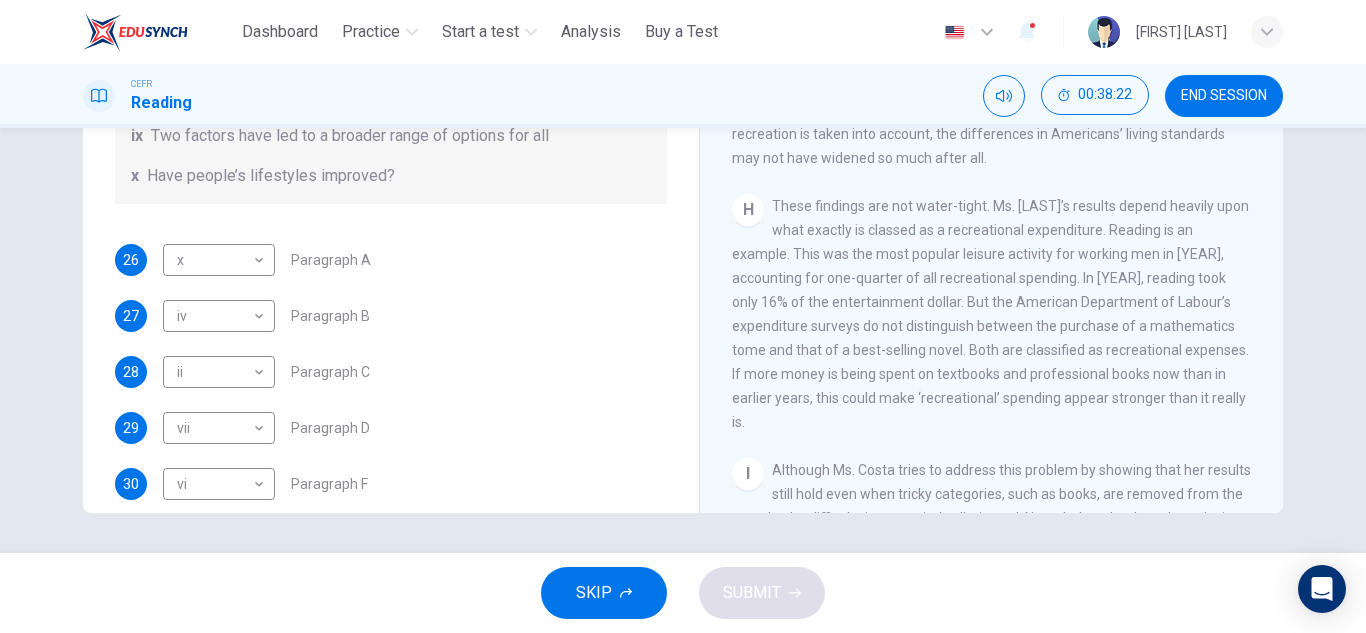 drag, startPoint x: 675, startPoint y: 110, endPoint x: 676, endPoint y: 86, distance: 24.020824 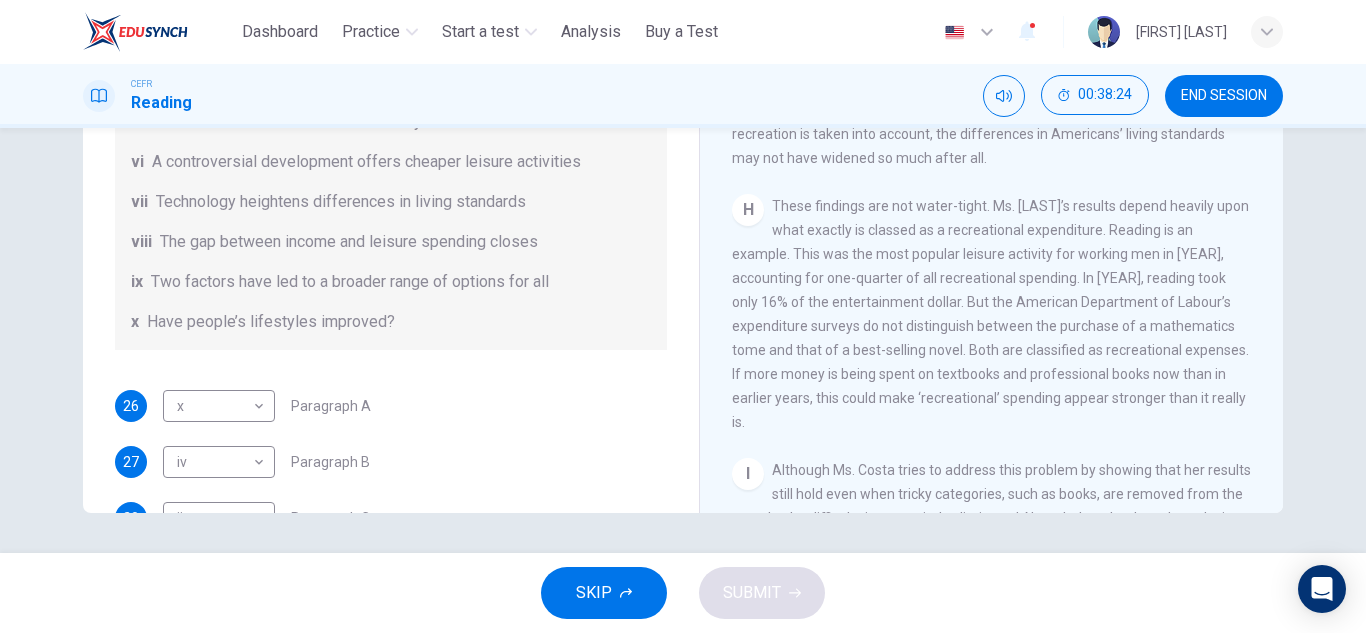 scroll, scrollTop: 129, scrollLeft: 0, axis: vertical 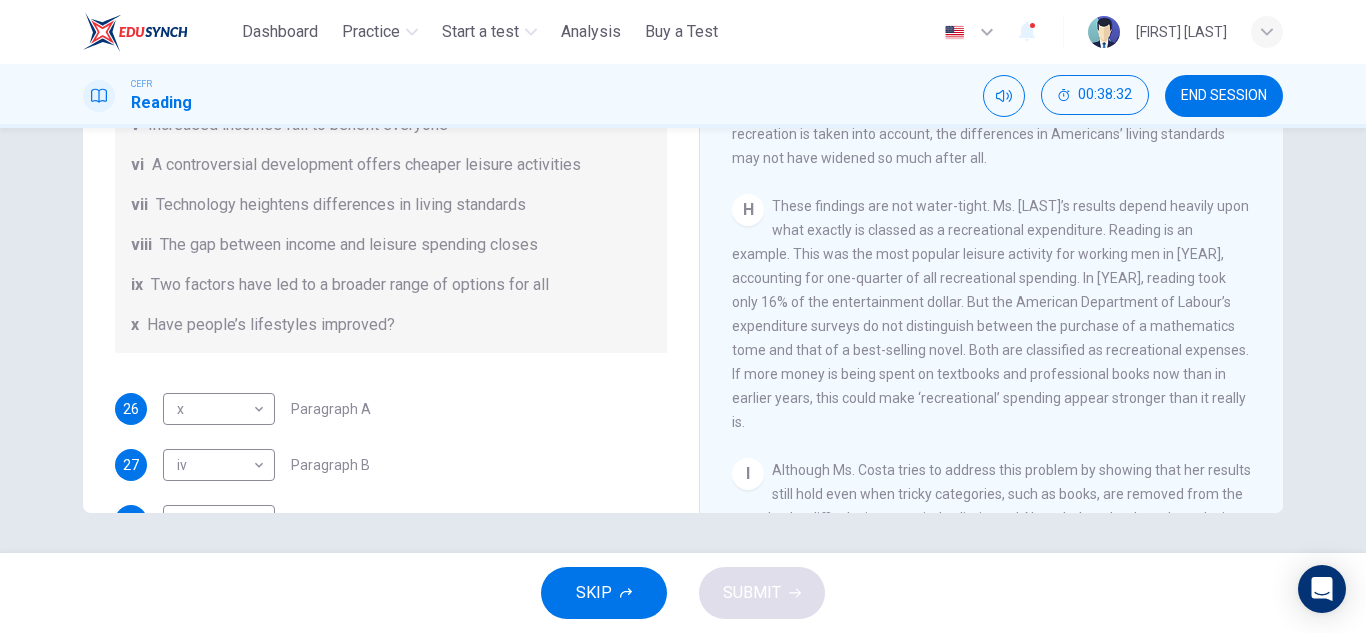 drag, startPoint x: 667, startPoint y: 163, endPoint x: 673, endPoint y: 172, distance: 10.816654 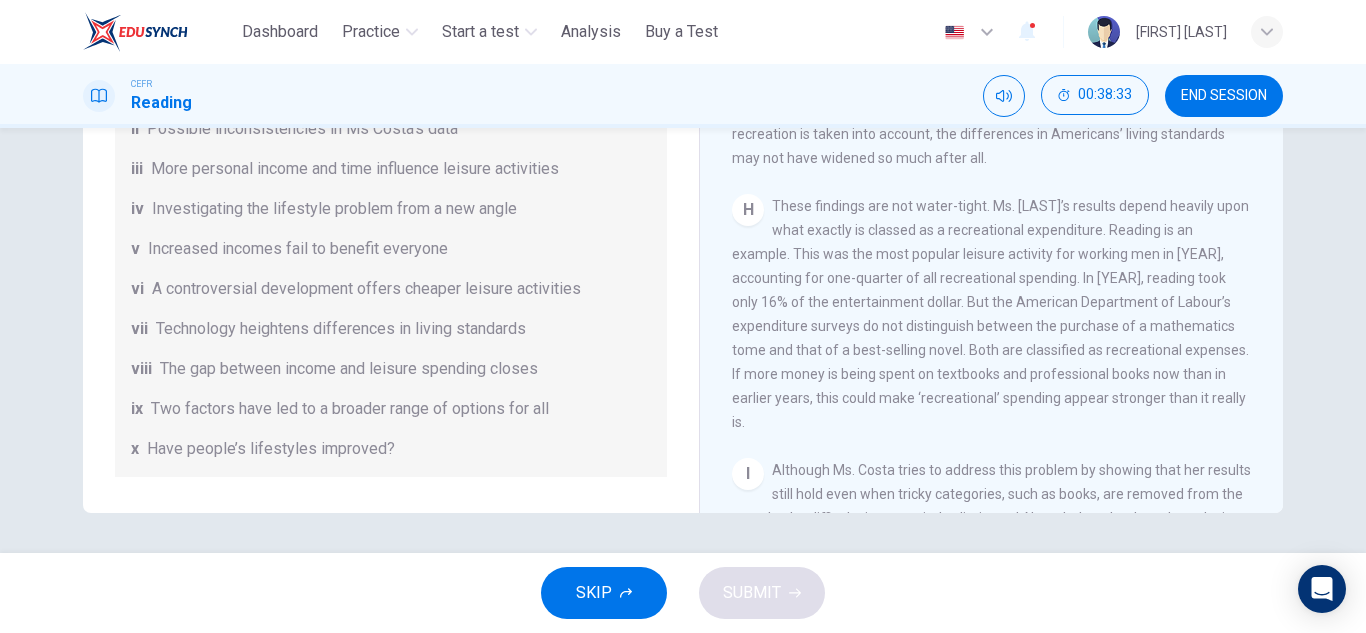scroll, scrollTop: 0, scrollLeft: 0, axis: both 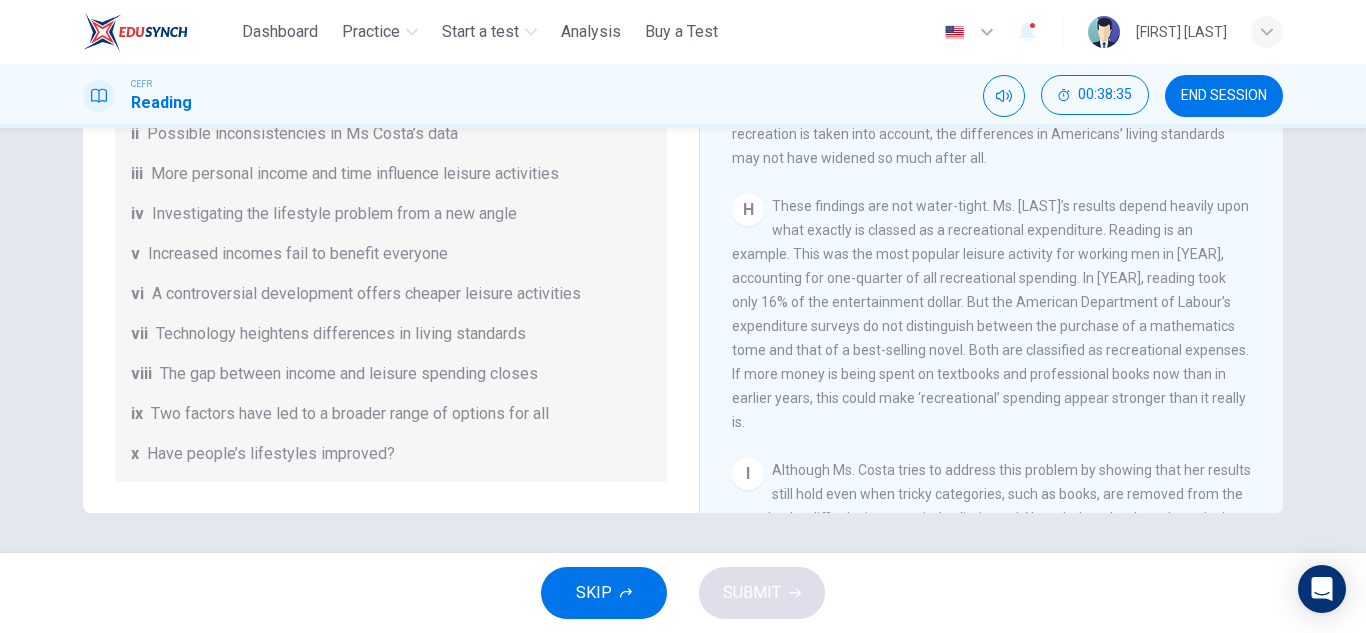 drag, startPoint x: 683, startPoint y: 78, endPoint x: 673, endPoint y: 153, distance: 75.66373 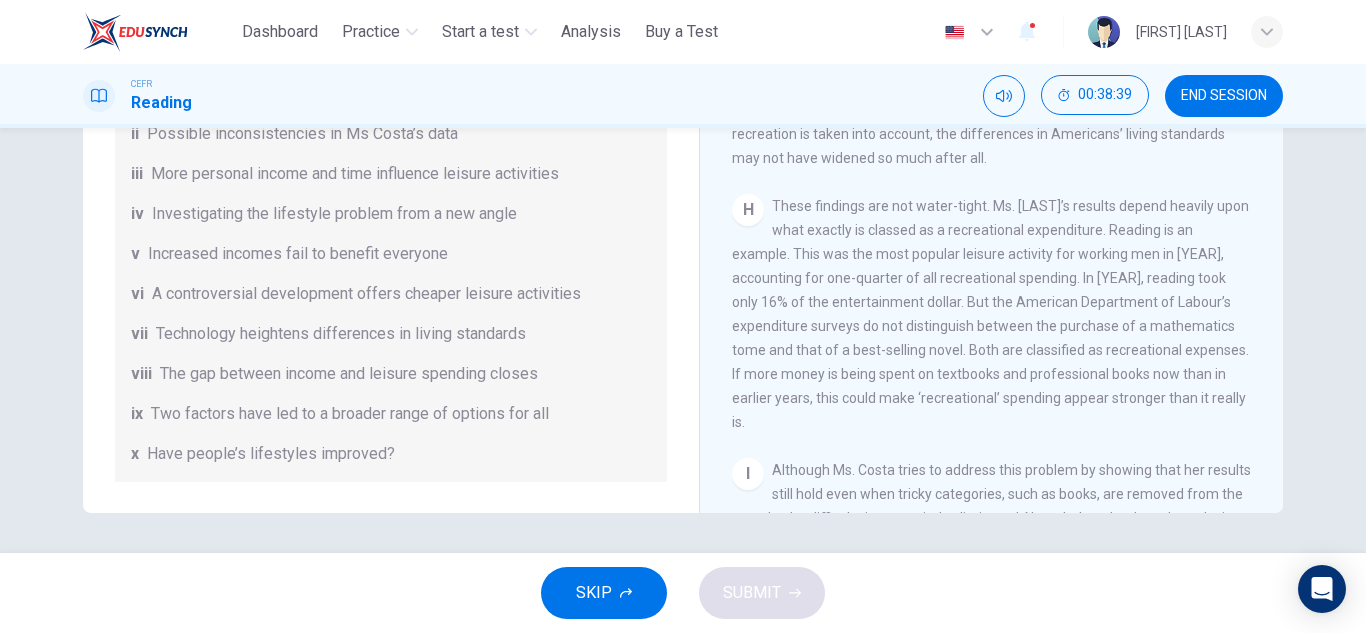 scroll, scrollTop: 238, scrollLeft: 0, axis: vertical 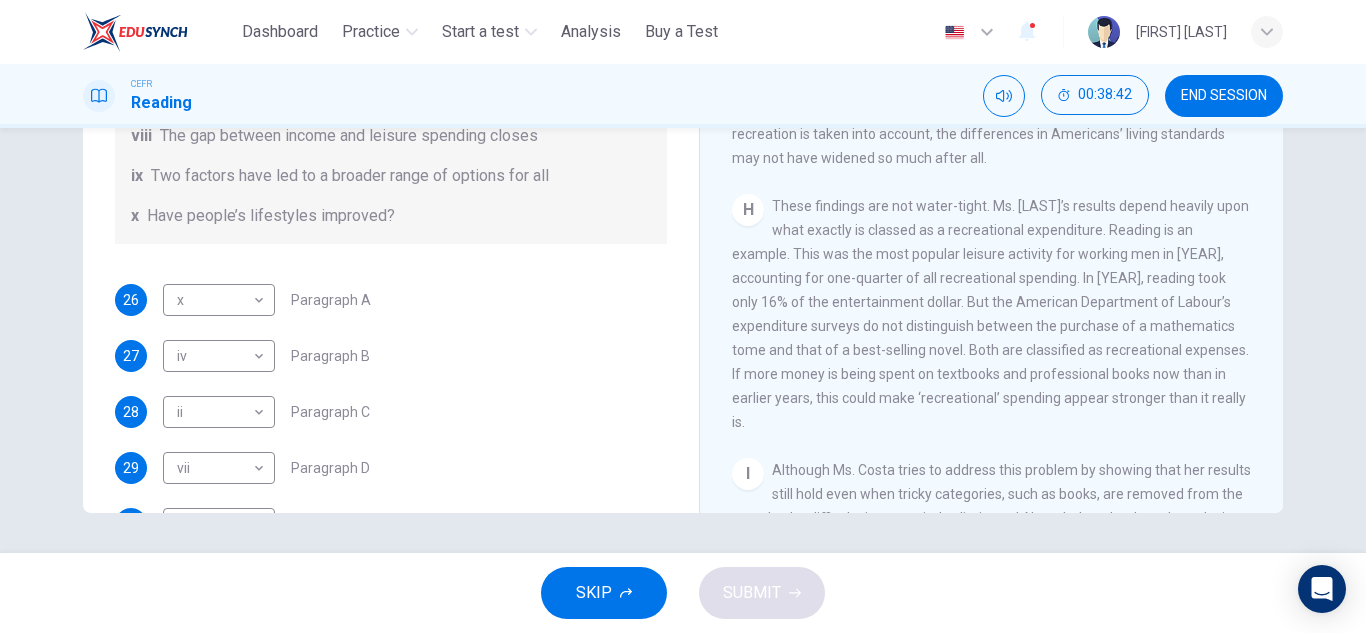 drag, startPoint x: 659, startPoint y: 295, endPoint x: 671, endPoint y: 335, distance: 41.761227 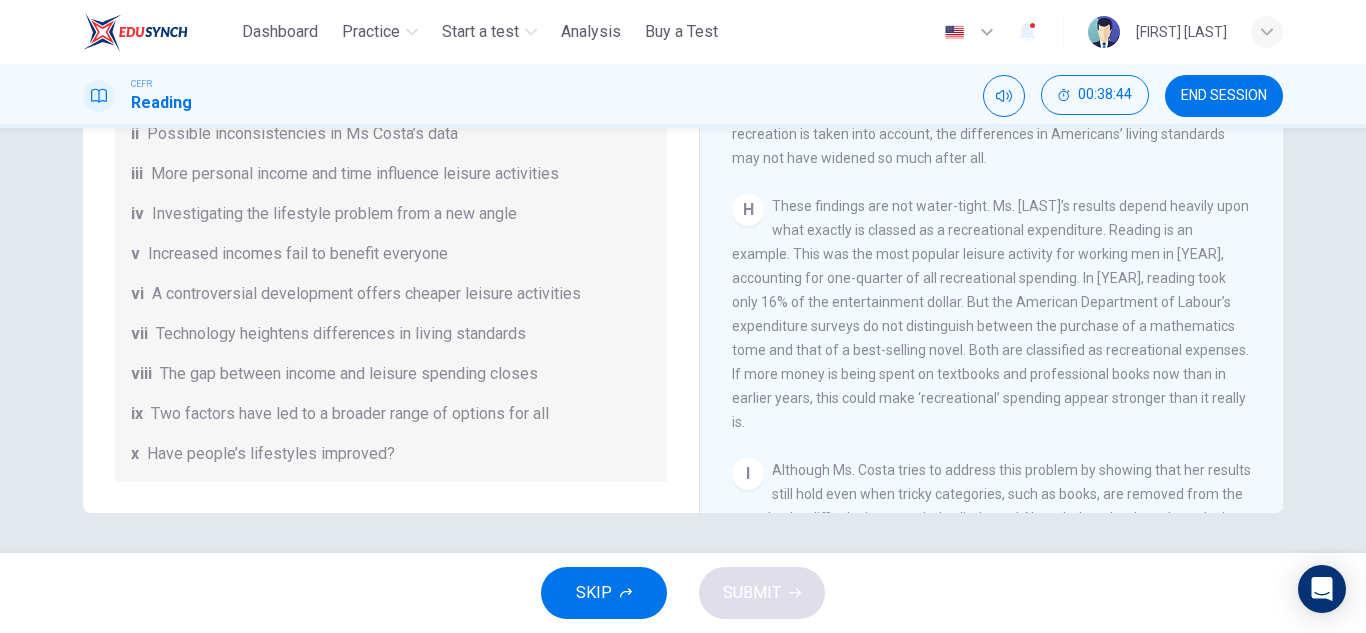 scroll, scrollTop: 417, scrollLeft: 0, axis: vertical 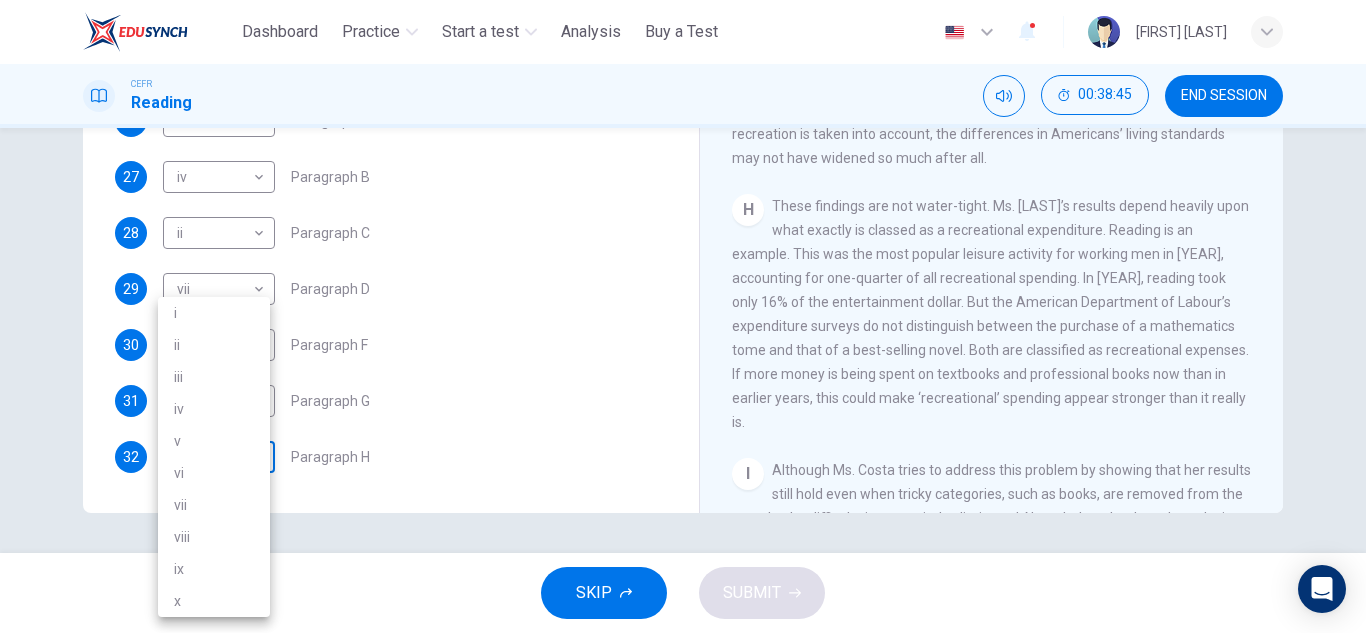 click on "This site uses cookies, as explained in our  Privacy Policy . If you agree to the use of cookies, please click the Accept button and continue to browse our site.   Privacy Policy Accept Dashboard Practice Start a test Analysis Buy a Test English ** ​ [FIRST] [LAST] CEFR Reading 00:38:45 END SESSION Questions 26 - 32 The Reading Passage has nine paragraphs A-I.
From the list of headings below choose the most suitable heading for each paragraph.
Write the appropriate numbers (i-x) in the boxes below. List of Headings i Wide differences in leisure activities according to income ii Possible inconsistencies in Ms [LAST]’s data iii More personal income and time influence leisure activities iv Investigating the lifestyle problem from a new angle v Increased incomes fail to benefit everyone vi A controversial development offers cheaper leisure activities vii Technology heightens differences in living standards viii The gap between income and leisure spending closes ix x 26 x * ​ Paragraph A 27 iv **" at bounding box center [683, 316] 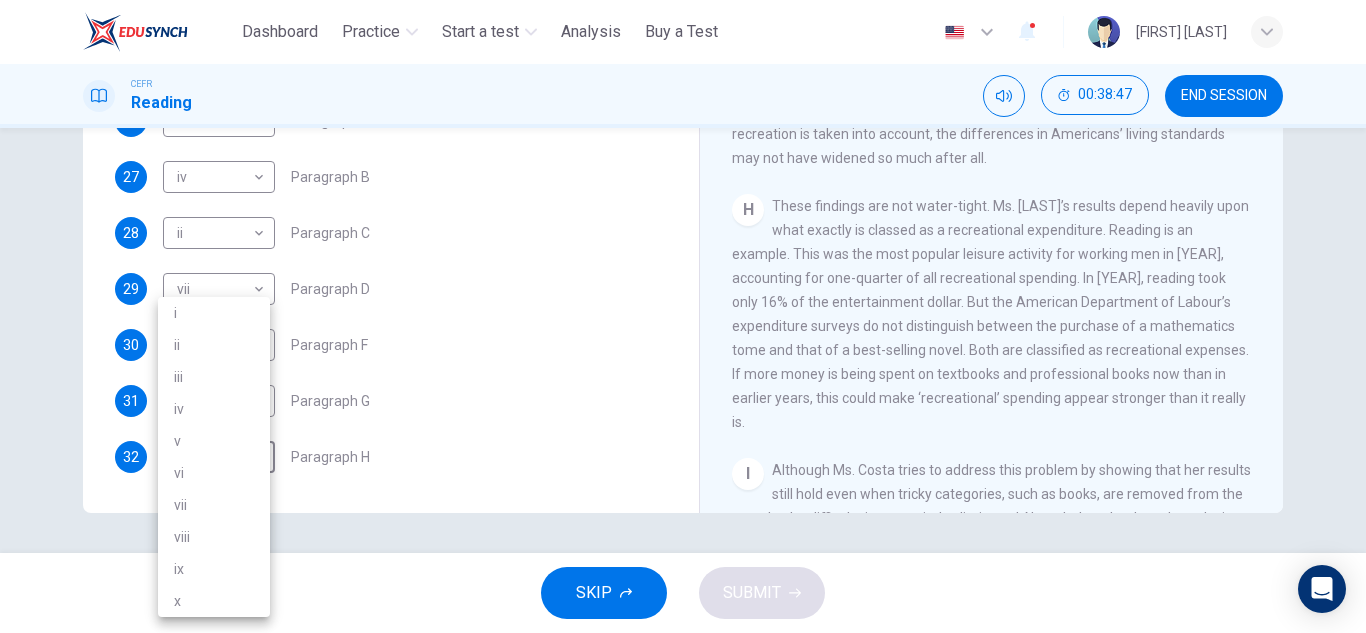 click on "iii" at bounding box center (214, 377) 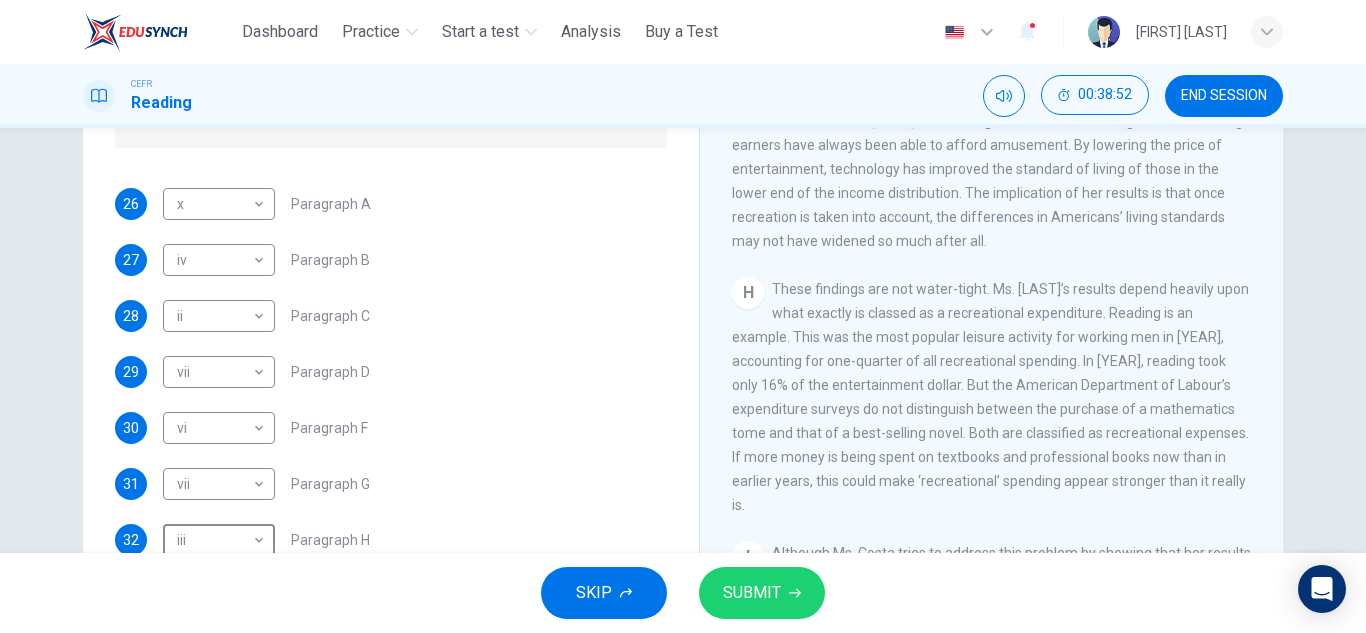 scroll, scrollTop: 265, scrollLeft: 0, axis: vertical 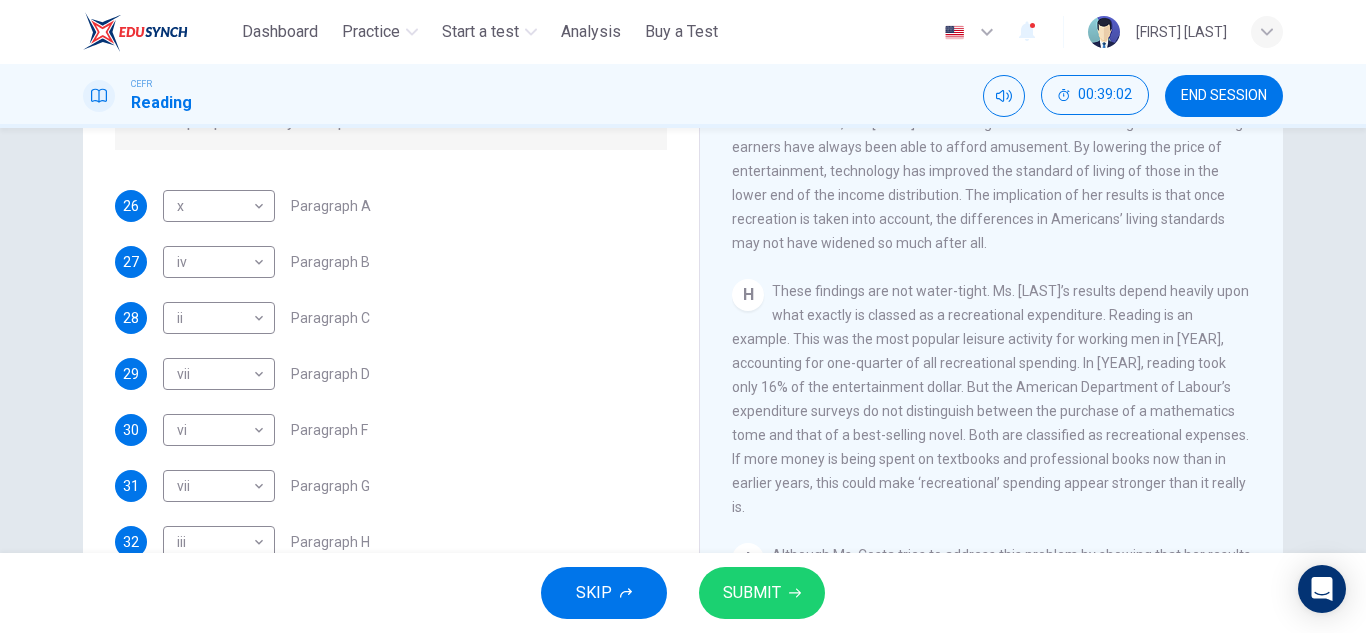 drag, startPoint x: 667, startPoint y: 338, endPoint x: 670, endPoint y: 208, distance: 130.0346 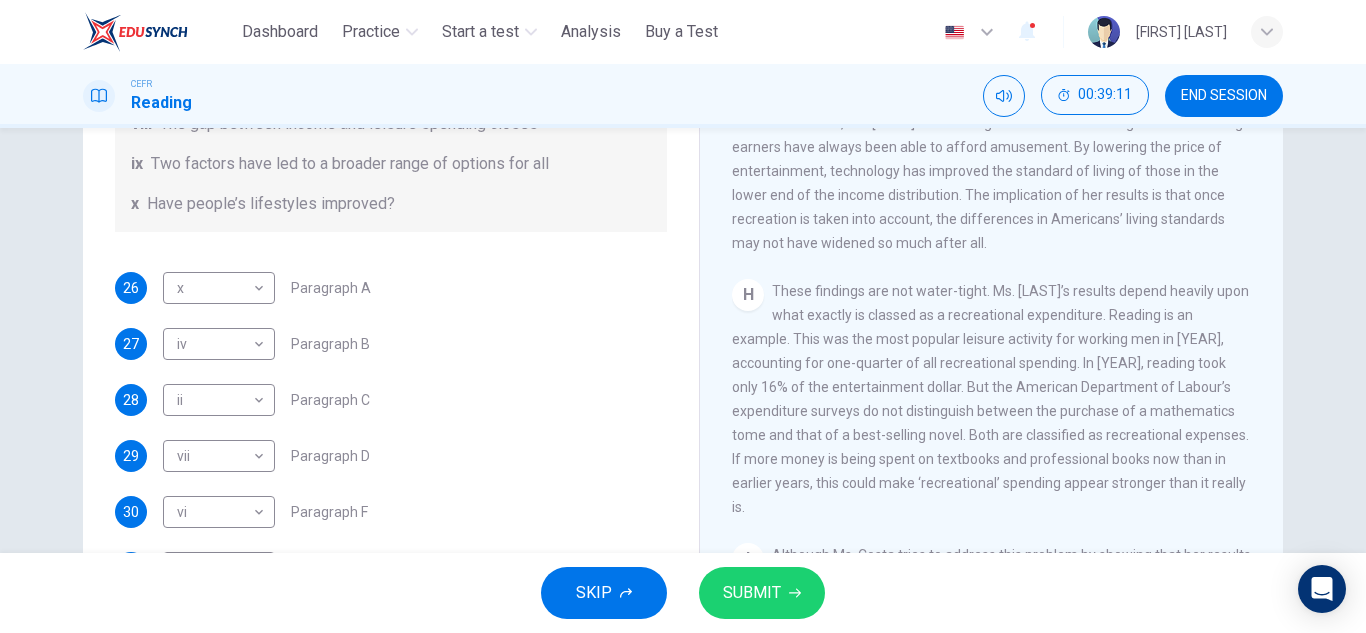 scroll, scrollTop: 417, scrollLeft: 0, axis: vertical 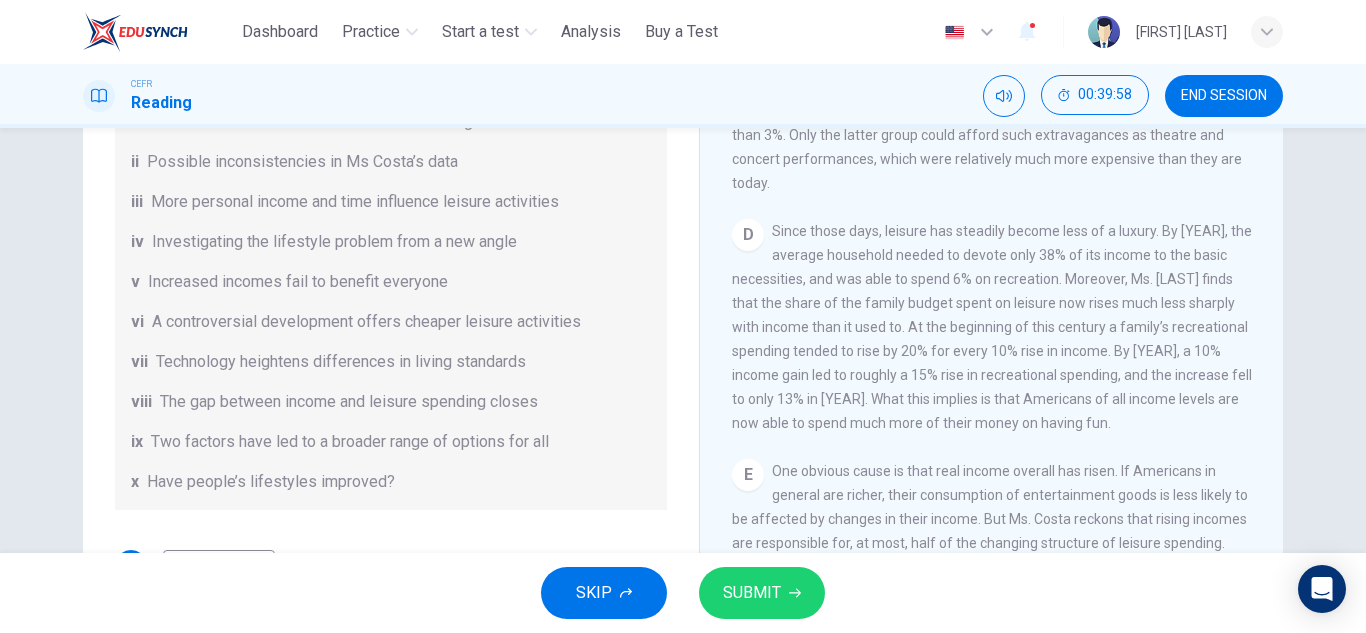 drag, startPoint x: 678, startPoint y: 346, endPoint x: 678, endPoint y: 359, distance: 13 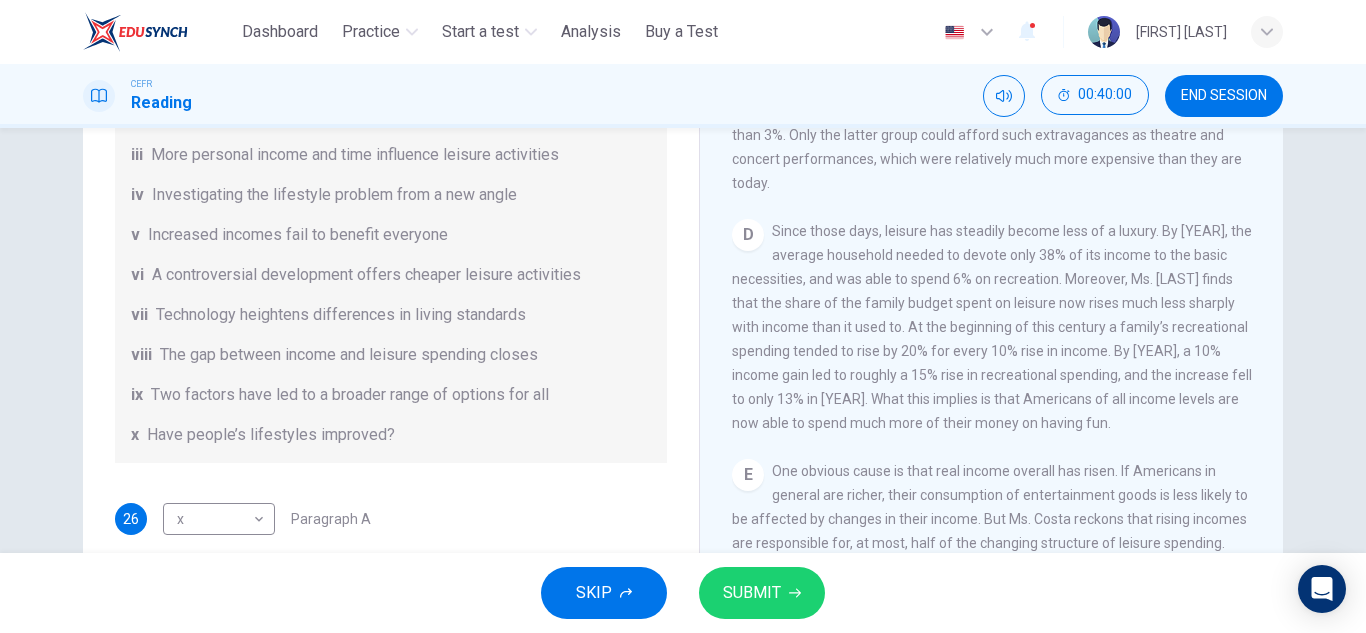scroll, scrollTop: 107, scrollLeft: 0, axis: vertical 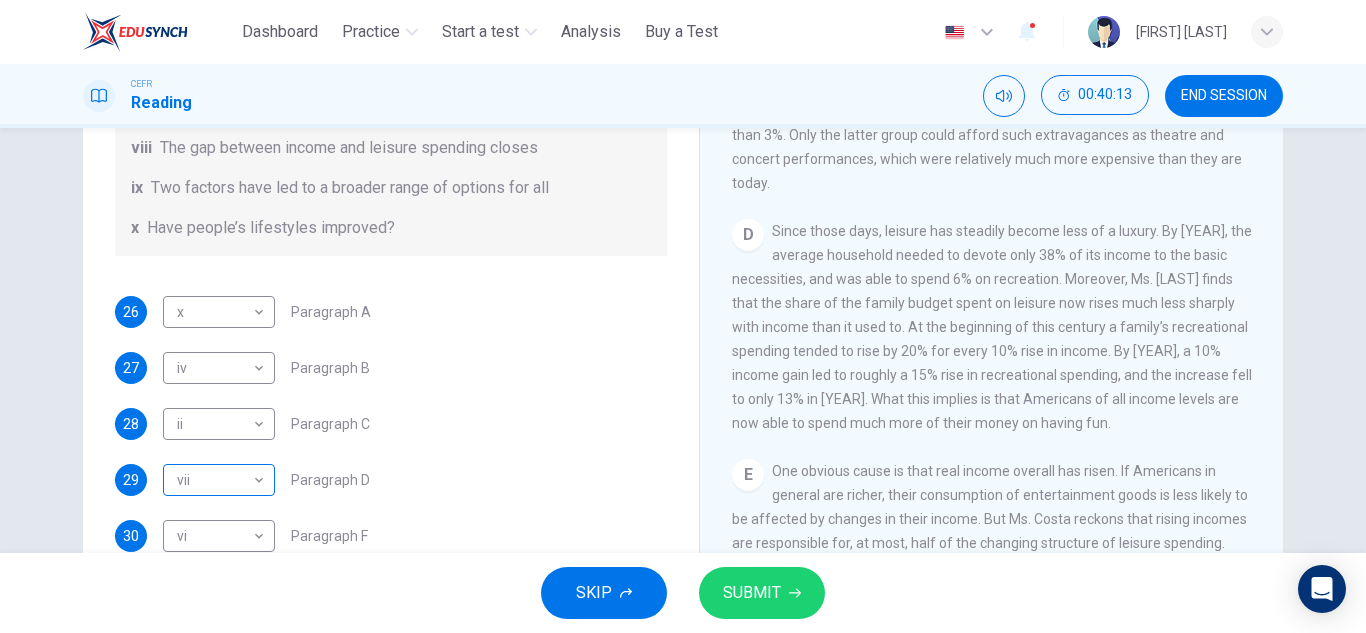 click on "This site uses cookies, as explained in our  Privacy Policy . If you agree to the use of cookies, please click the Accept button and continue to browse our site.   Privacy Policy Accept Dashboard Practice Start a test Analysis Buy a Test English ** ​ [FIRST] [LAST] CEFR Reading 00:40:13 END SESSION Questions 26 - 32 The Reading Passage has nine paragraphs A-I.
From the list of headings below choose the most suitable heading for each paragraph.
Write the appropriate numbers (i-x) in the boxes below. List of Headings i Wide differences in leisure activities according to income ii Possible inconsistencies in Ms Costa’s data iii More personal income and time influence leisure activities iv Investigating the lifestyle problem from a new angle v Increased incomes fail to benefit everyone vi A controversial development offers cheaper leisure activities vii Technology heightens differences in living standards viii The gap between income and leisure spending closes ix x 26 x * ​ Paragraph A 27 iv **" at bounding box center (683, 316) 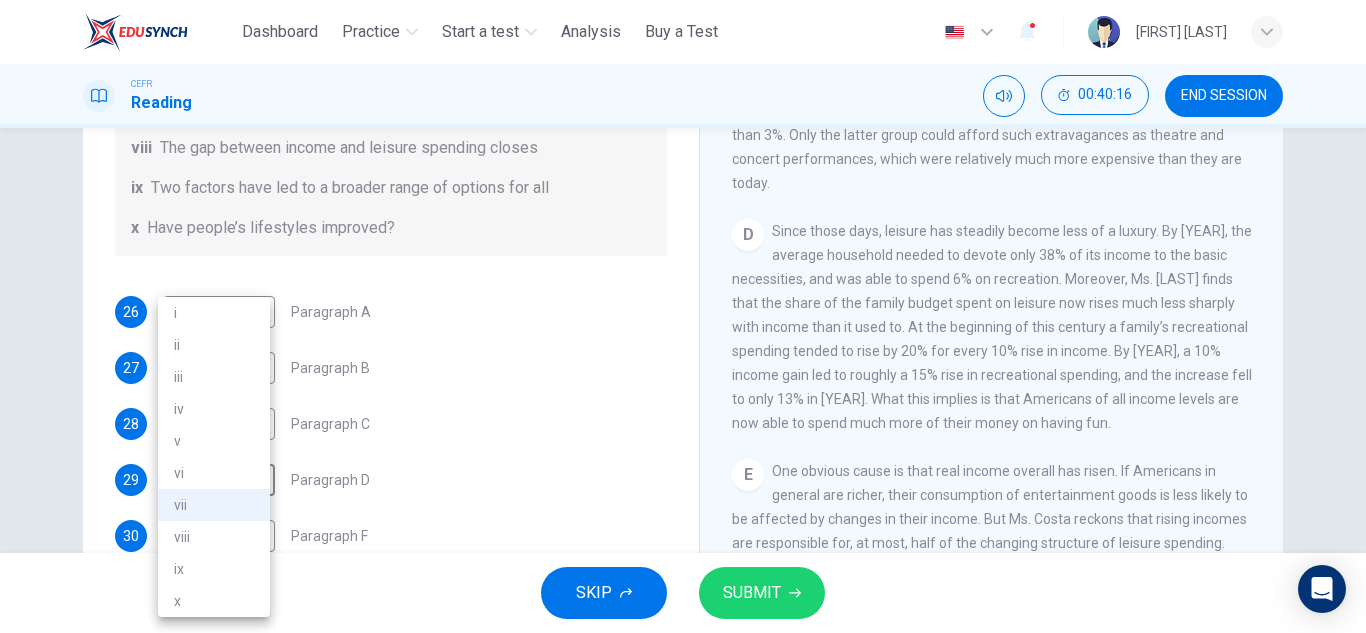click on "ix" at bounding box center [214, 569] 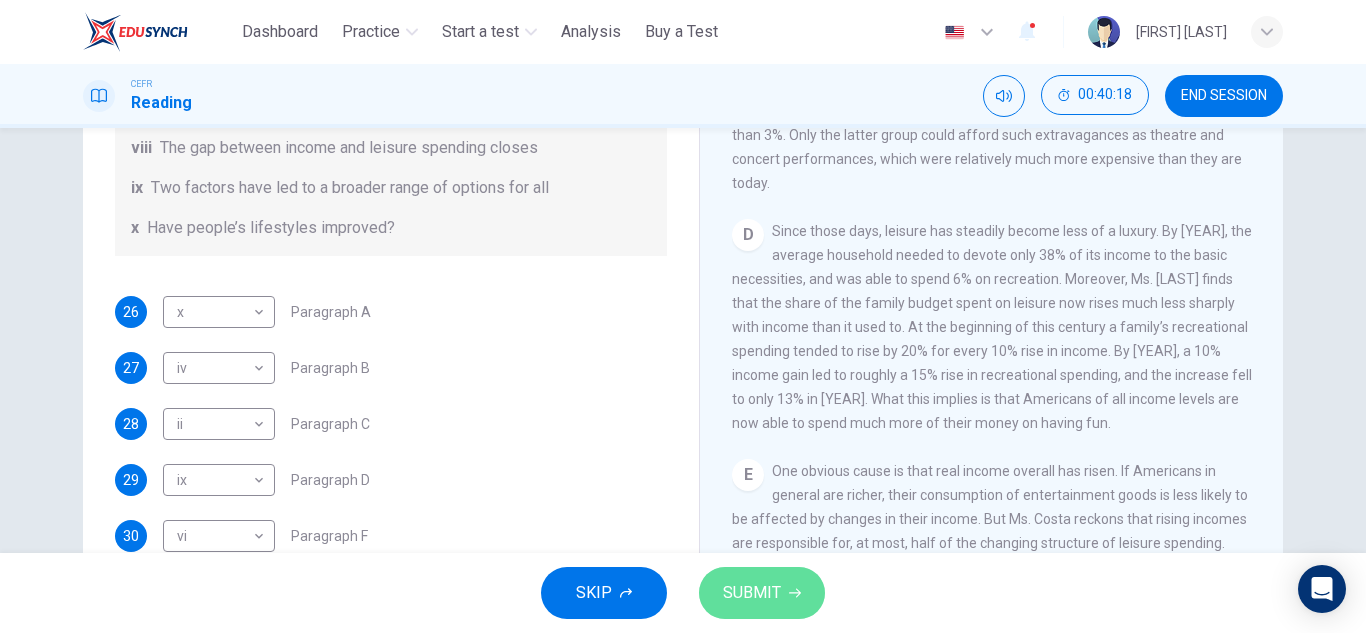 click on "SUBMIT" at bounding box center (762, 593) 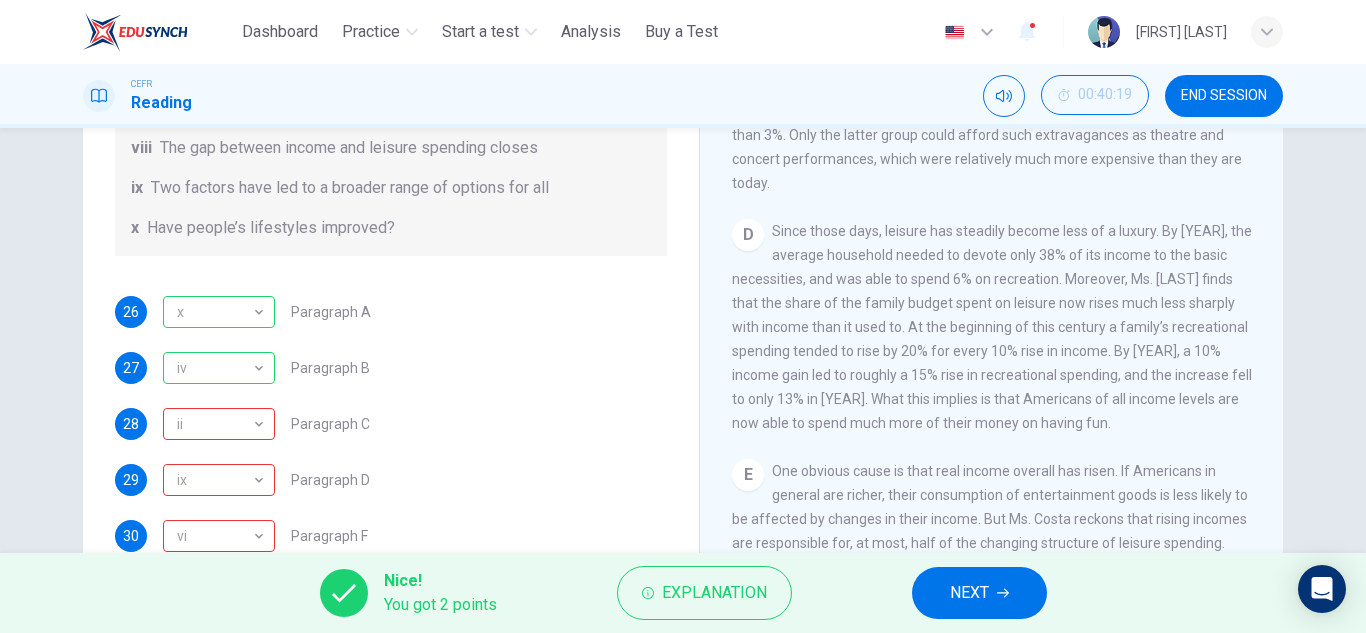 scroll, scrollTop: 350, scrollLeft: 0, axis: vertical 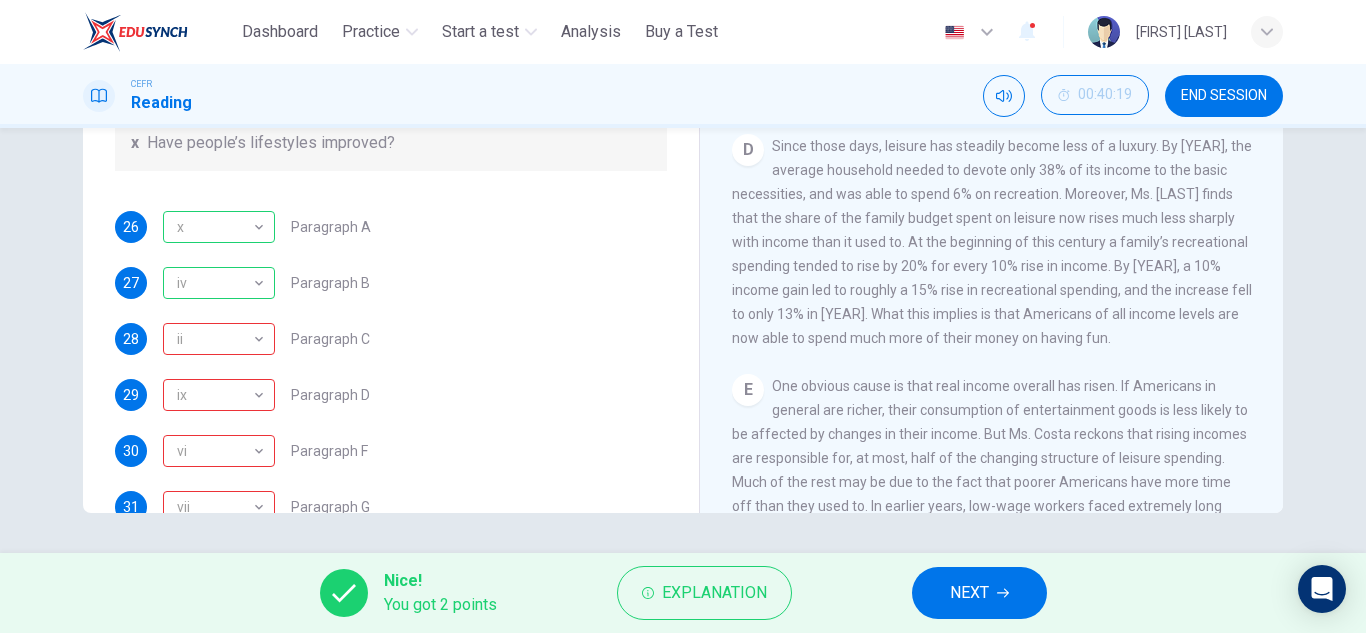 click on "NEXT" at bounding box center [969, 593] 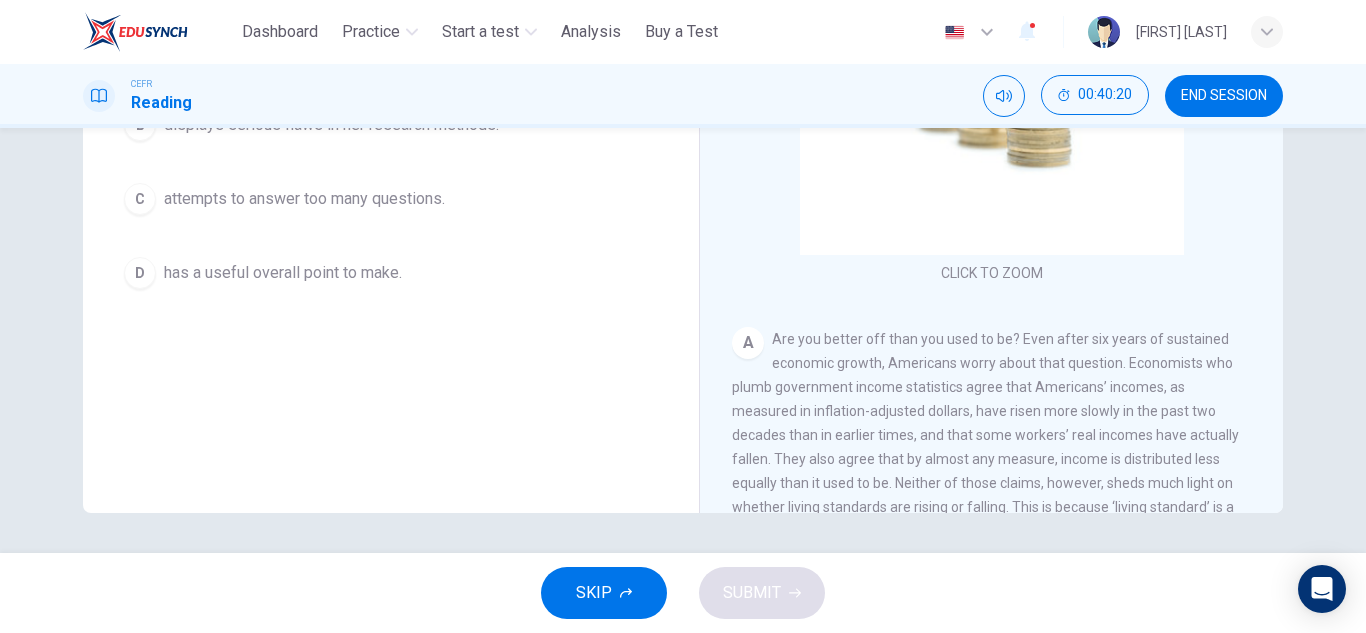 scroll, scrollTop: 22, scrollLeft: 0, axis: vertical 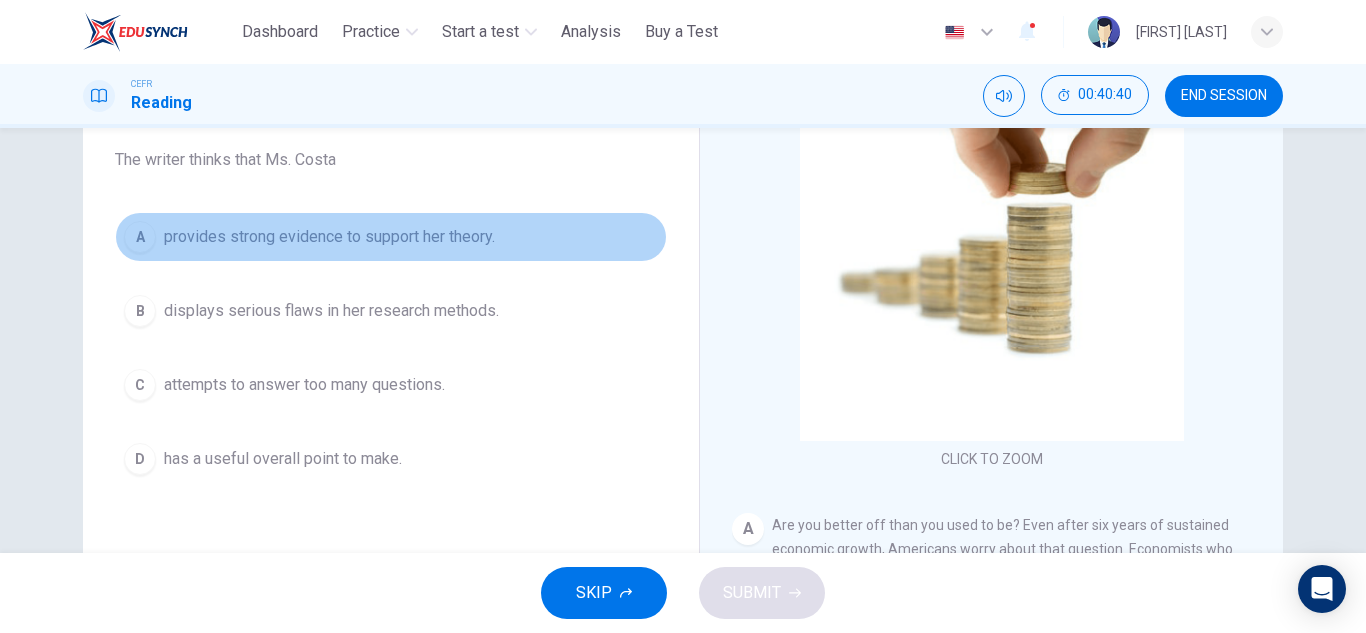 click on "provides strong evidence to support her theory." at bounding box center [329, 237] 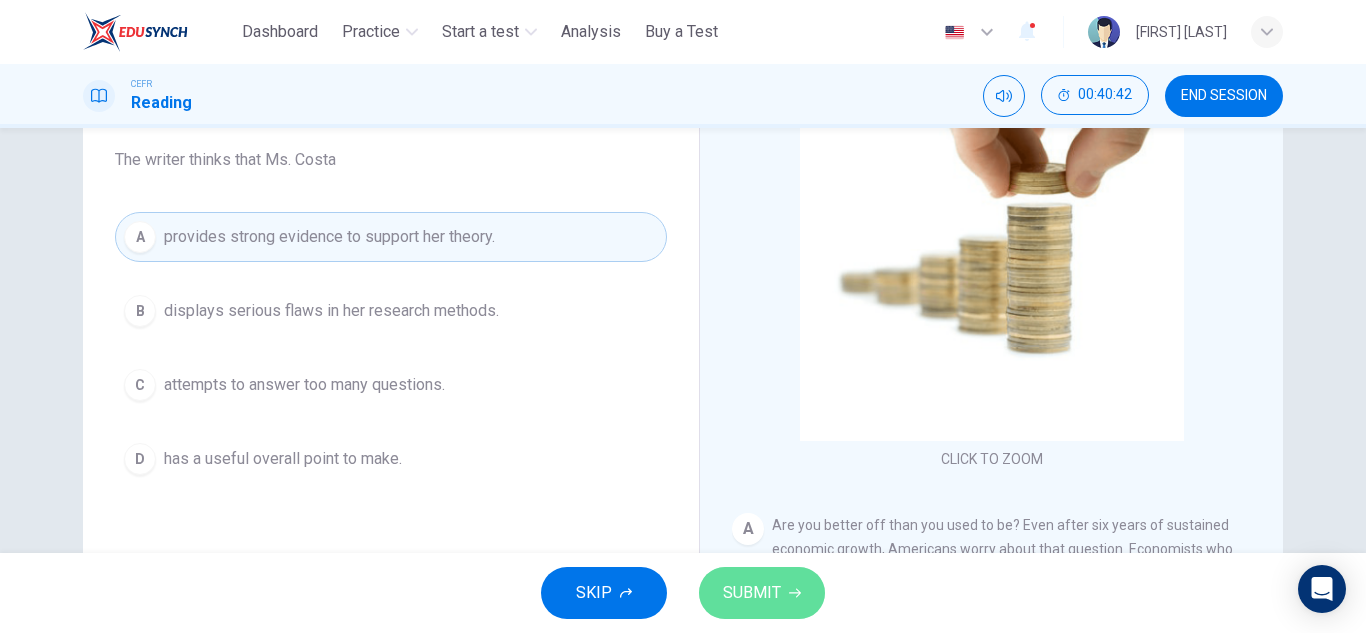 click on "SUBMIT" at bounding box center (762, 593) 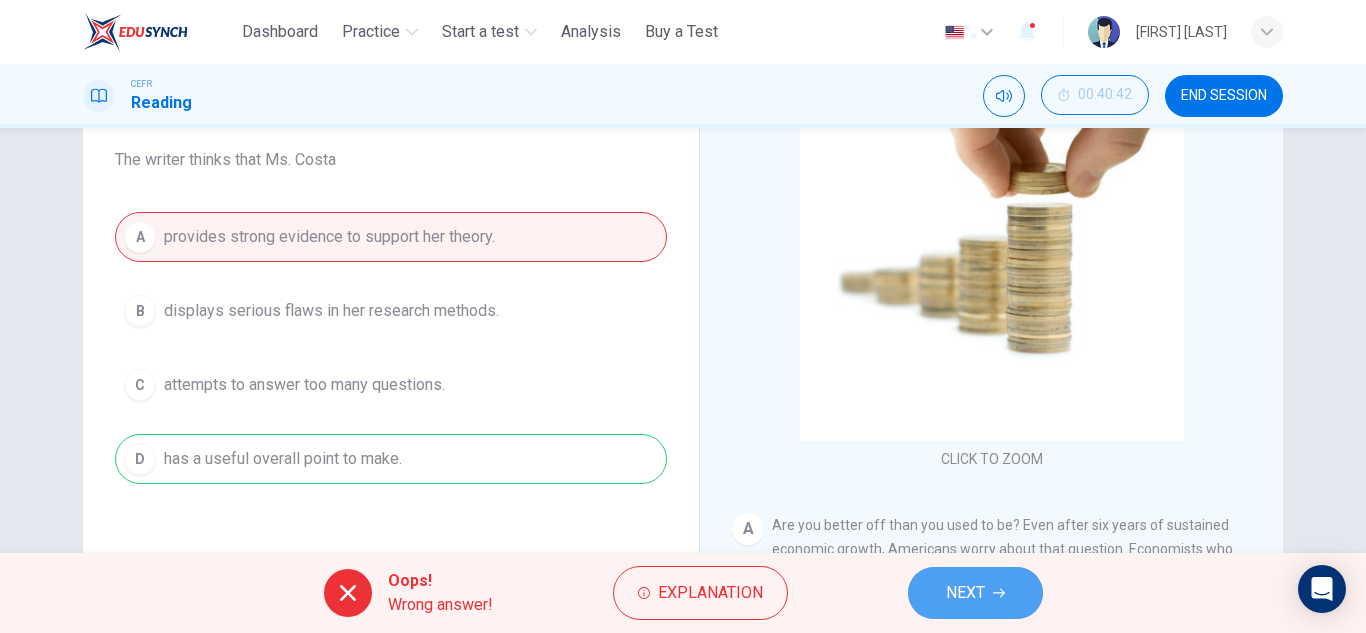 click on "NEXT" at bounding box center (975, 593) 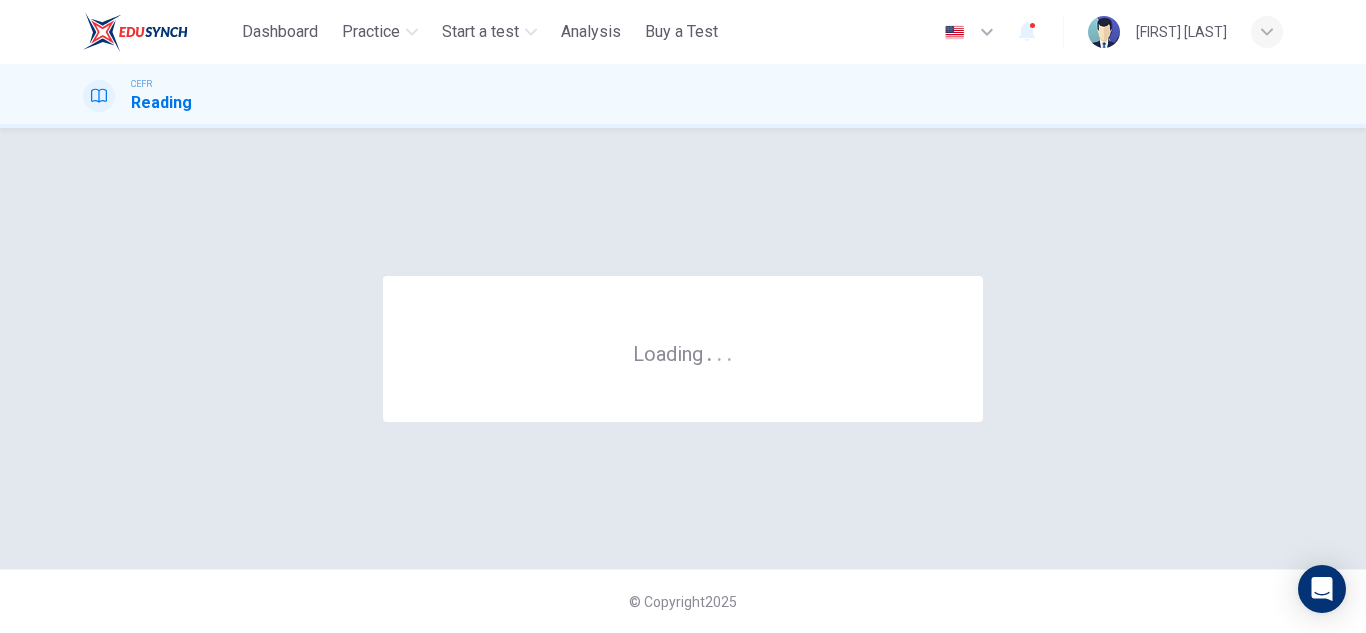 scroll, scrollTop: 0, scrollLeft: 0, axis: both 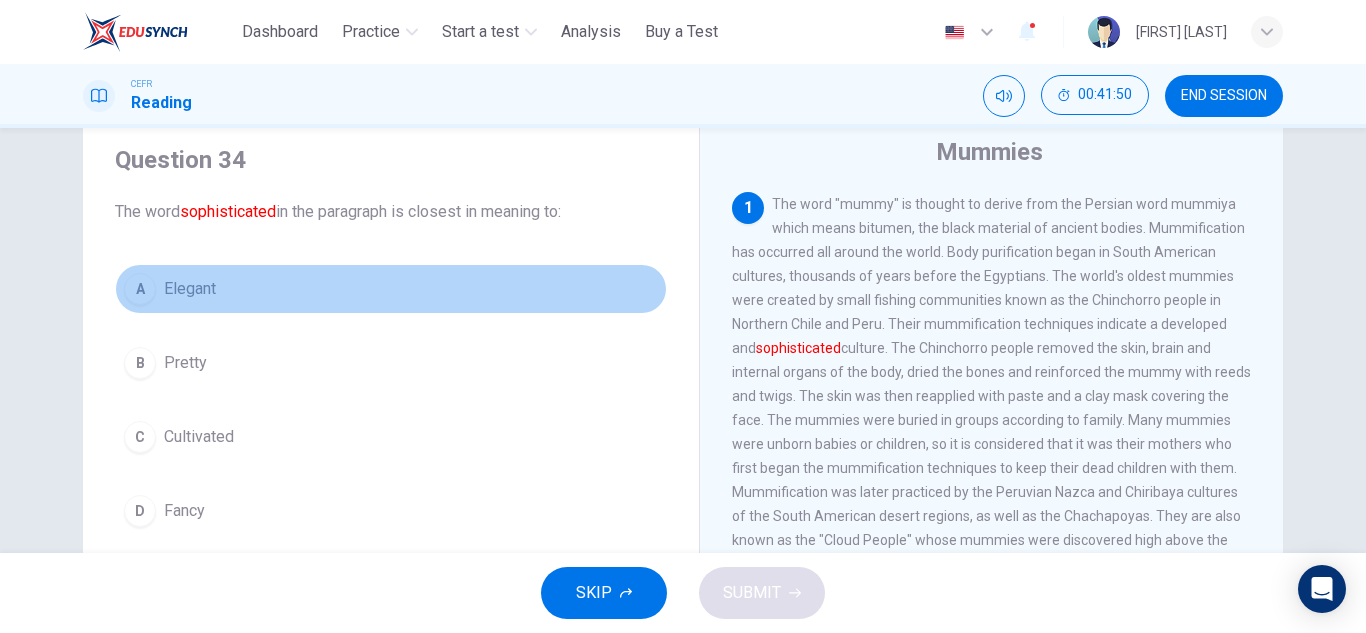 click on "Elegant" at bounding box center (190, 289) 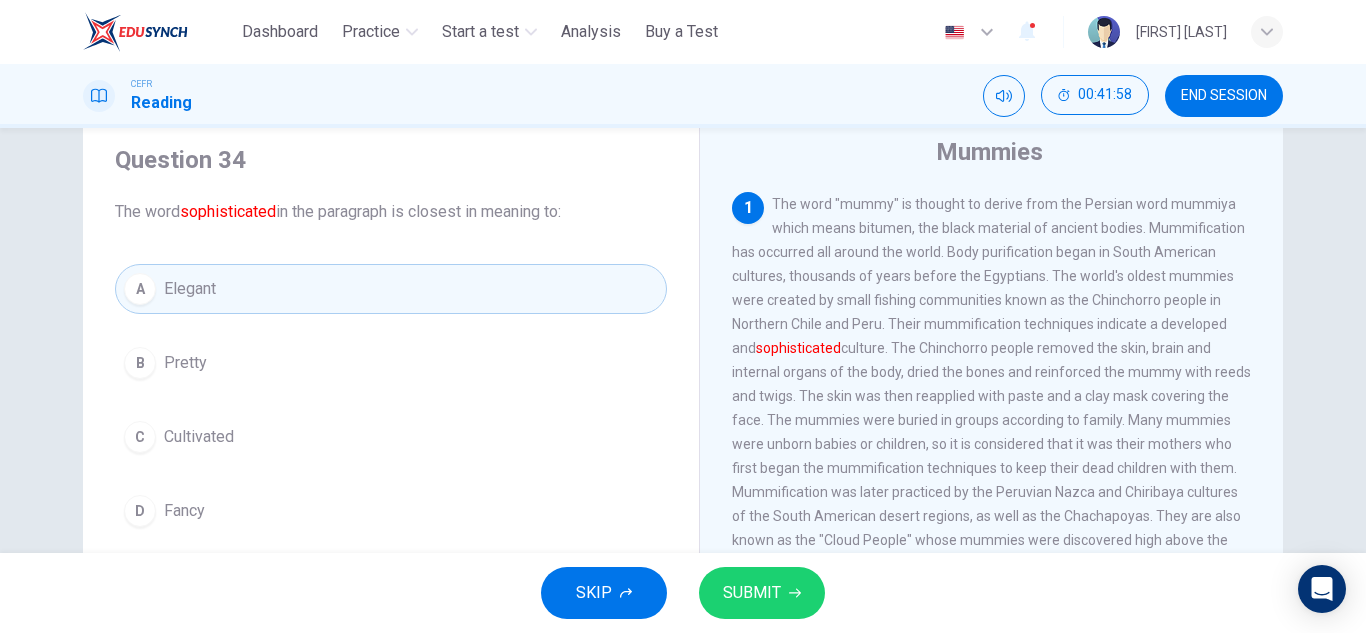click on "SUBMIT" at bounding box center [762, 593] 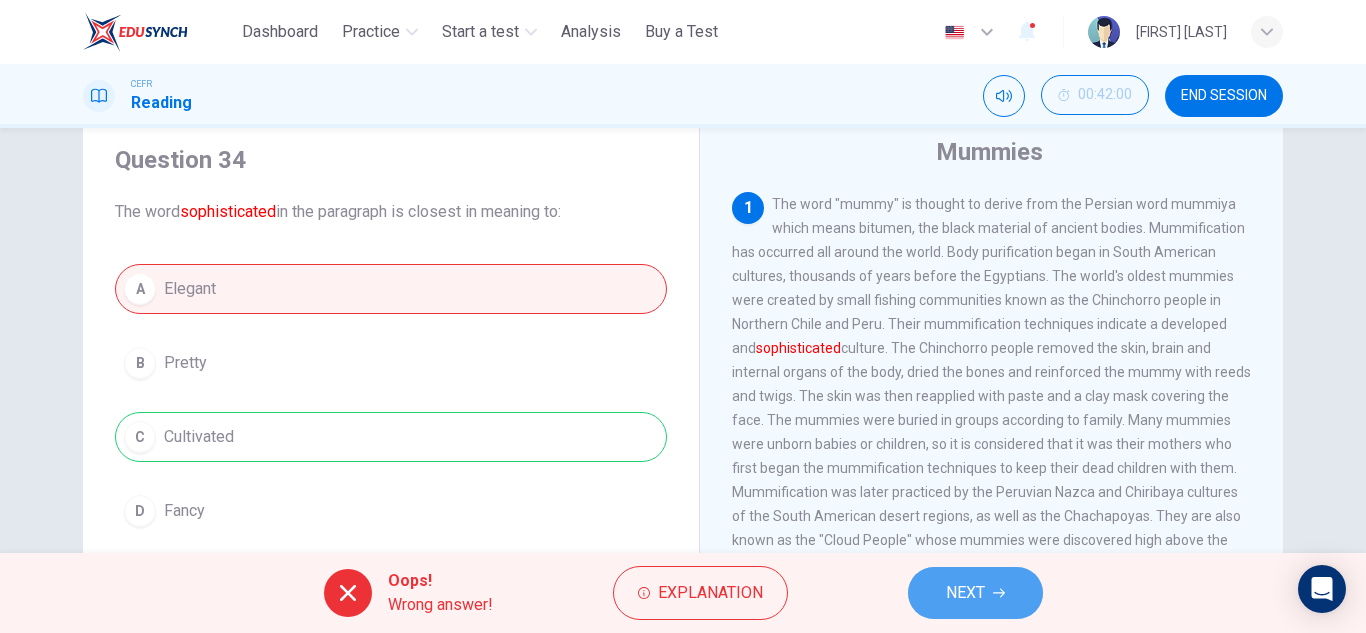 click on "NEXT" at bounding box center [975, 593] 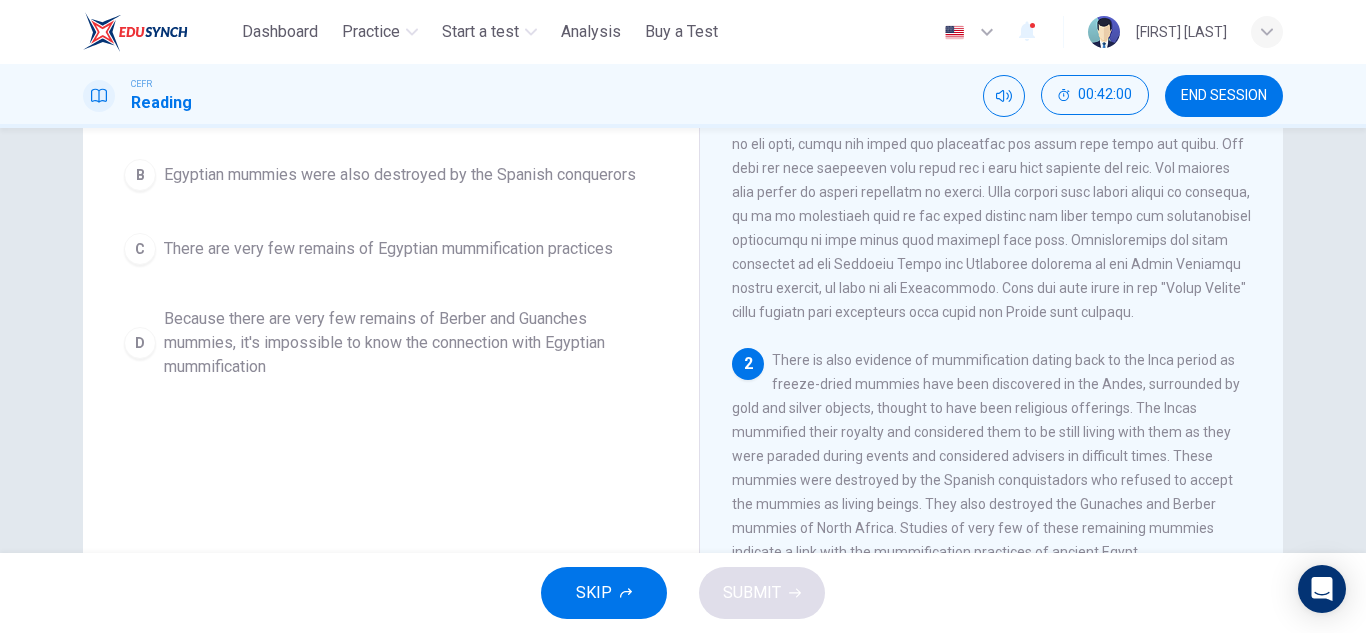 scroll, scrollTop: 302, scrollLeft: 0, axis: vertical 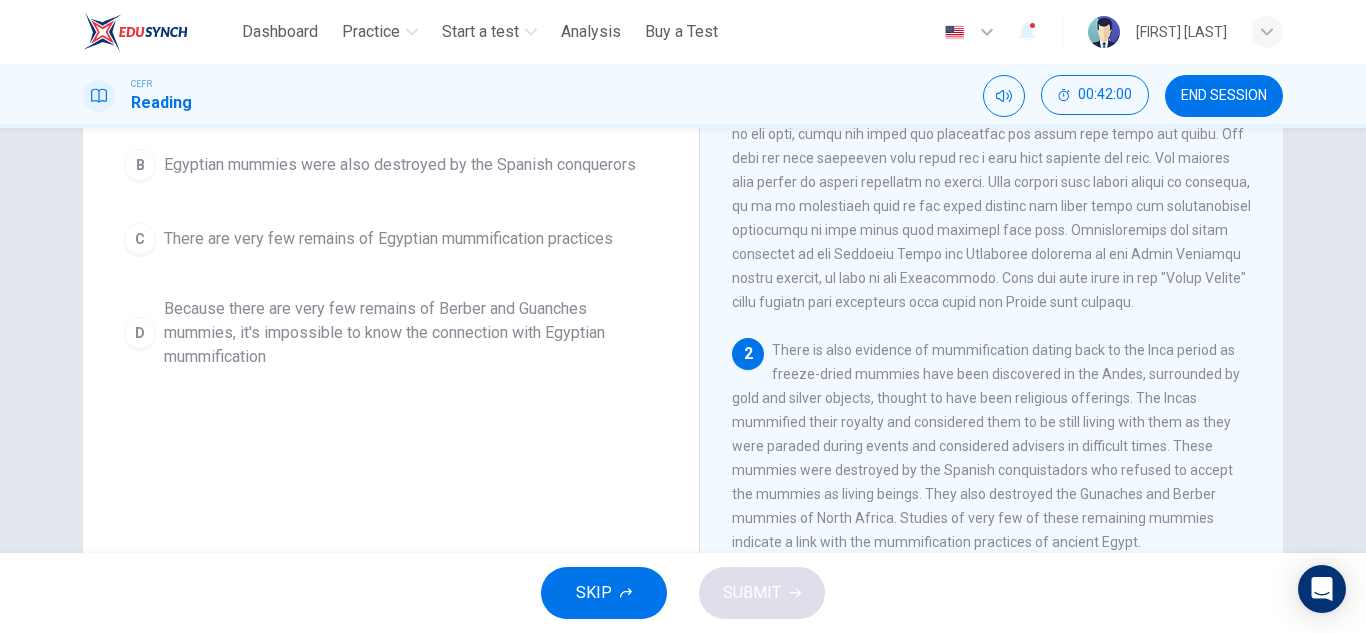 drag, startPoint x: 1344, startPoint y: 447, endPoint x: 1342, endPoint y: 530, distance: 83.02409 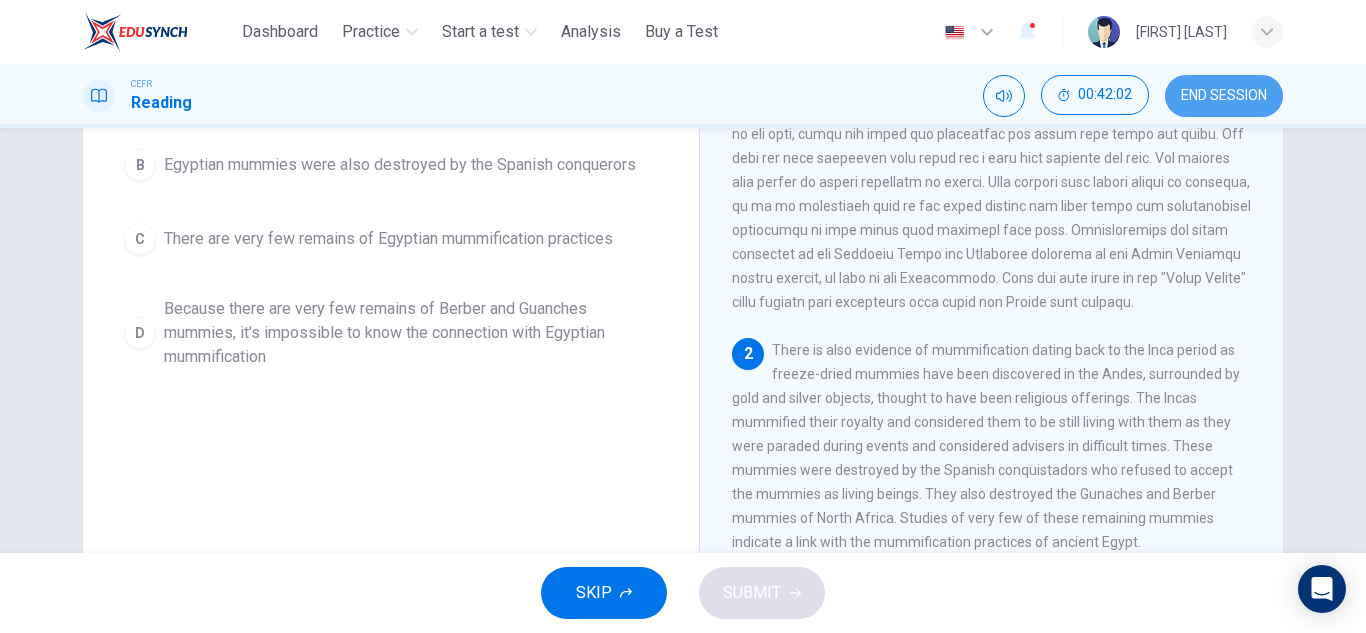 click on "END SESSION" at bounding box center [1224, 96] 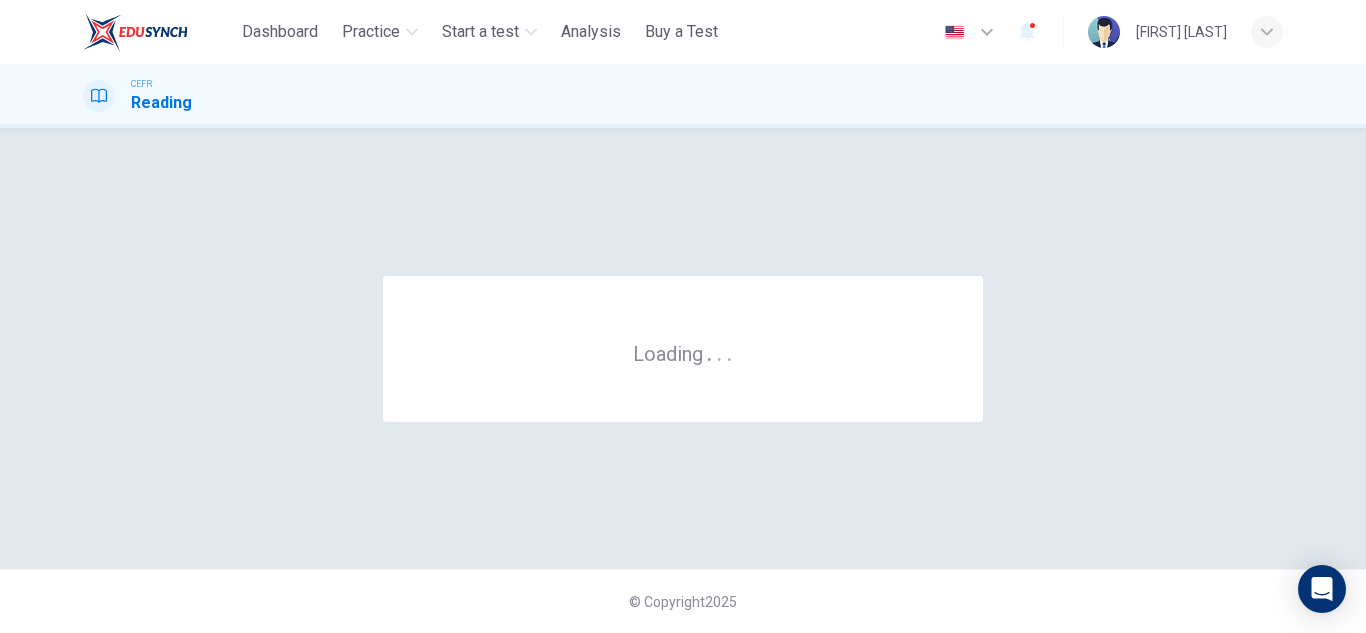 scroll, scrollTop: 0, scrollLeft: 0, axis: both 